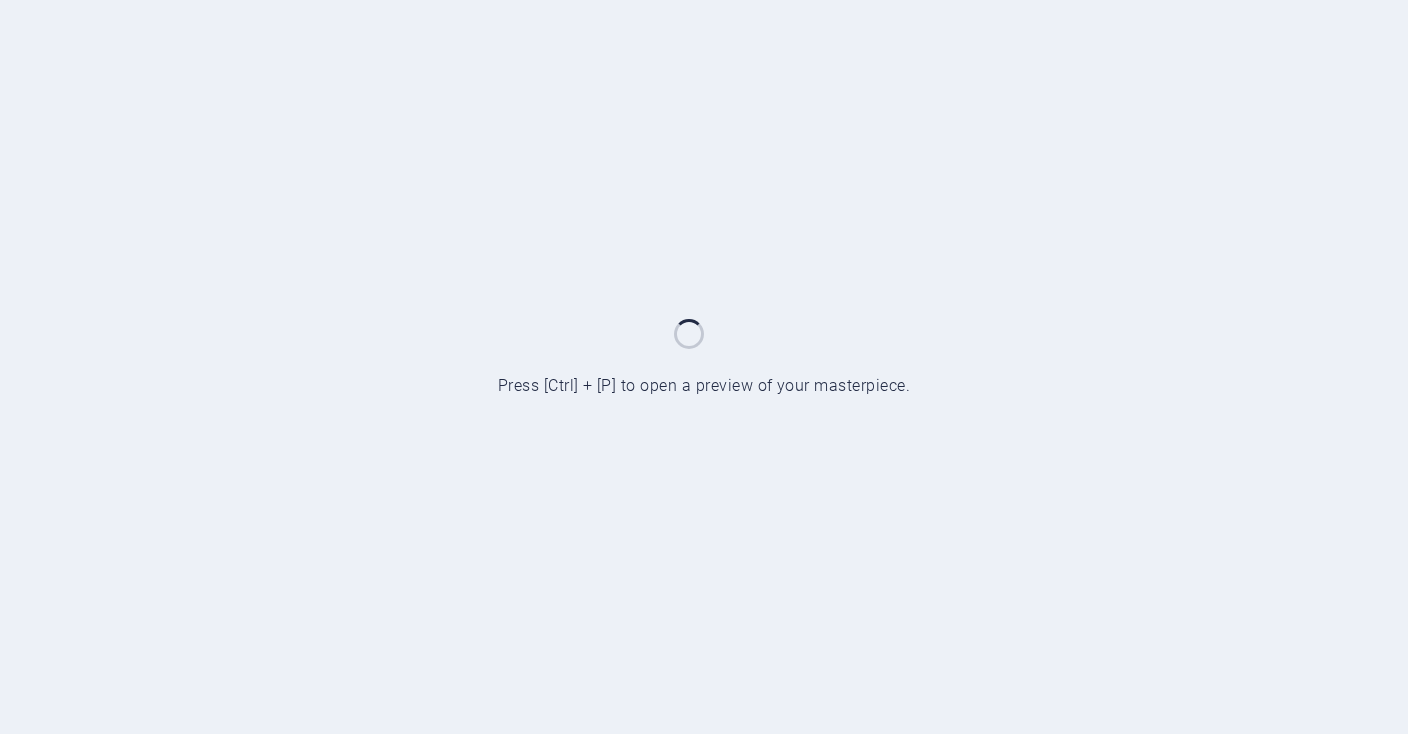 scroll, scrollTop: 0, scrollLeft: 0, axis: both 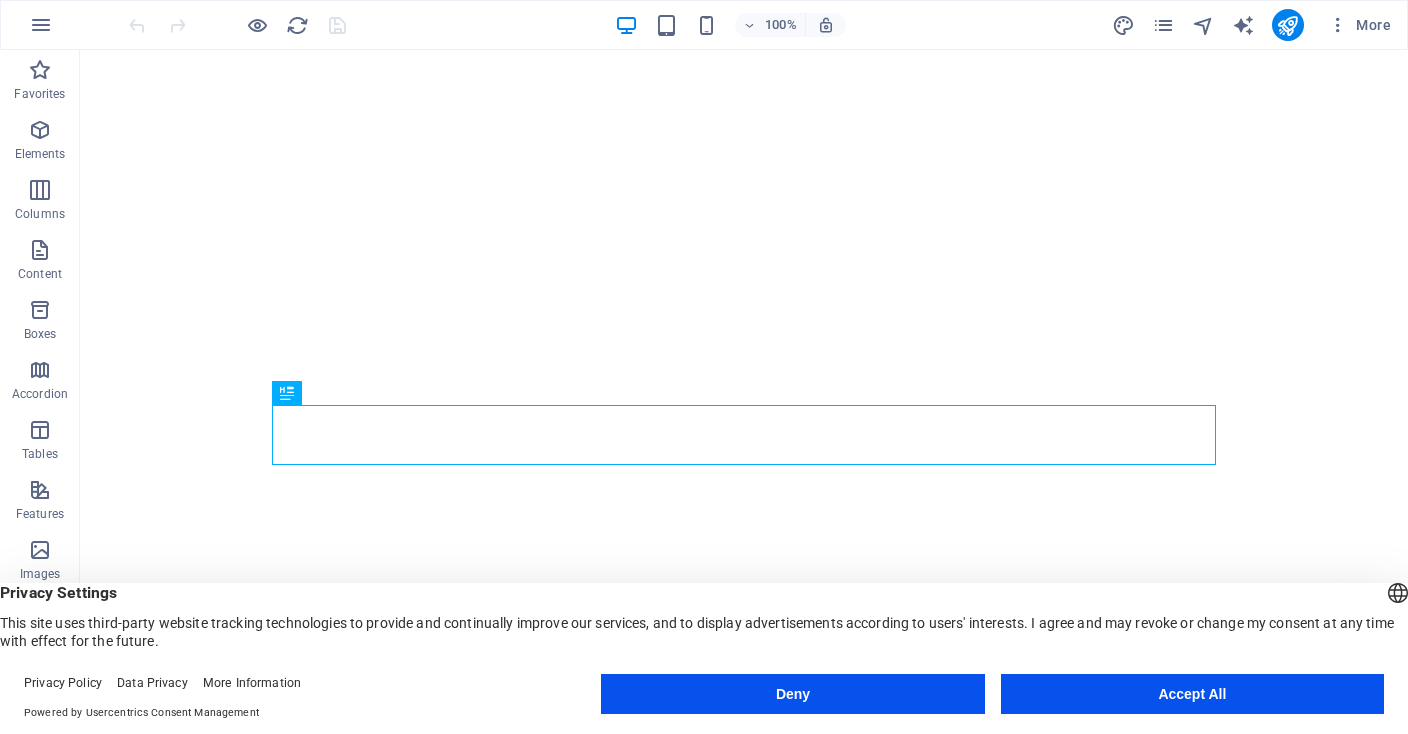 click on "Accept All" at bounding box center (1192, 694) 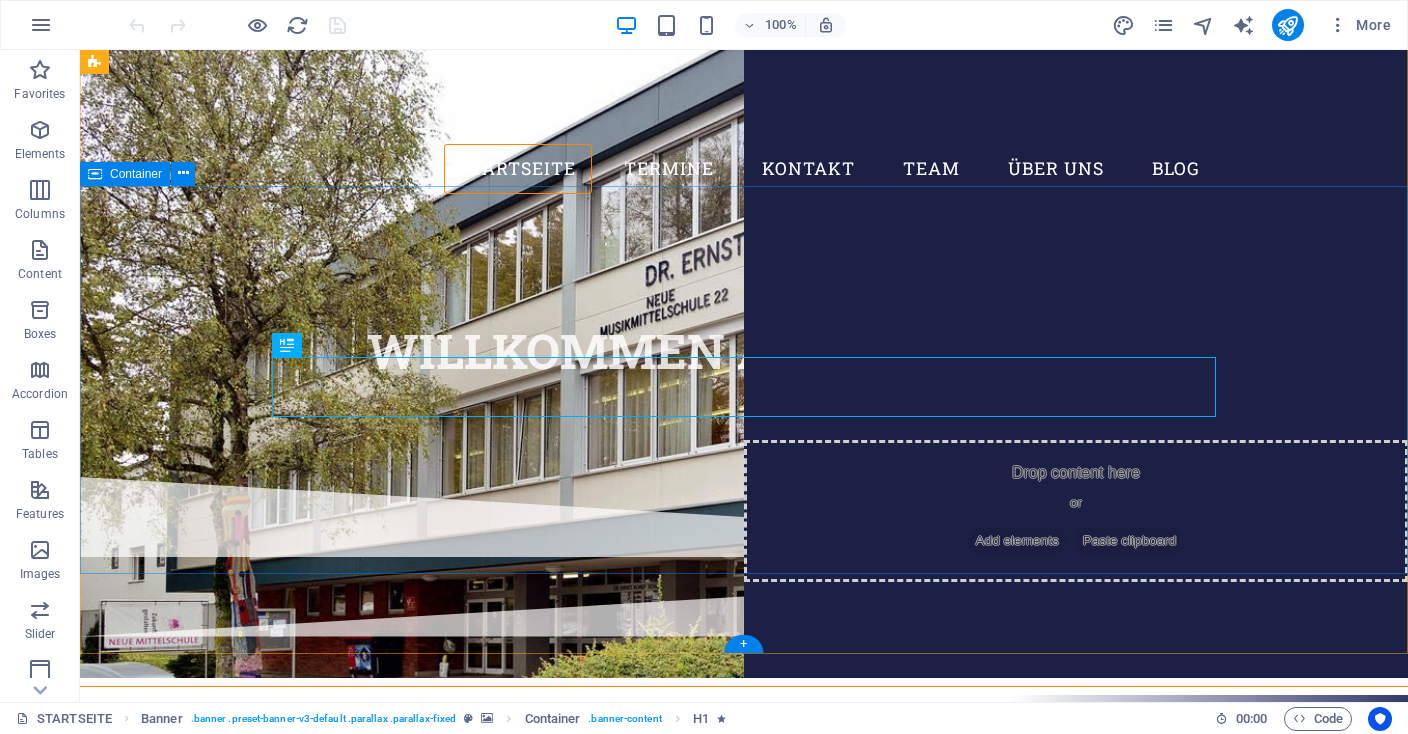 scroll, scrollTop: 0, scrollLeft: 0, axis: both 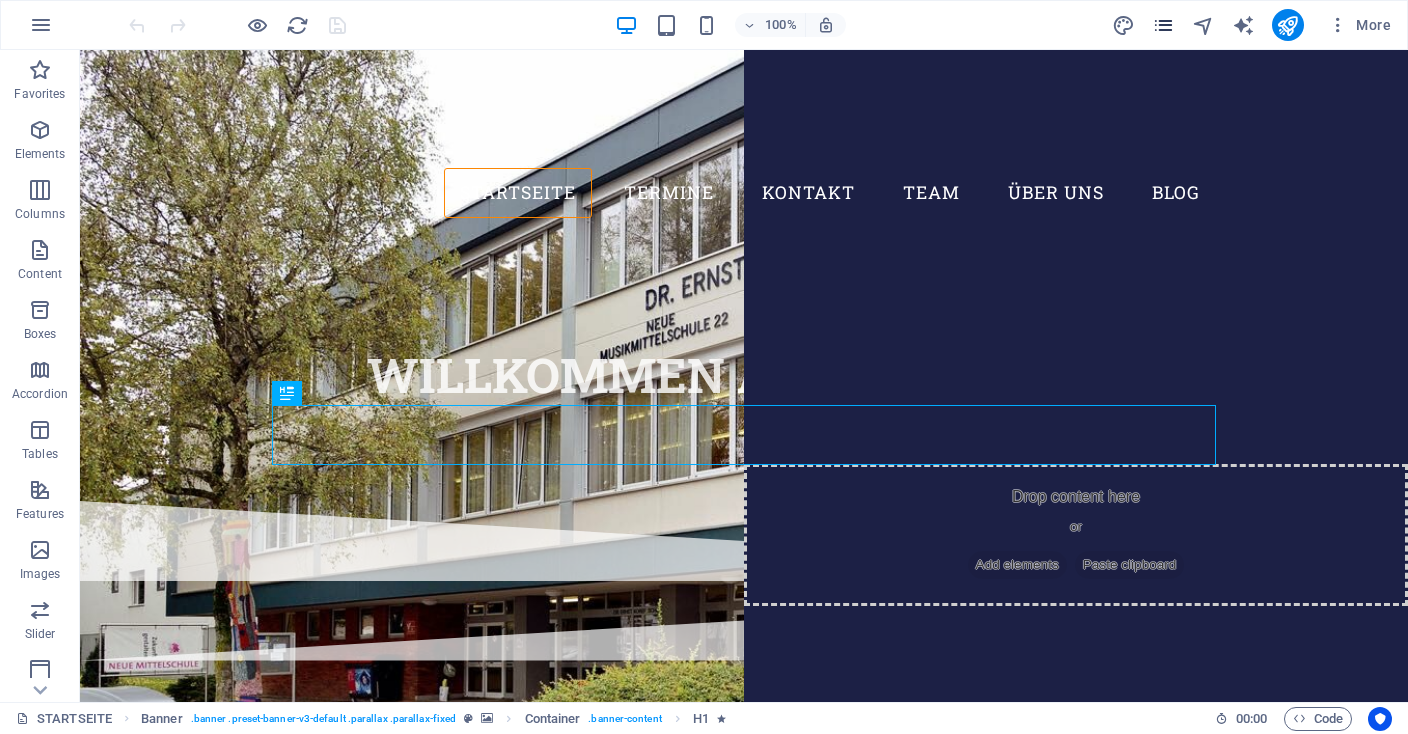 click at bounding box center [1163, 25] 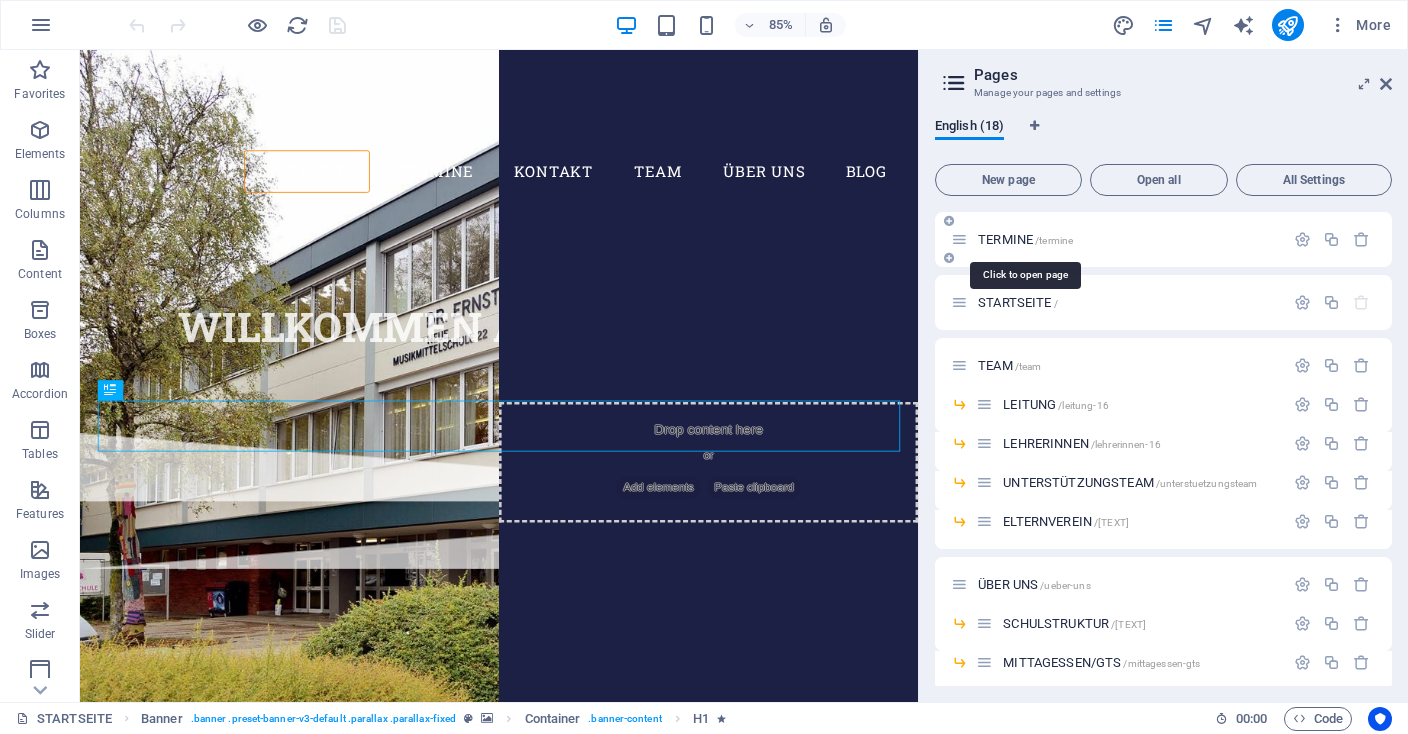 click on "TERMINE /termine" at bounding box center [1025, 239] 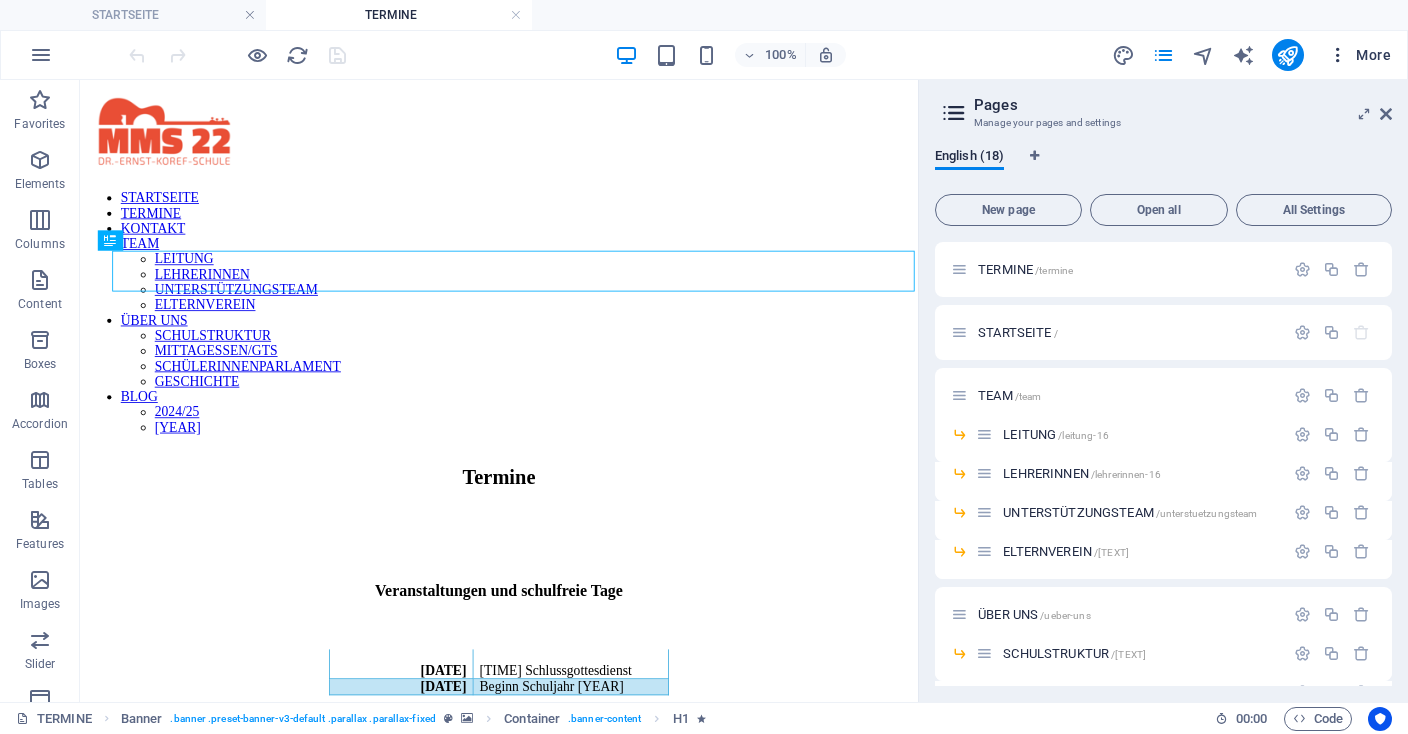 scroll, scrollTop: 0, scrollLeft: 0, axis: both 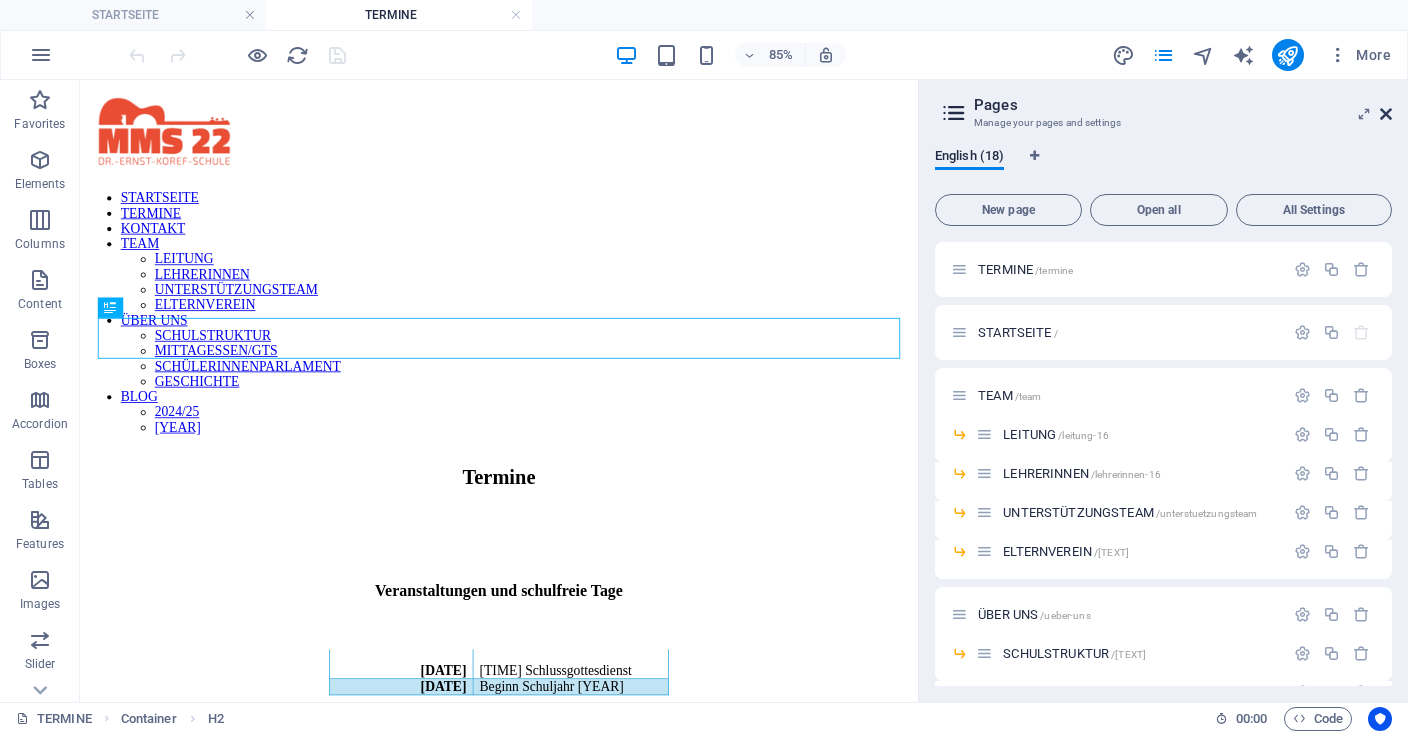 click at bounding box center [1386, 114] 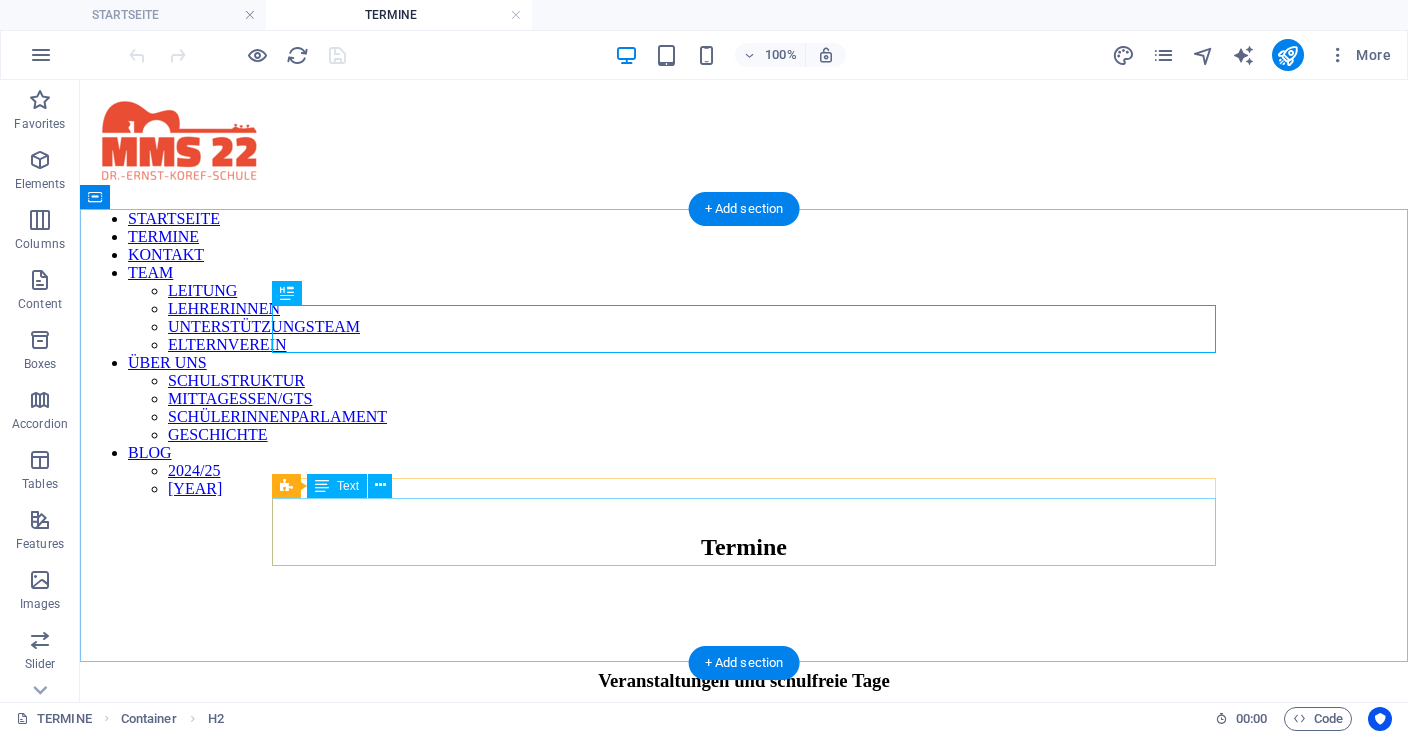 scroll, scrollTop: 211, scrollLeft: 0, axis: vertical 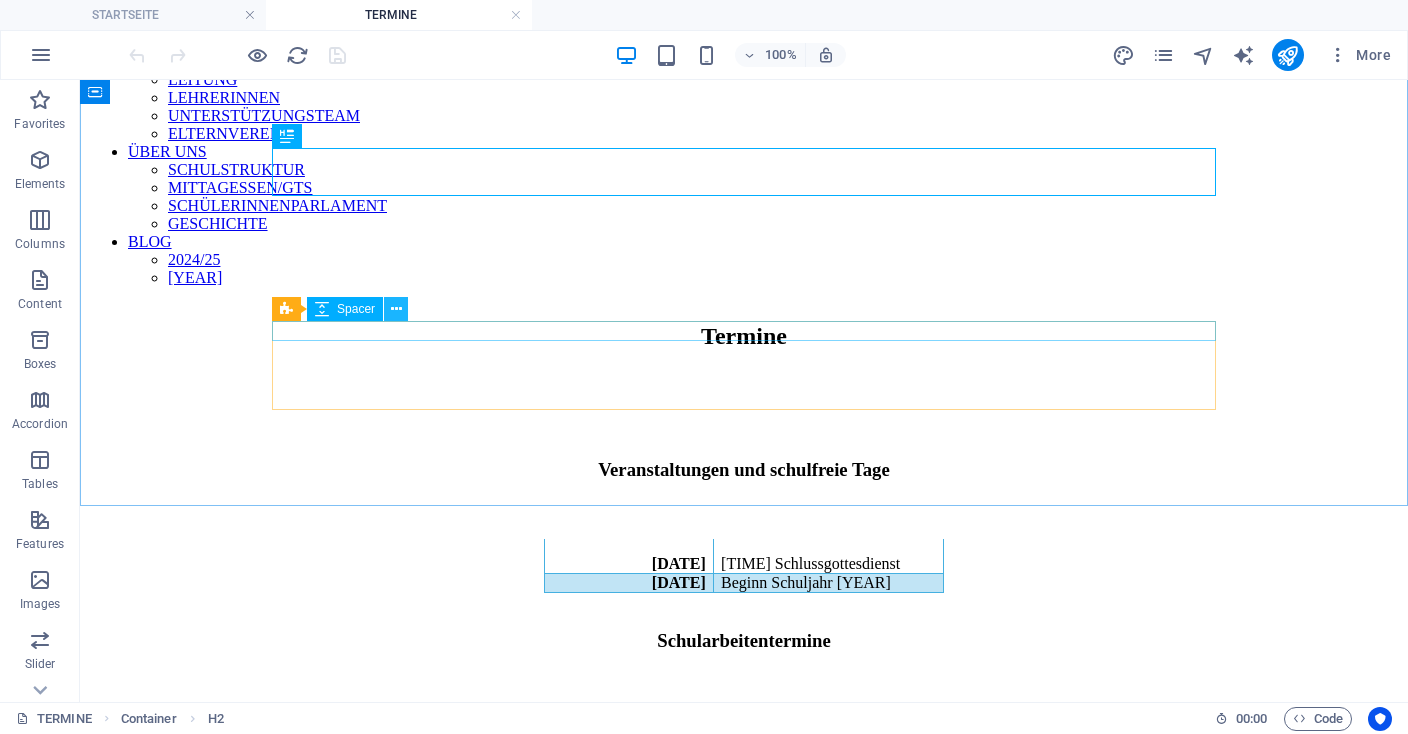click at bounding box center [396, 309] 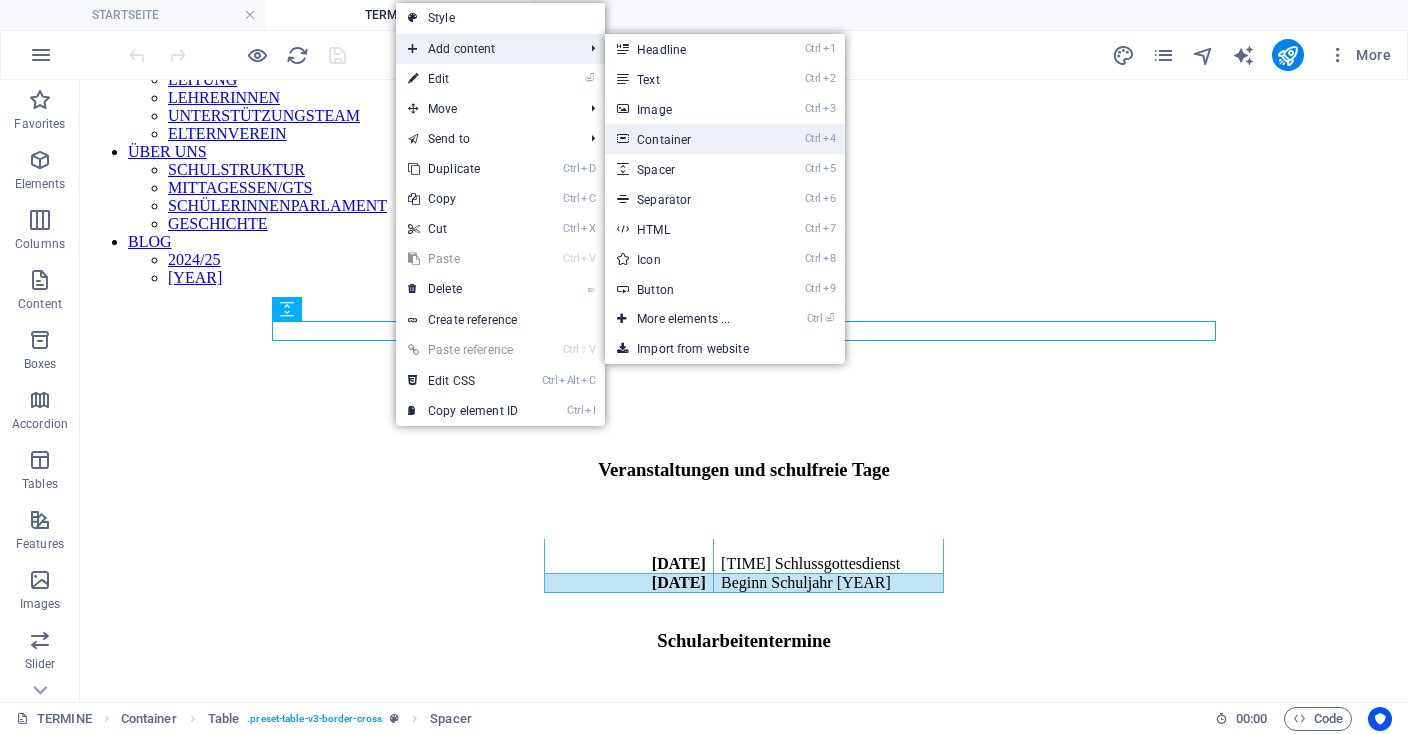 click on "Ctrl 4  Container" at bounding box center [687, 139] 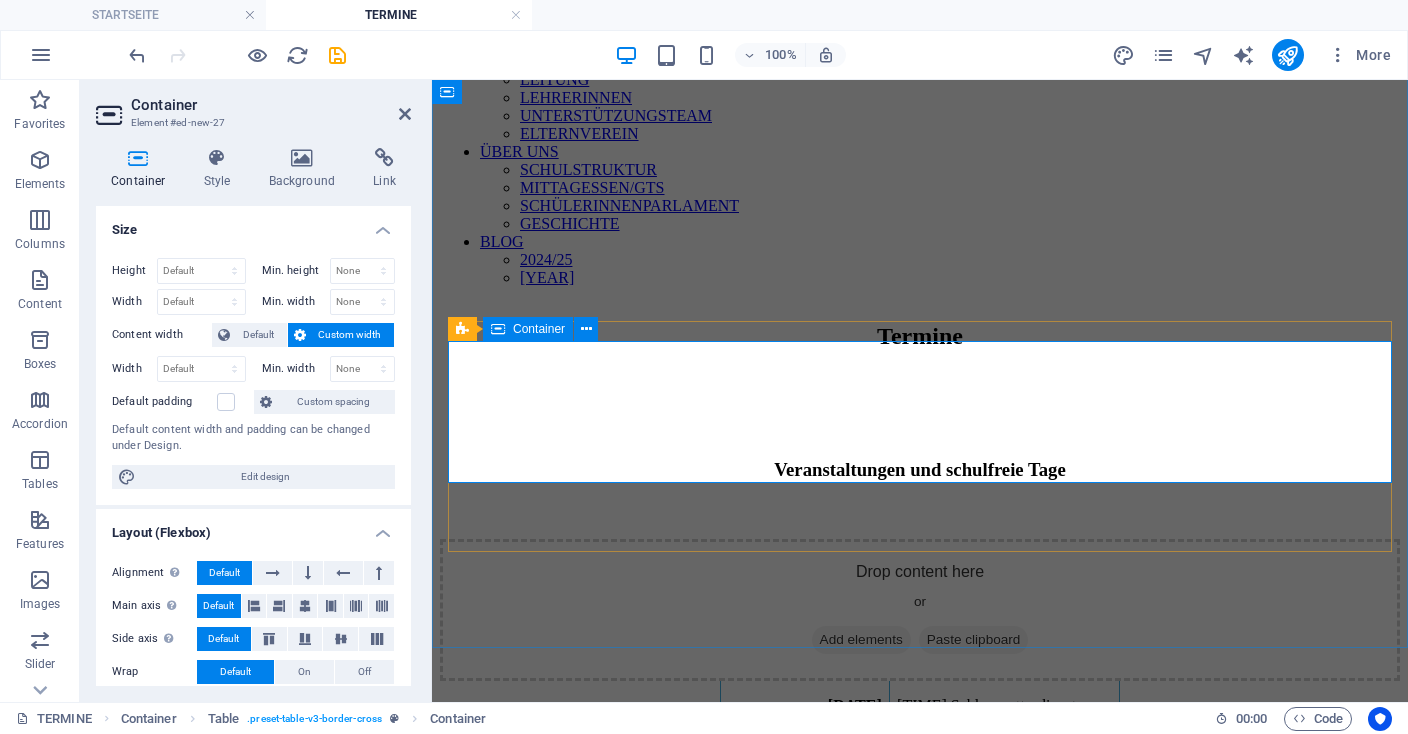 click on "Add elements" at bounding box center [861, 640] 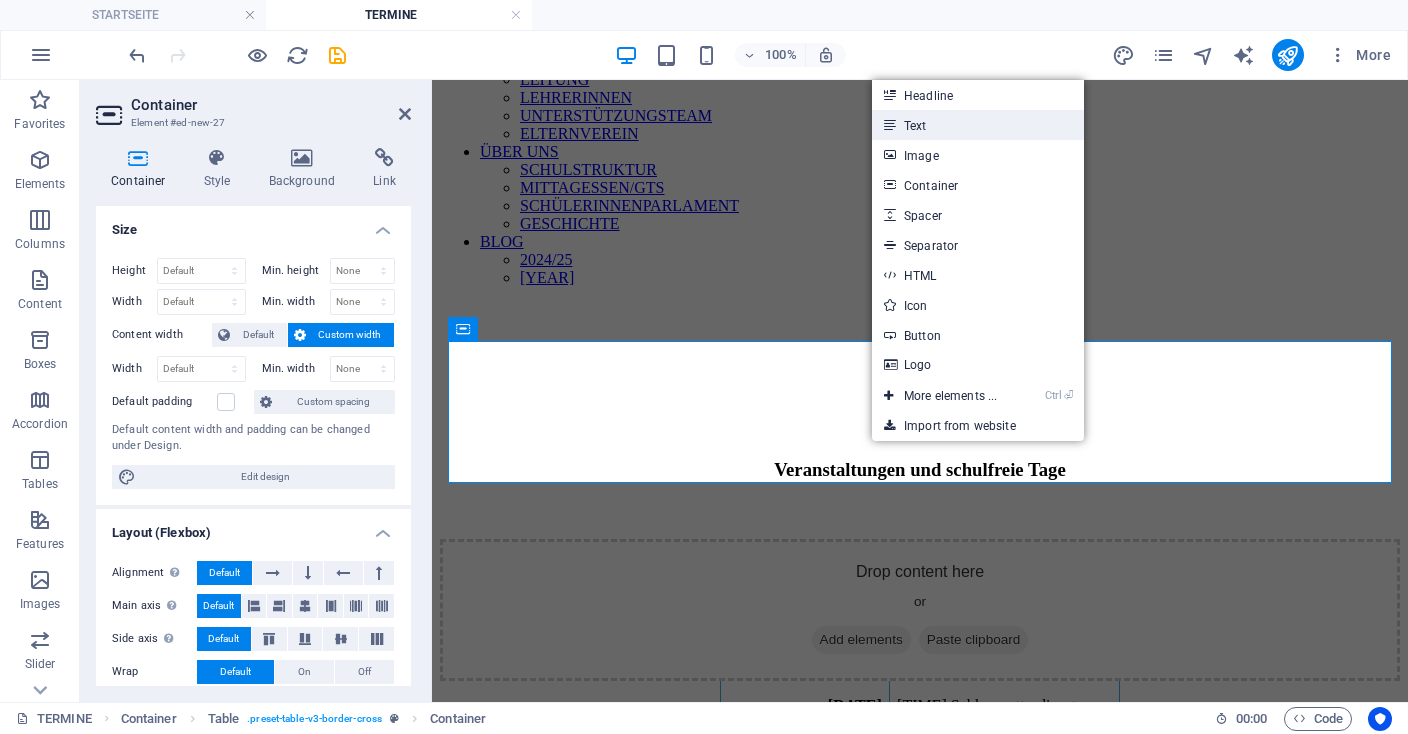 click on "Text" at bounding box center [978, 125] 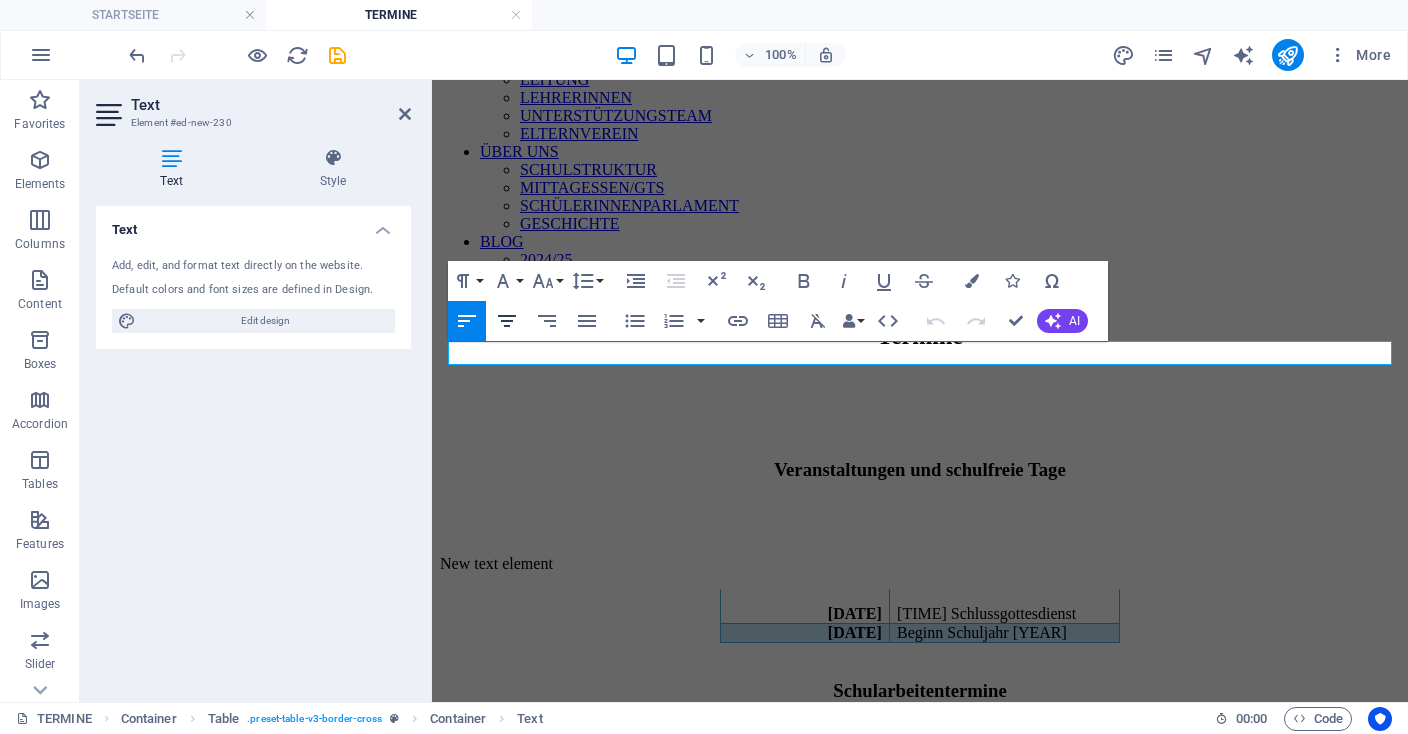click 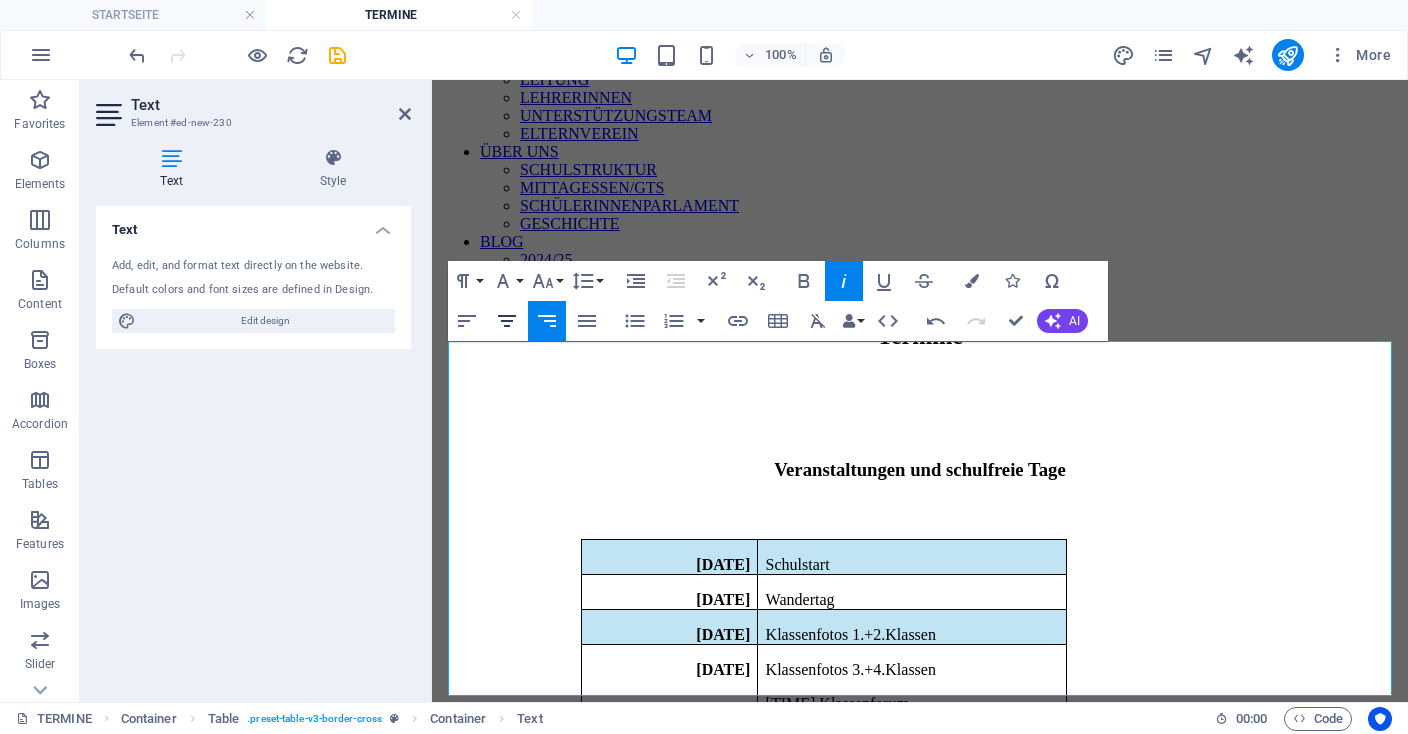 click 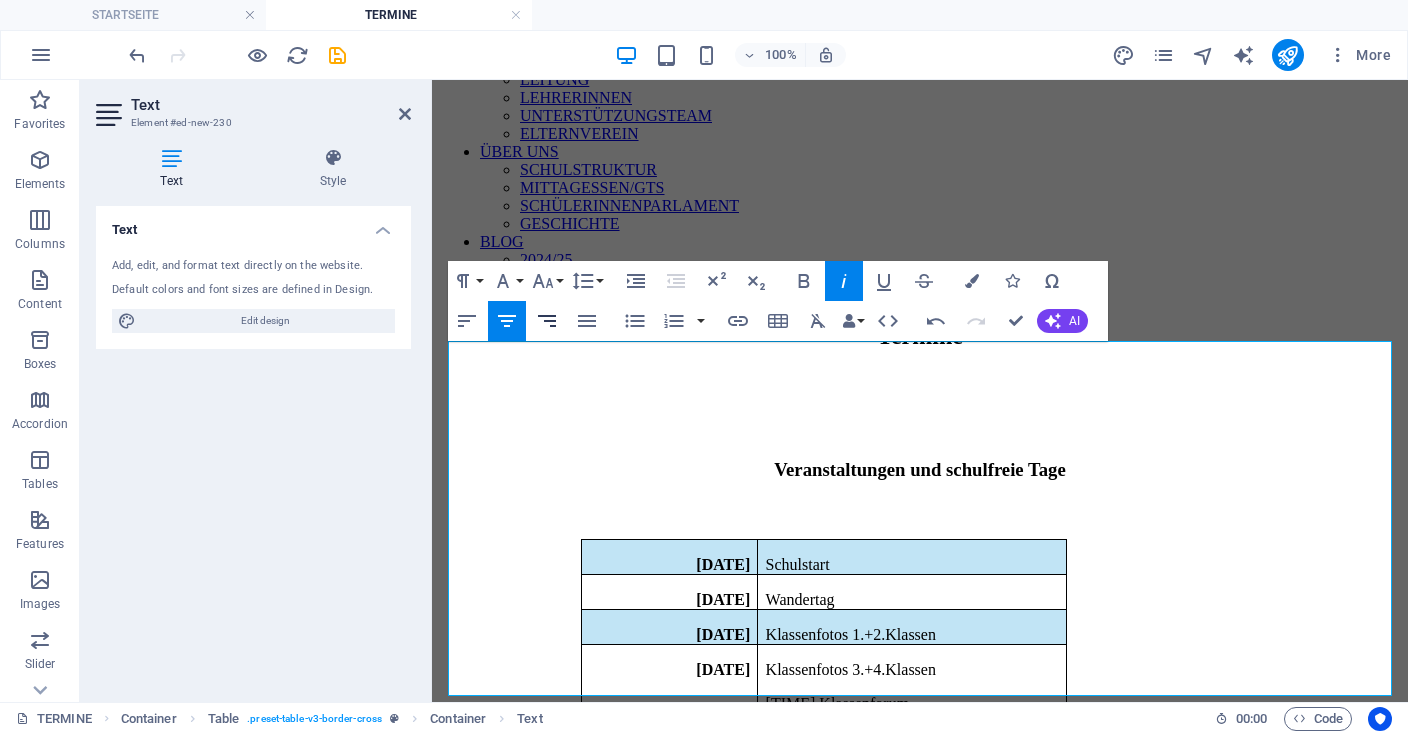 click 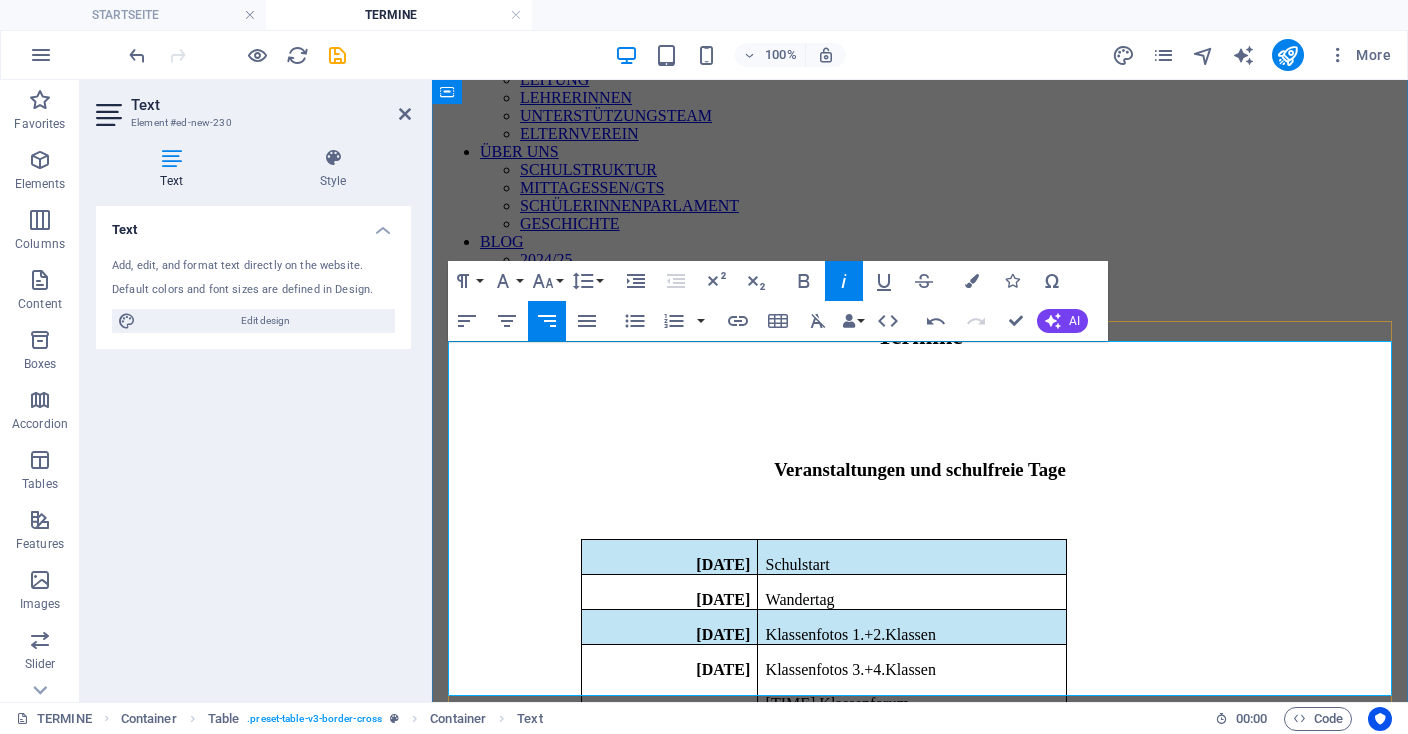 click on "[DATE]" at bounding box center (670, 600) 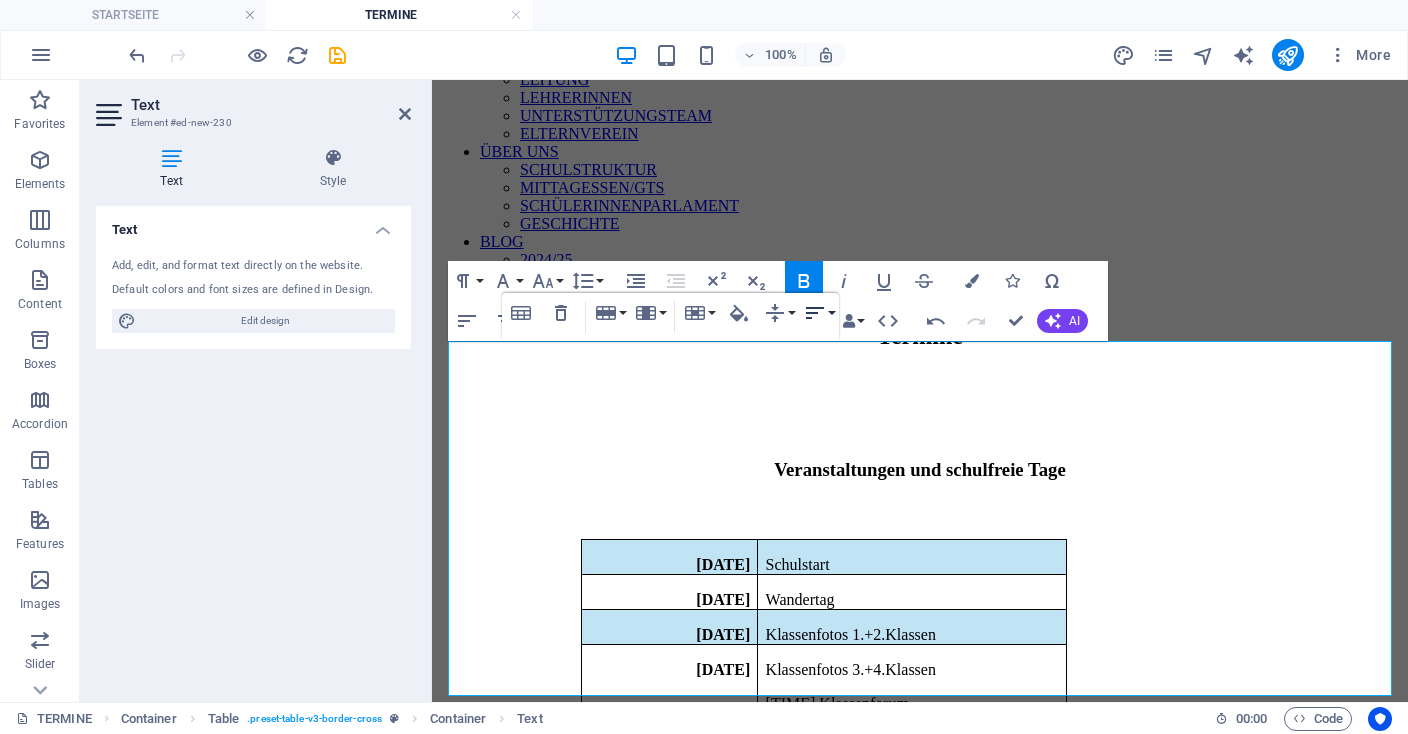 click on "Horizontal Align" at bounding box center (819, 313) 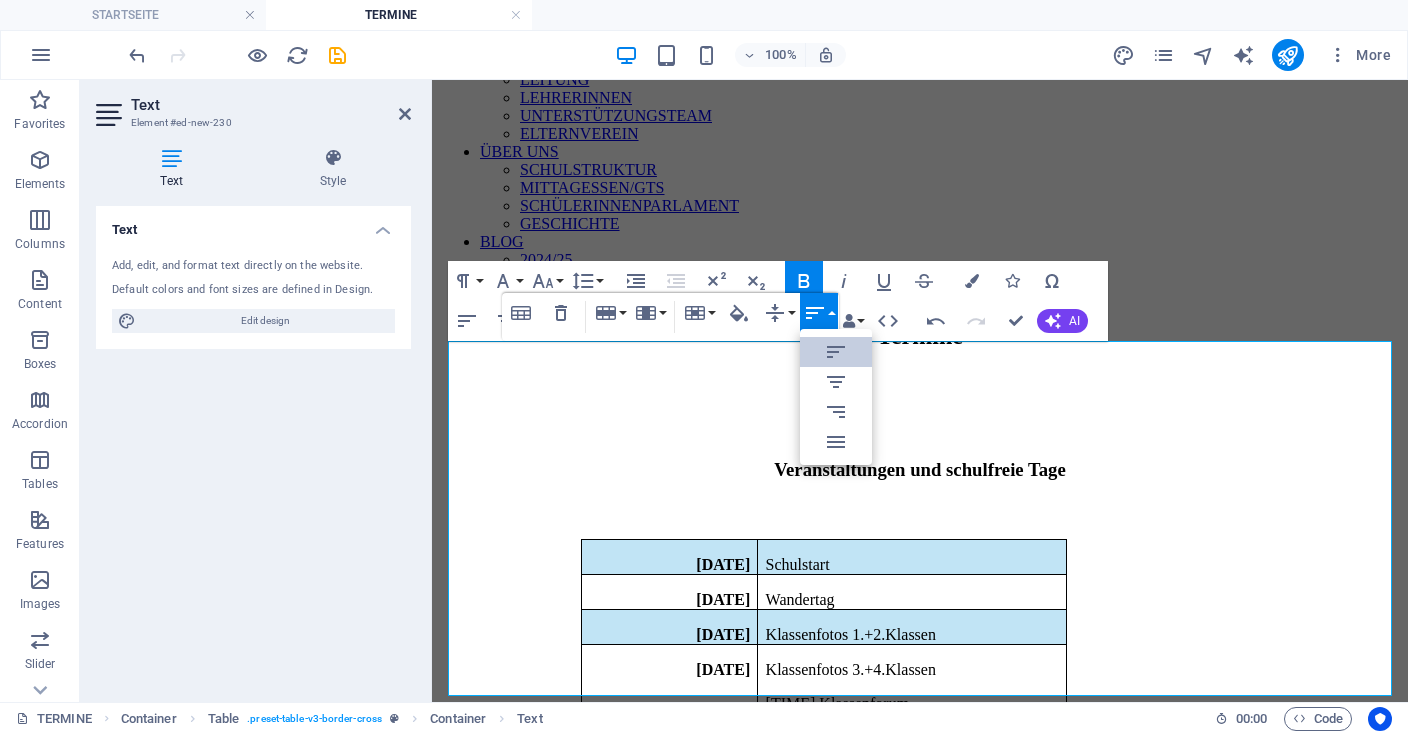 scroll, scrollTop: 0, scrollLeft: 0, axis: both 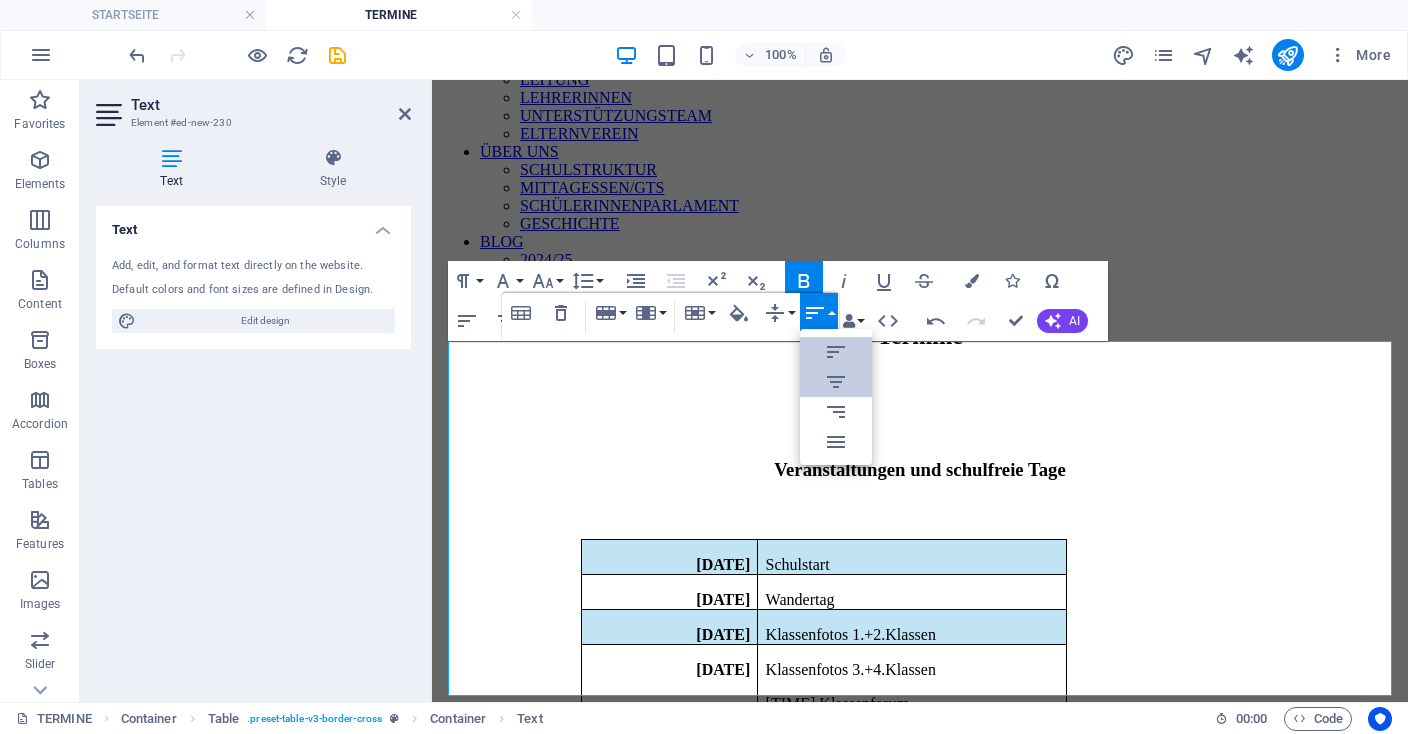 click 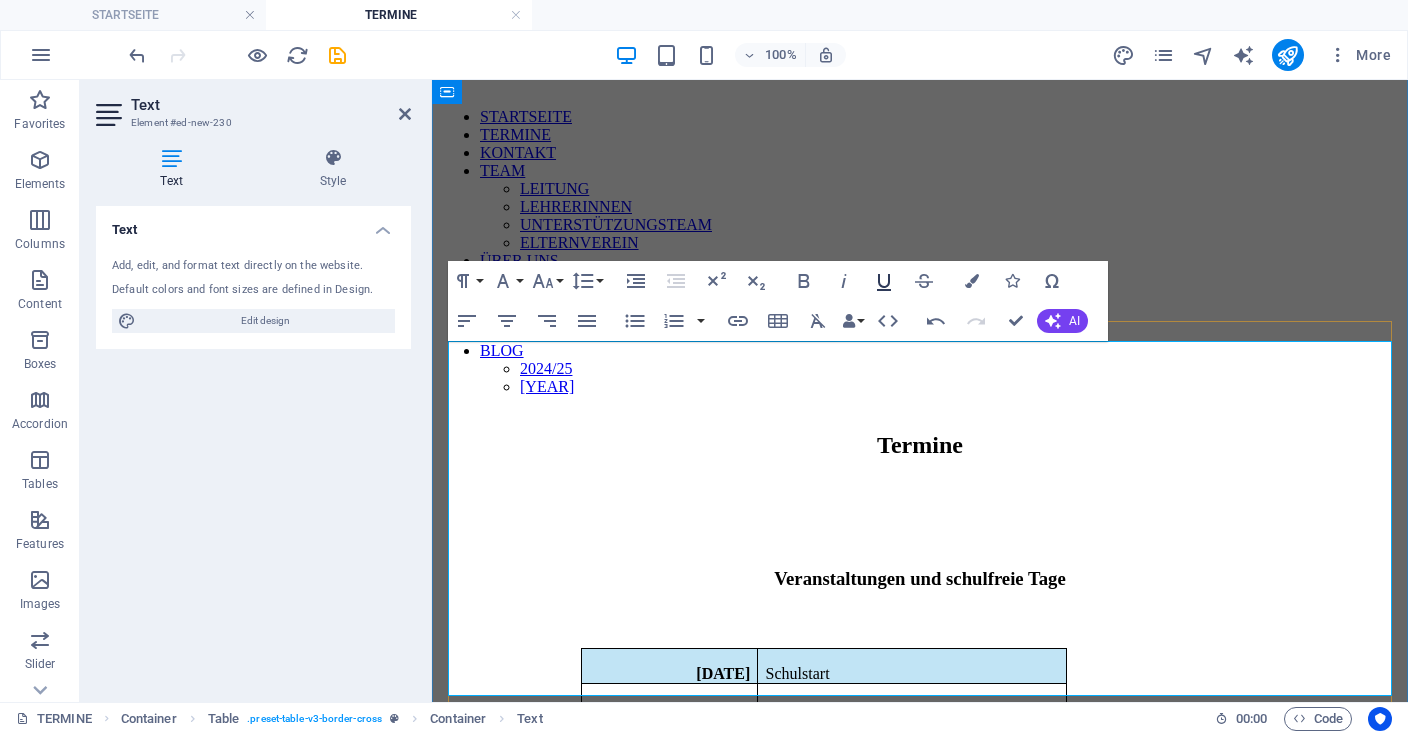 scroll, scrollTop: 0, scrollLeft: 0, axis: both 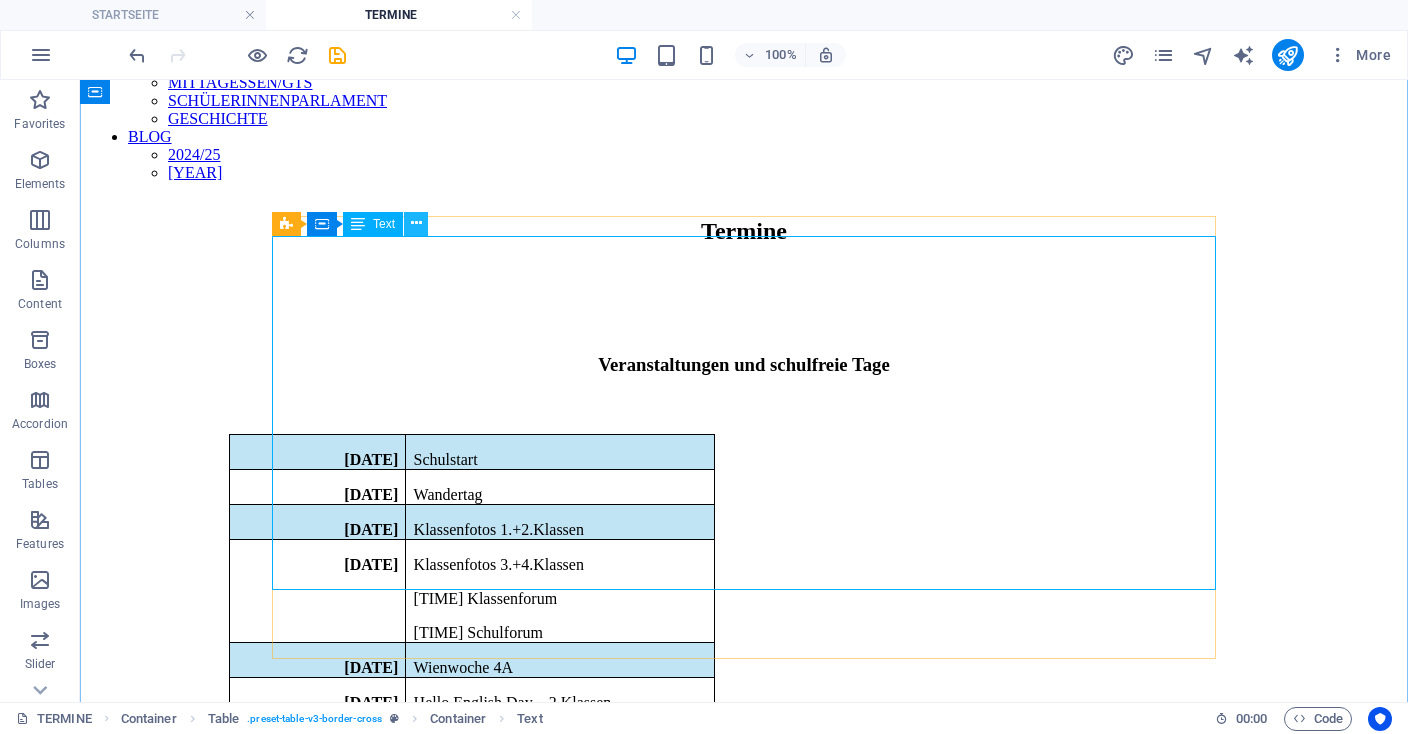 click at bounding box center [416, 224] 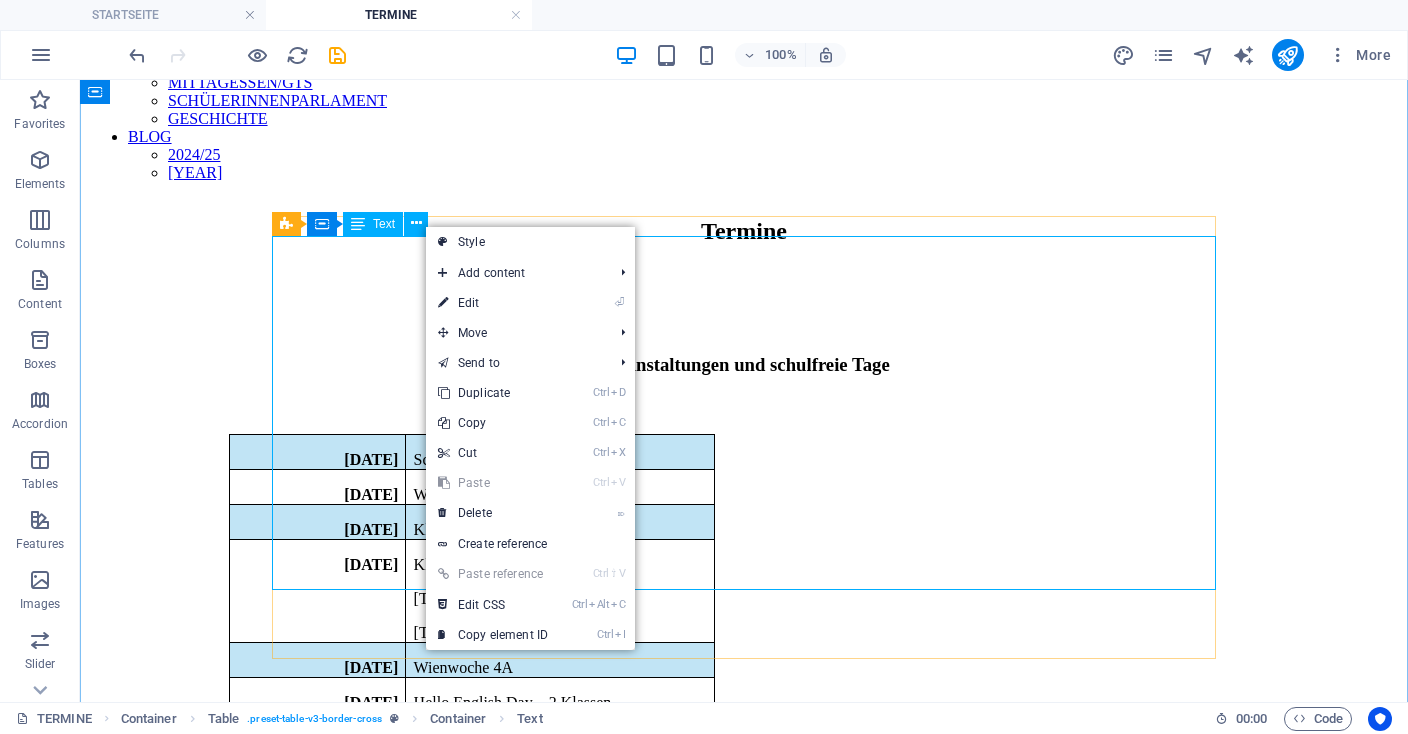 click on "Text" at bounding box center (373, 224) 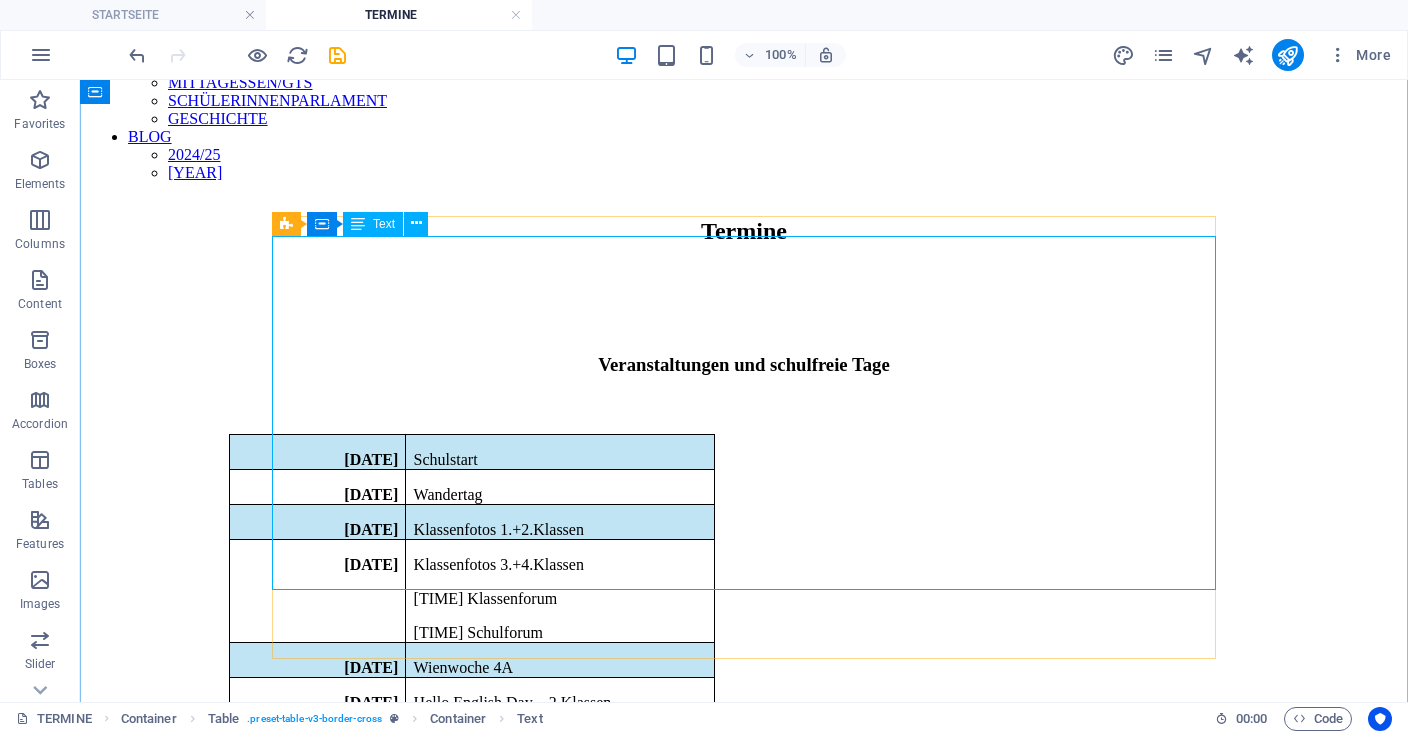 click on "[DATE] Schulstart [DATE] Wandertag [DATE] Klassenfotos 1.+2.Klassen [DATE] Klassenfotos 3.+4.Klassen [TIME] Klassenforum [TIME] Schulforum [DATE] Wienwoche 4A [DATE] Hello English Day – 2.Klassen [DATE] Berufspraktische Tage 4.Klassen [DATE] Herbstferien [DATE] Tag der offenen Tür [DATE] Elternsprechtag [DATE] Weihnachtskonzert, Kirche Bindermichl [DATE] Weihnachtsferien [DATE] Eignungsüberprüfung nächste M-Klasse Fußballturnier [DATE] Semesterferien" at bounding box center [744, 730] 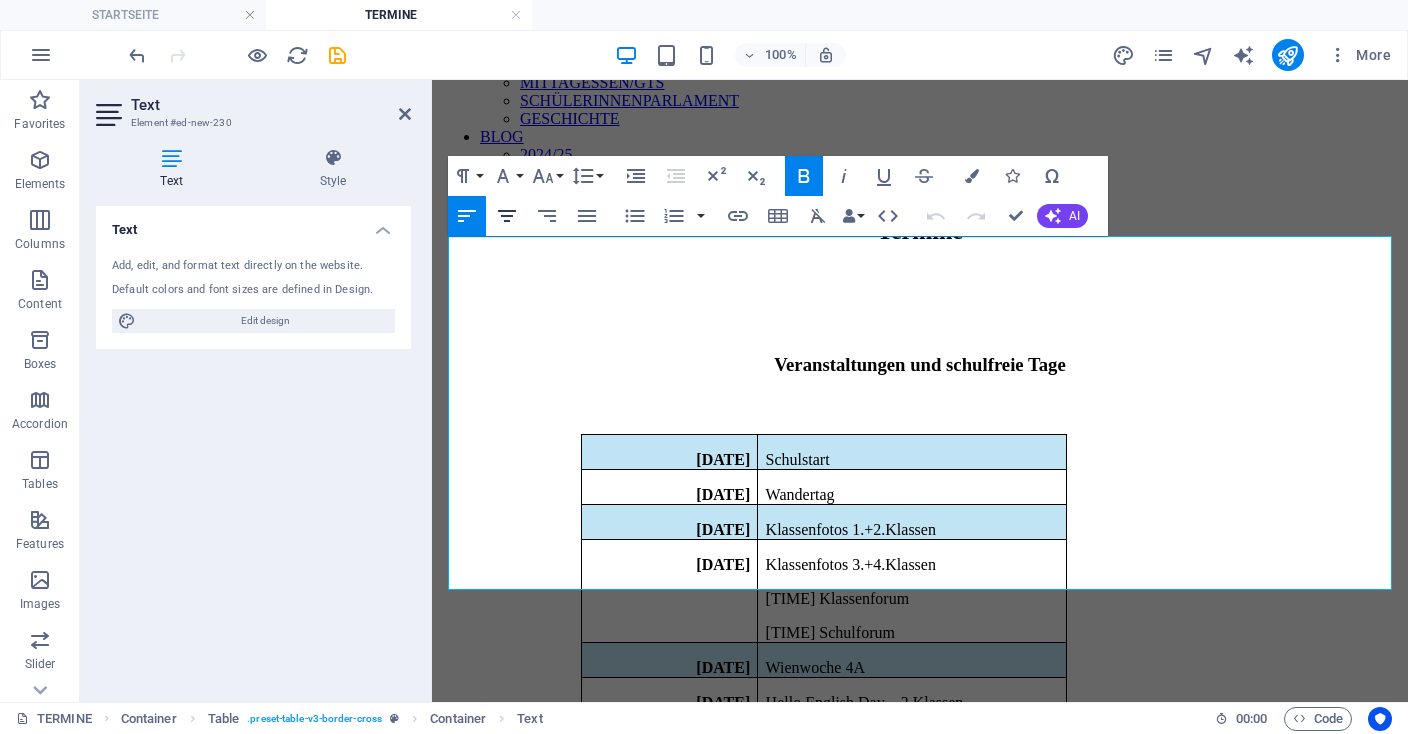 click 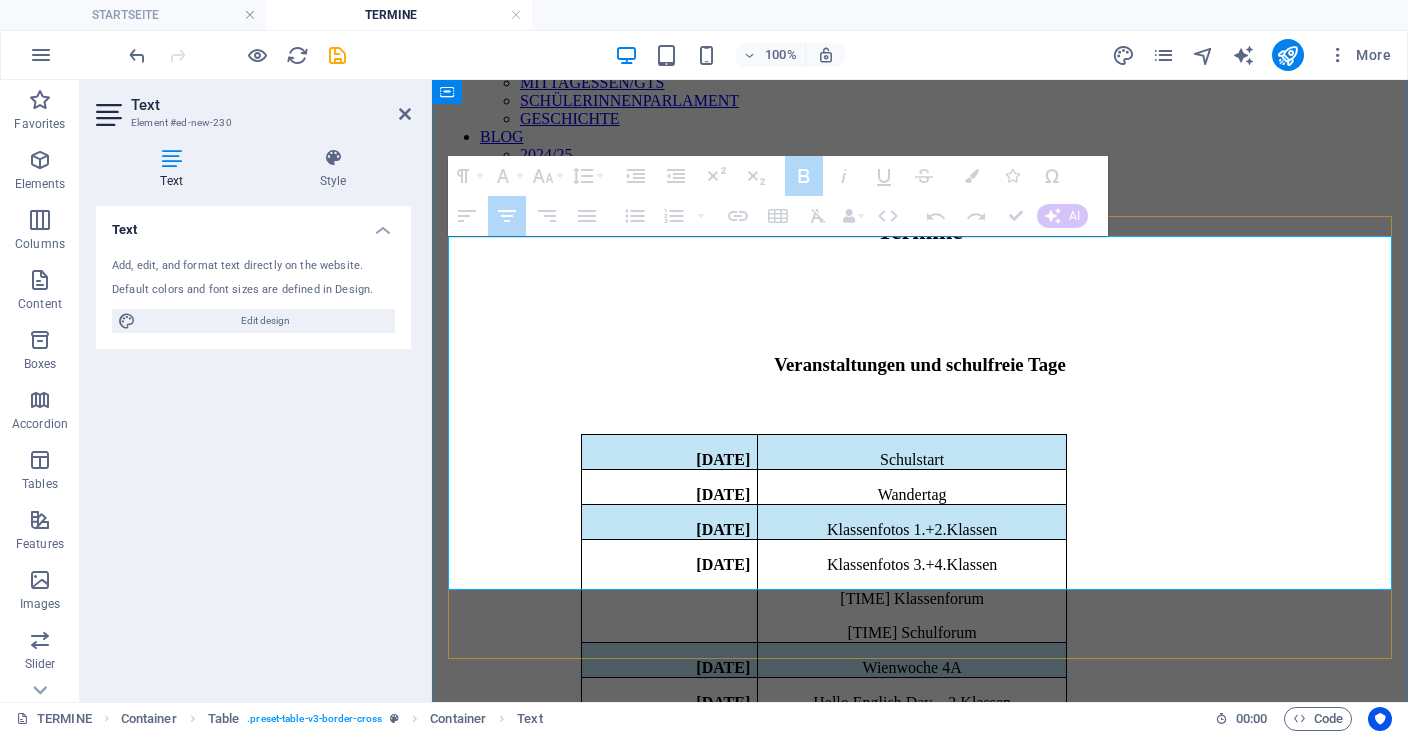 drag, startPoint x: 694, startPoint y: 244, endPoint x: 998, endPoint y: 457, distance: 371.19403 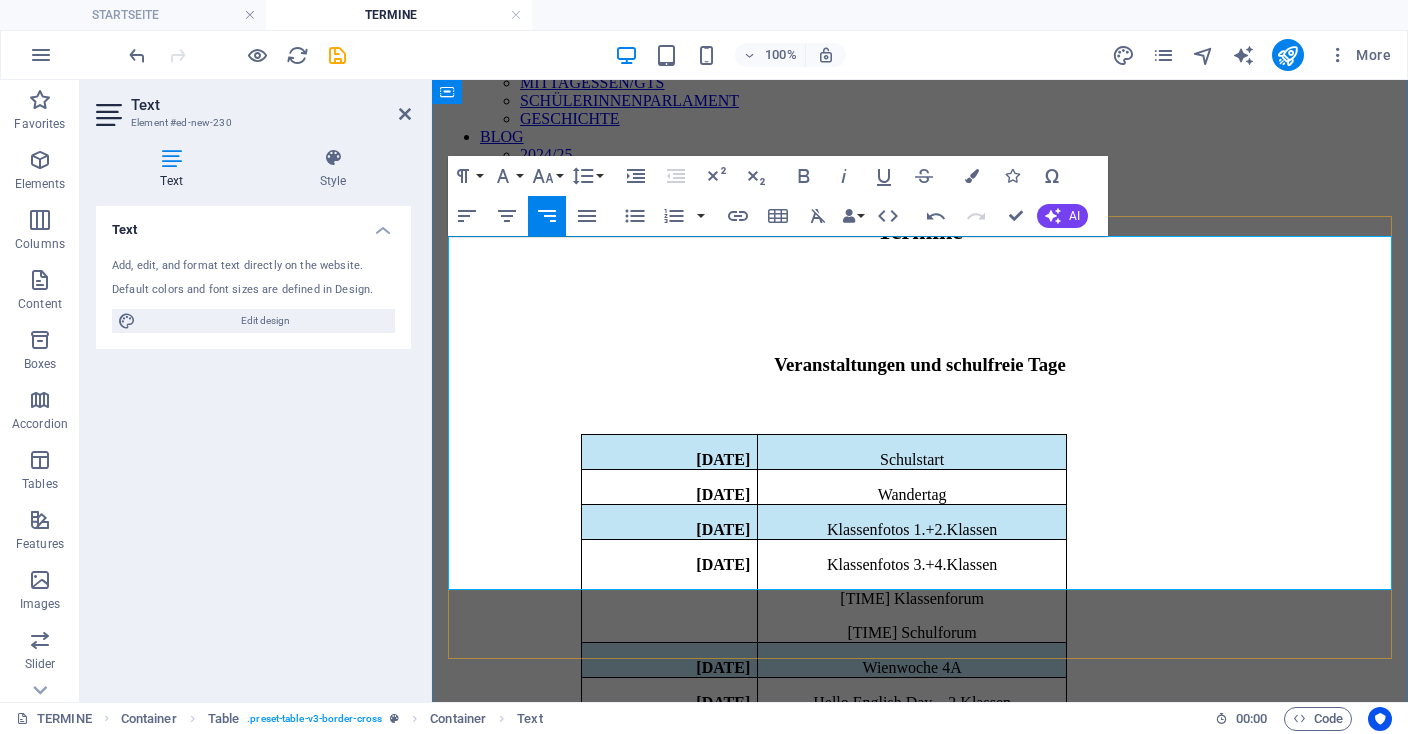 drag, startPoint x: 962, startPoint y: 400, endPoint x: 1412, endPoint y: 470, distance: 455.4119 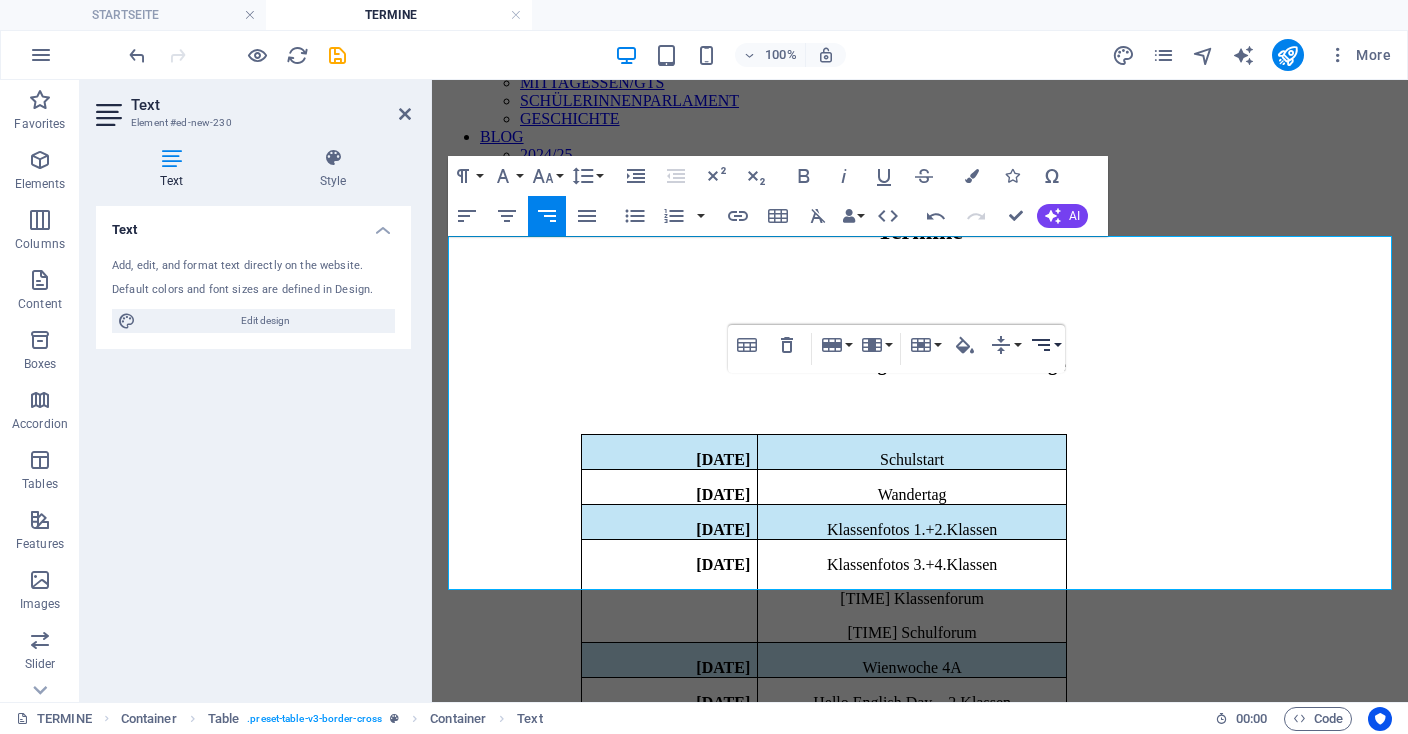 click 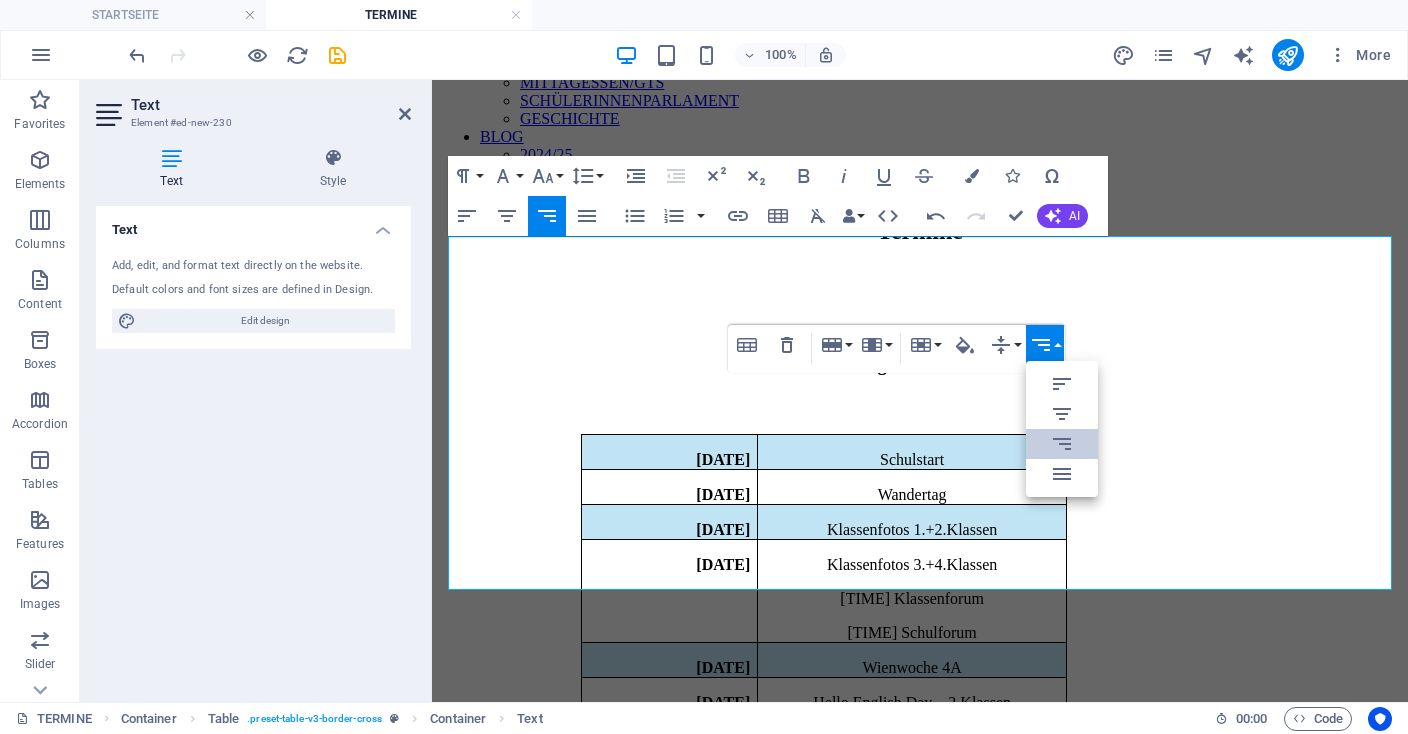 scroll, scrollTop: 0, scrollLeft: 0, axis: both 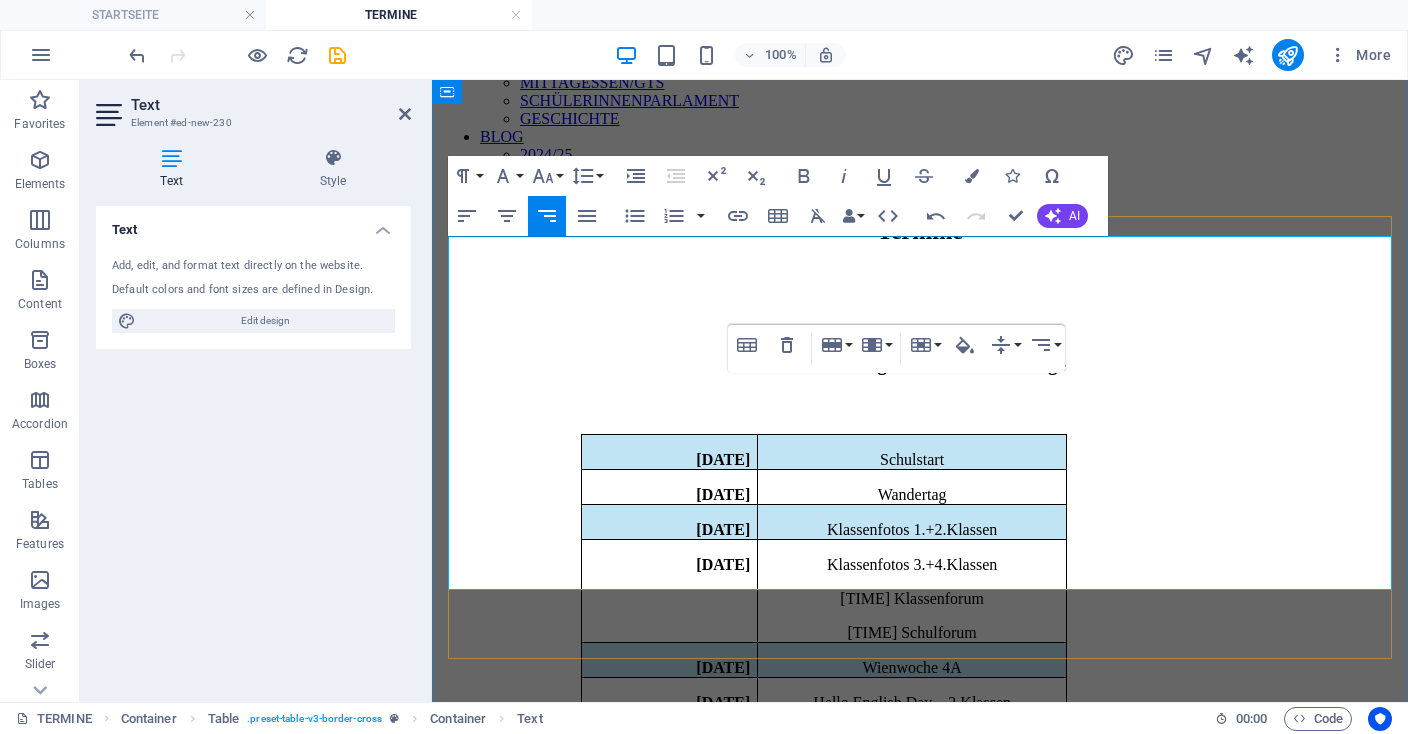click on "Schulstart" at bounding box center [912, 460] 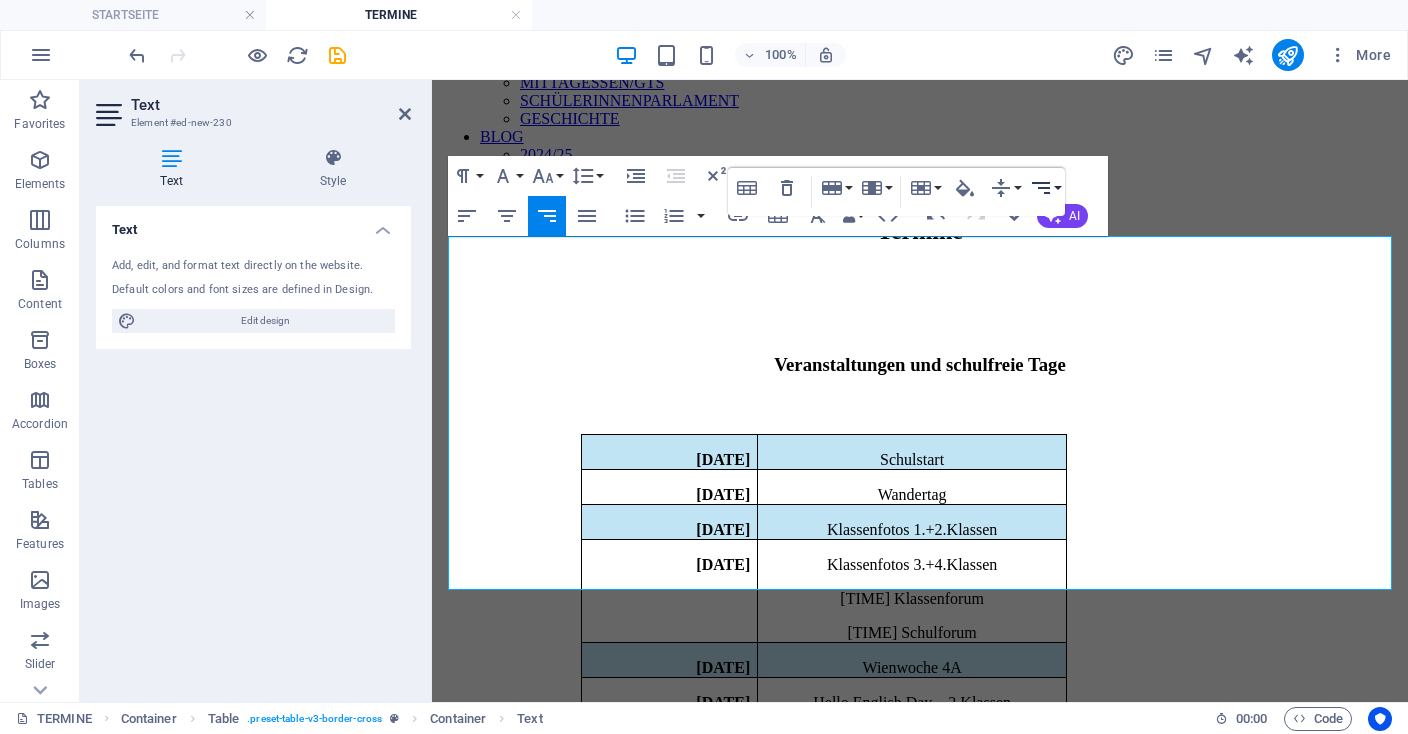 click 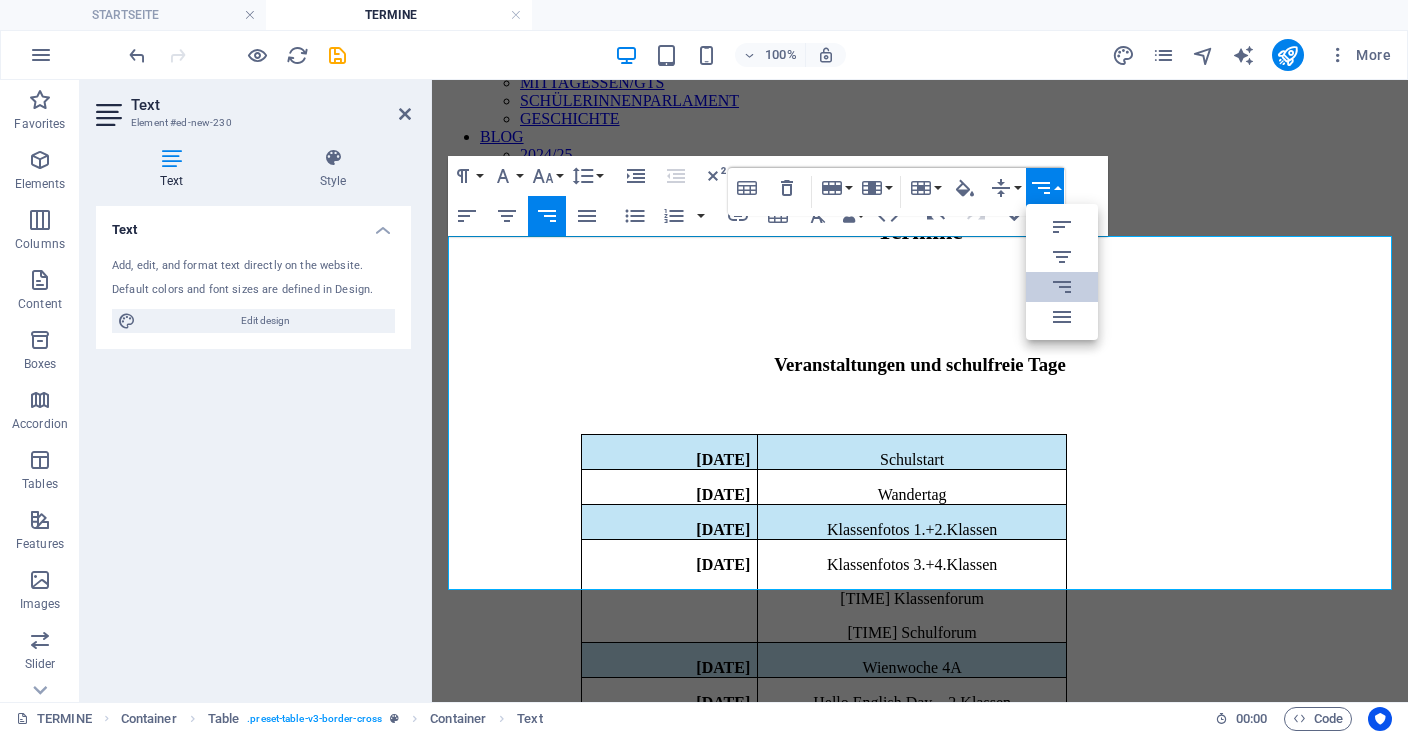 scroll, scrollTop: 0, scrollLeft: 0, axis: both 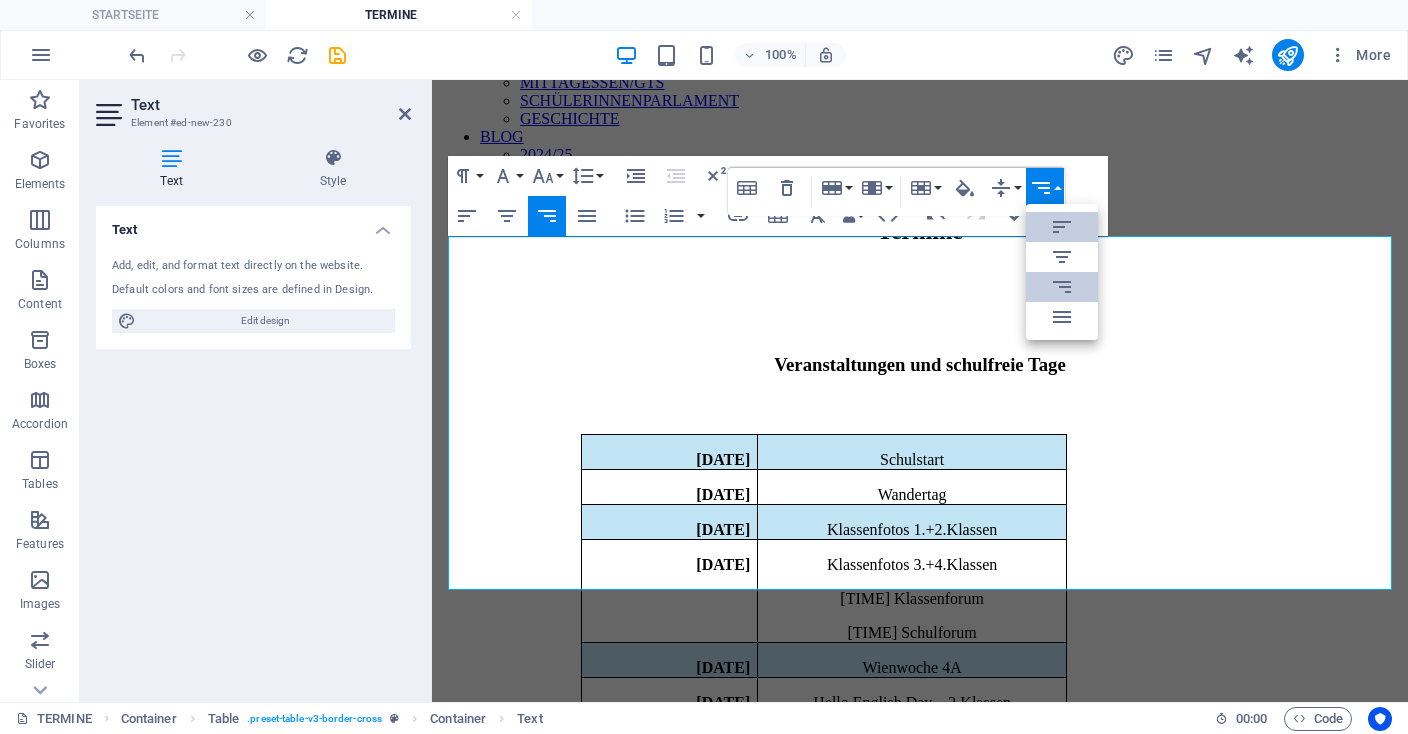 click 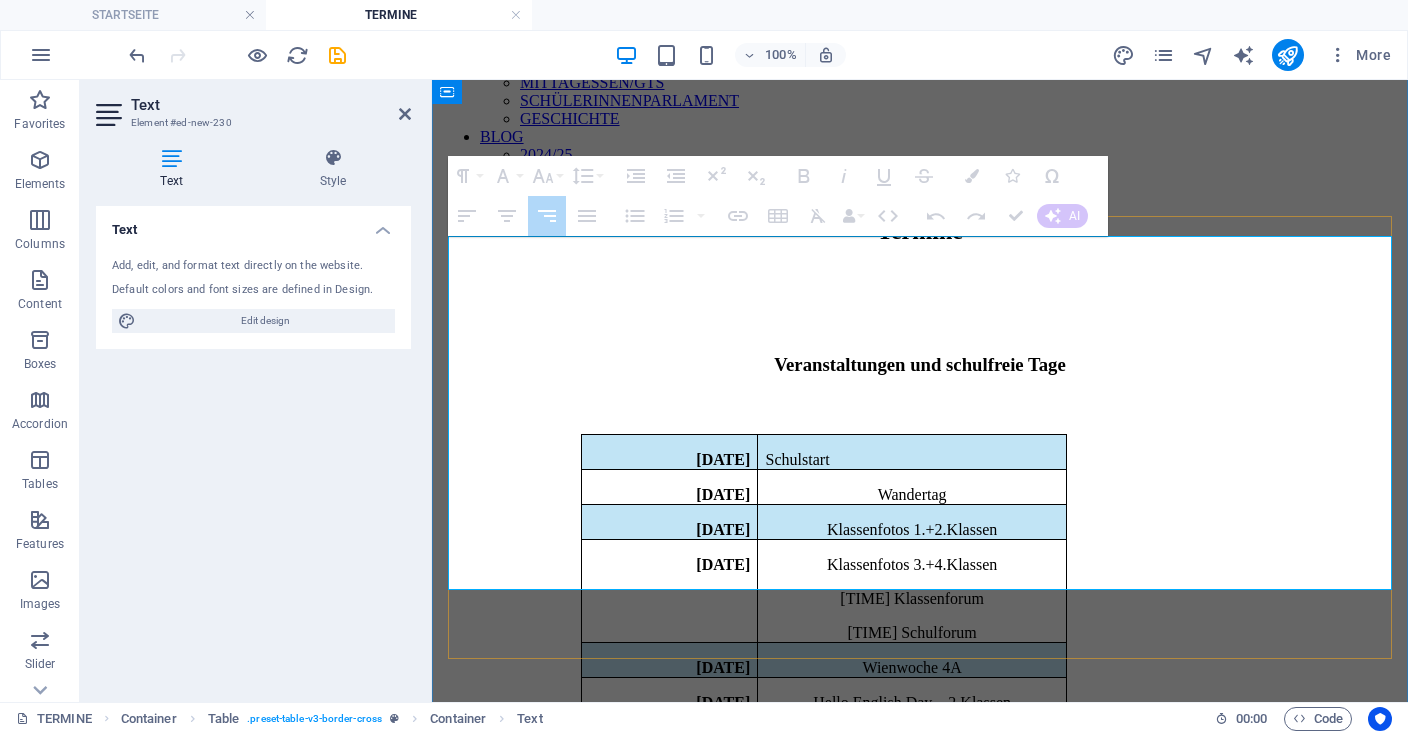 drag, startPoint x: 942, startPoint y: 268, endPoint x: 965, endPoint y: 387, distance: 121.20231 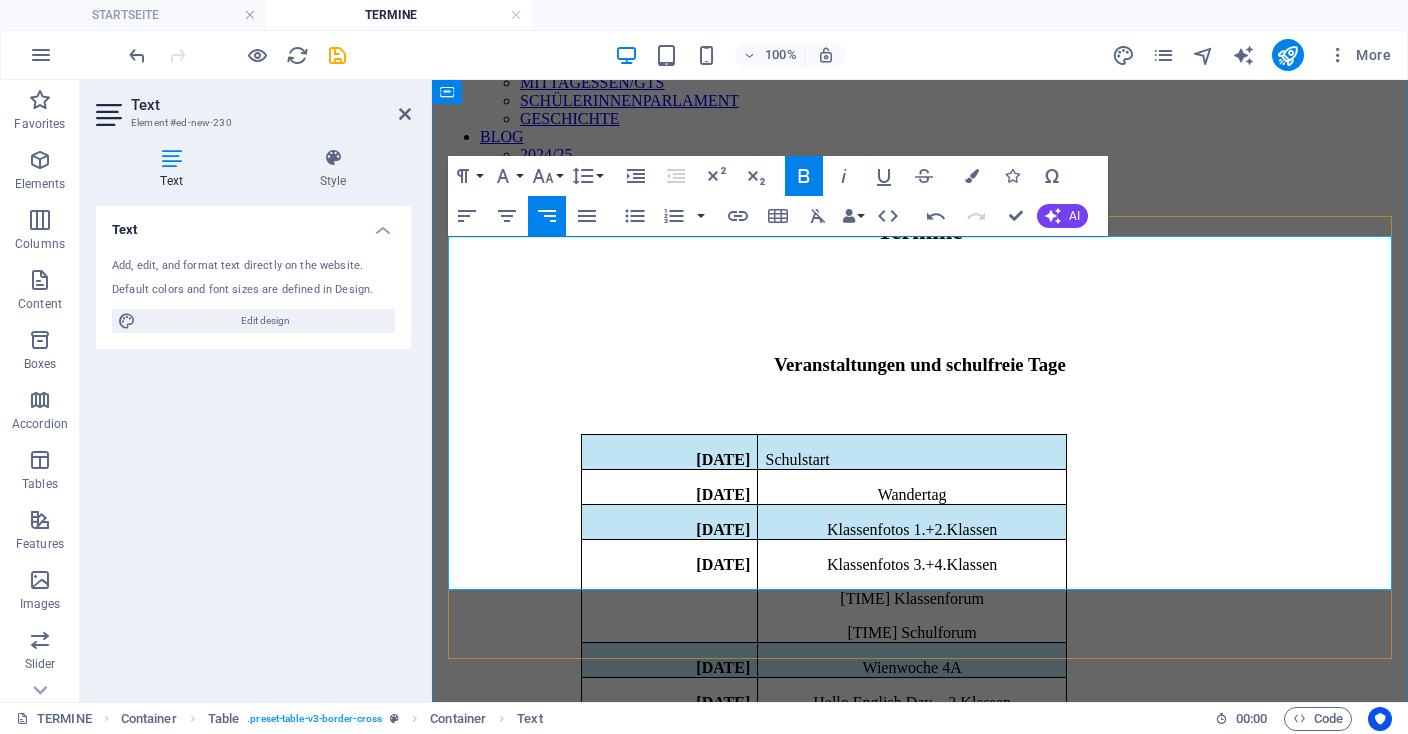click on "Wandertag" at bounding box center (912, 495) 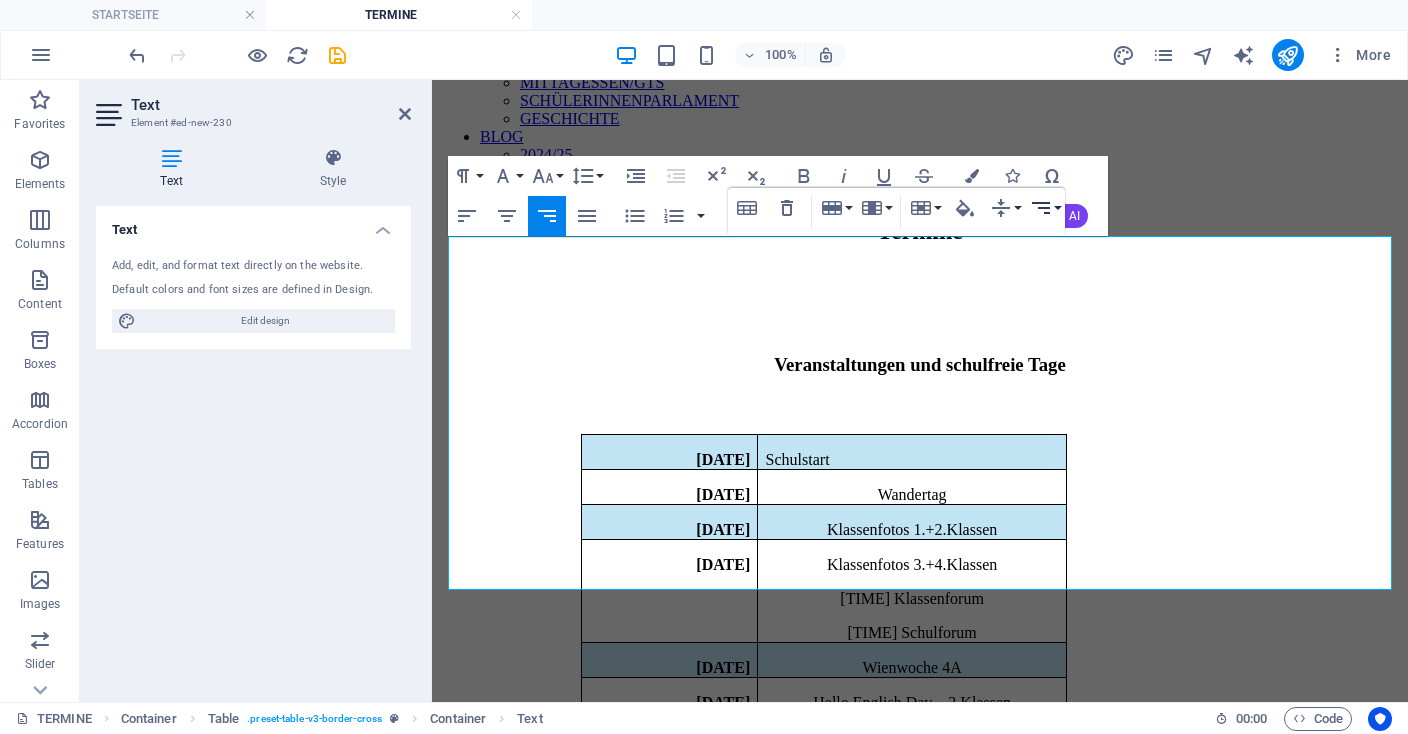 click 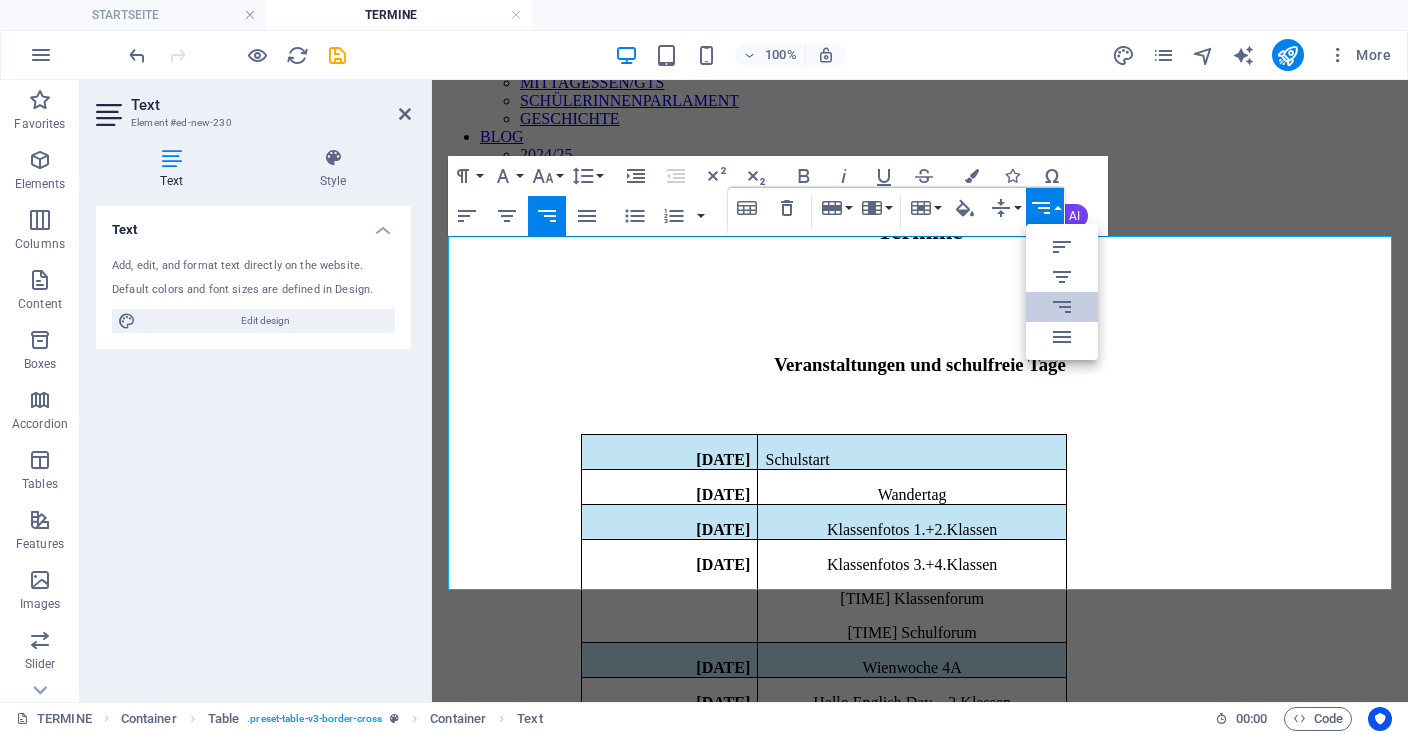 scroll, scrollTop: 0, scrollLeft: 0, axis: both 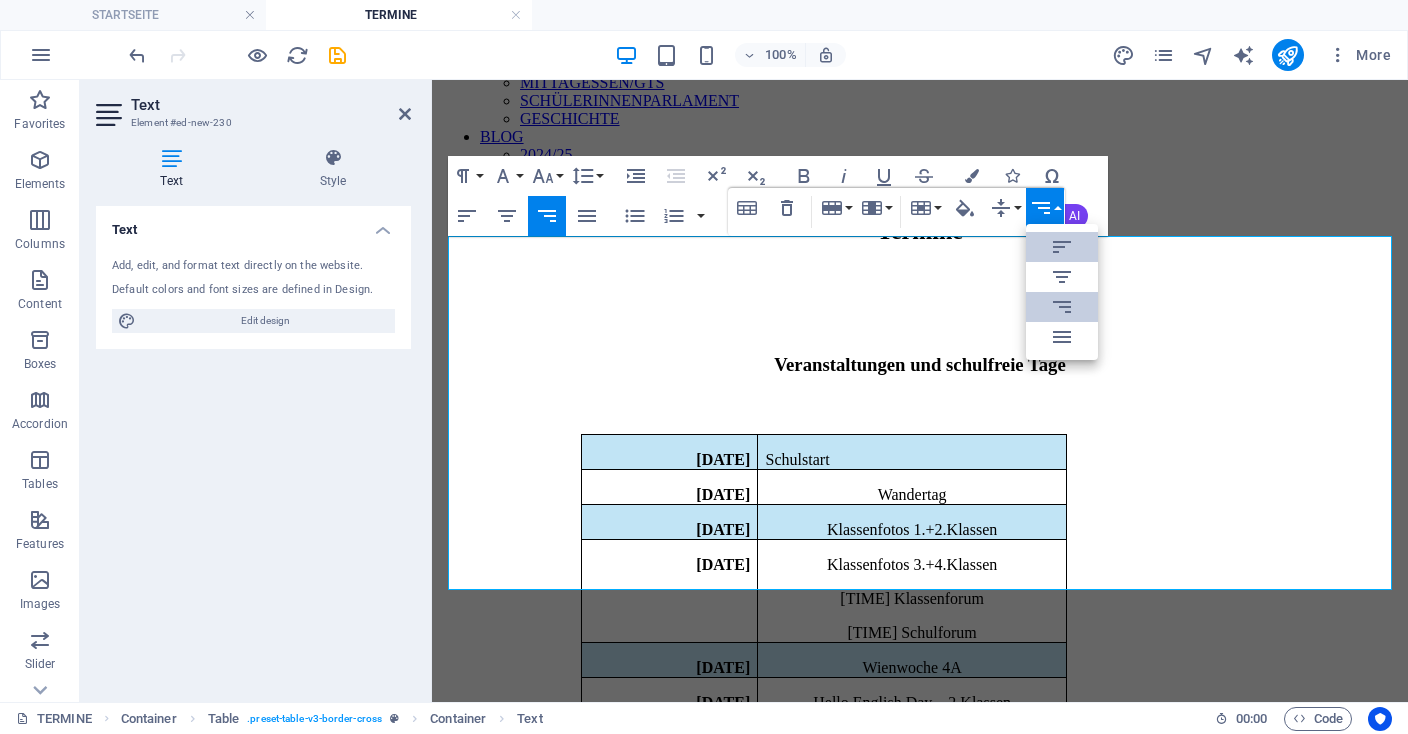 click 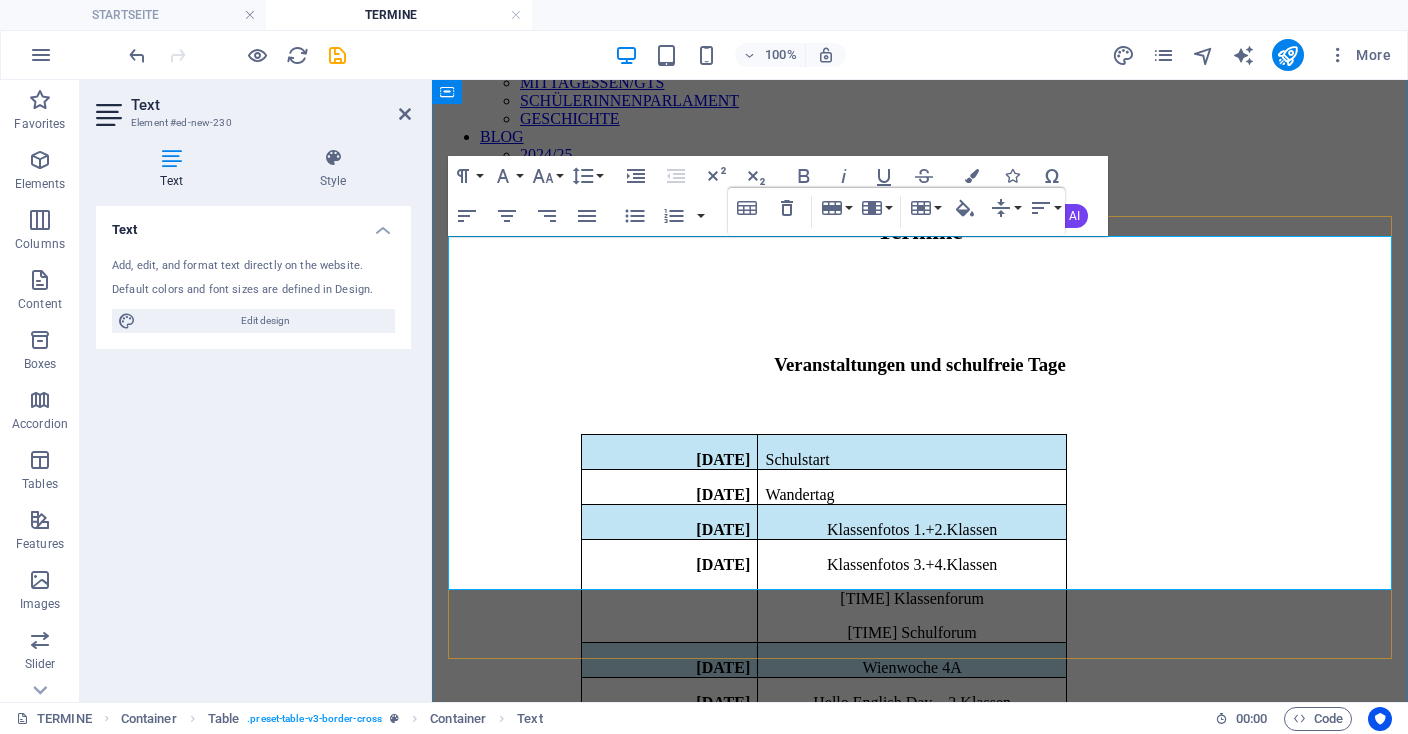 click on "Klassenfotos 1.+2.Klassen" at bounding box center (912, 530) 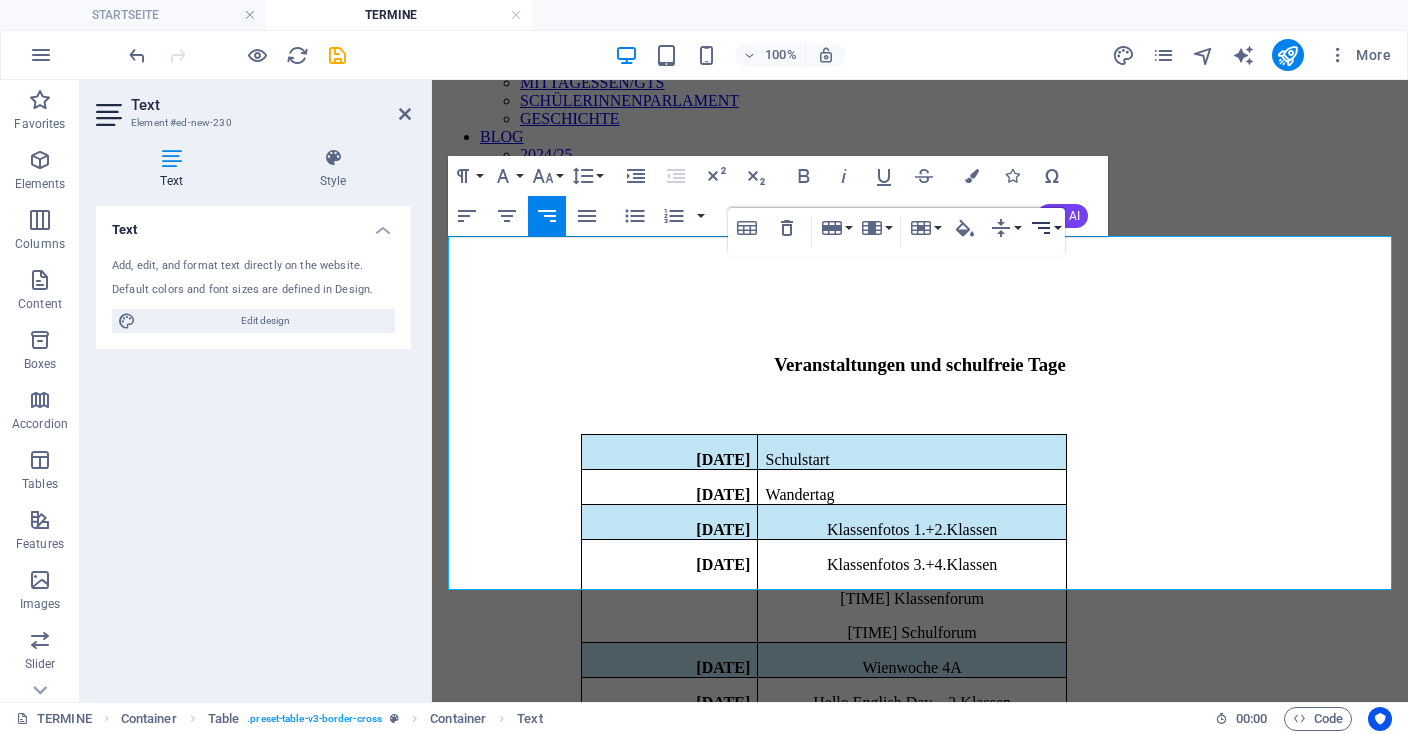 click 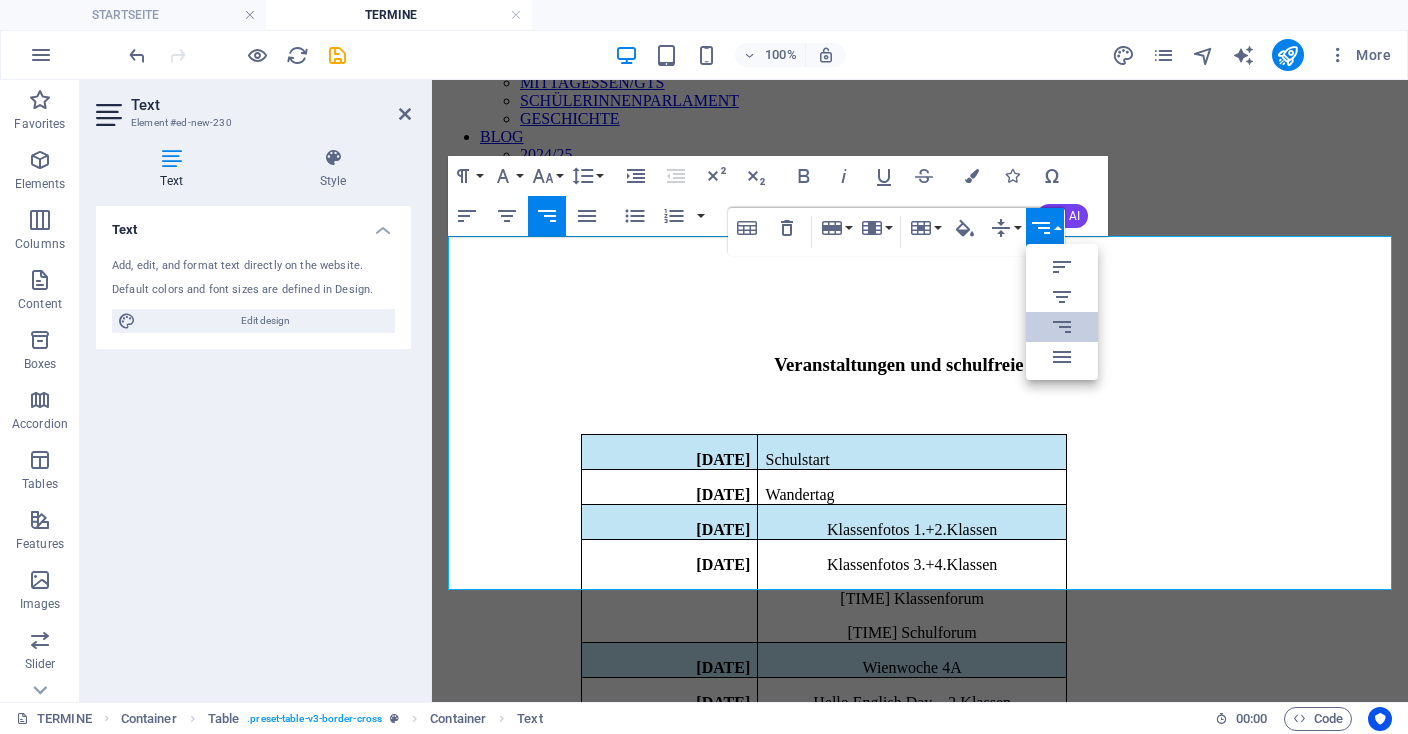 scroll, scrollTop: 0, scrollLeft: 0, axis: both 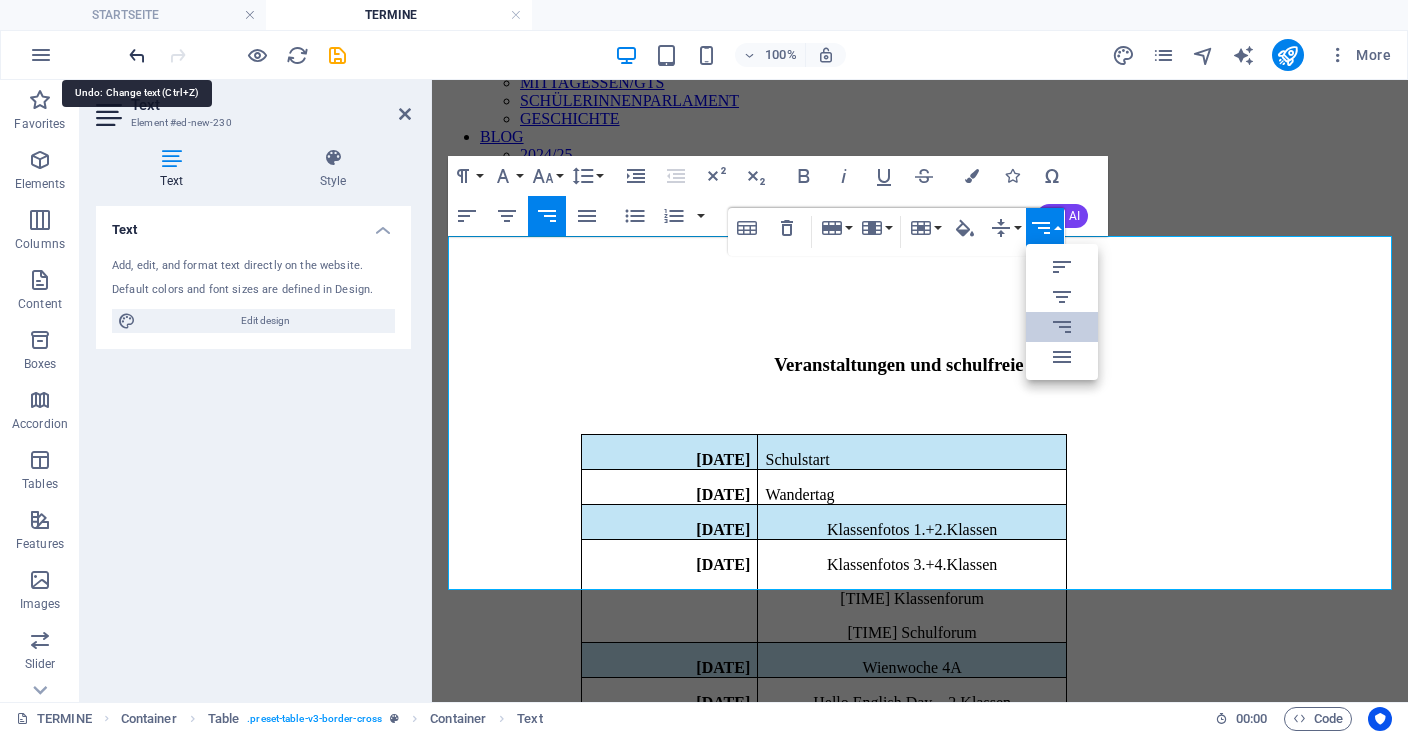 click at bounding box center (137, 55) 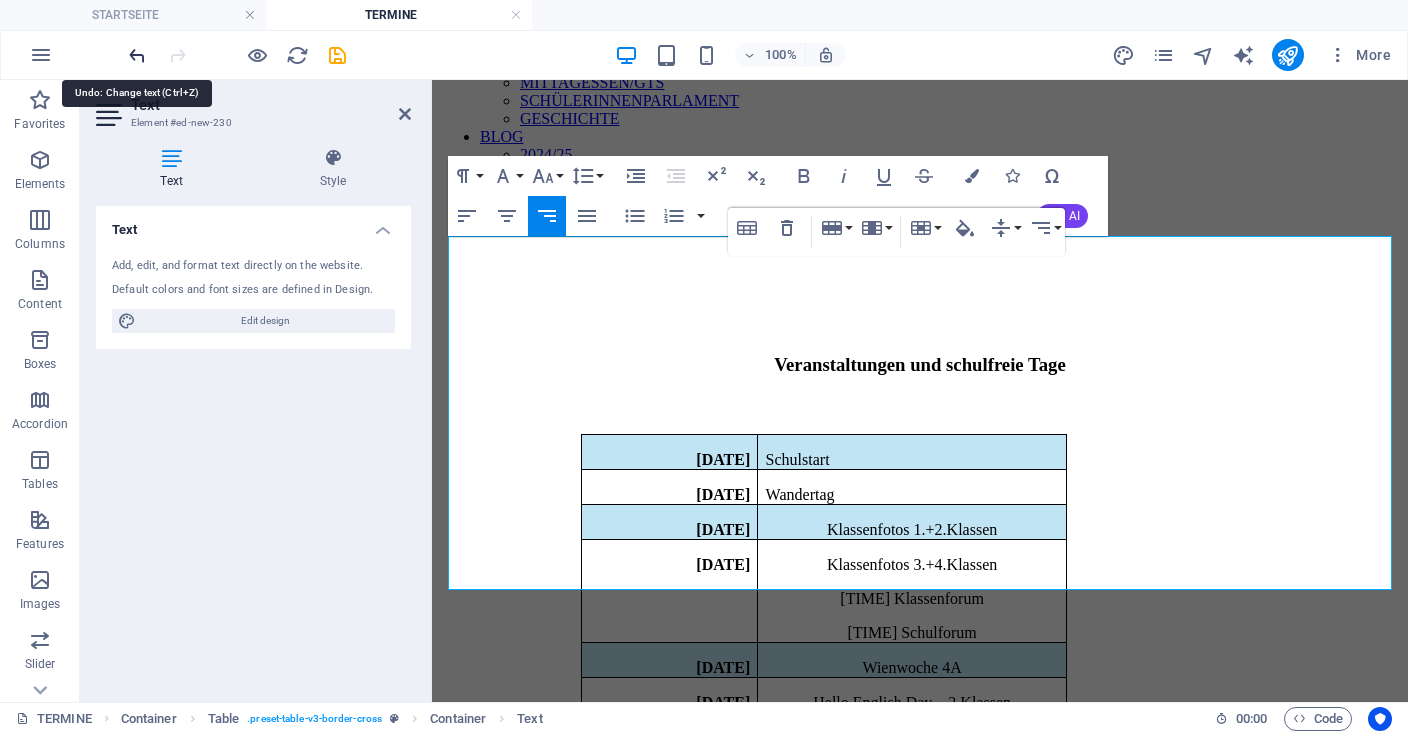 click at bounding box center (137, 55) 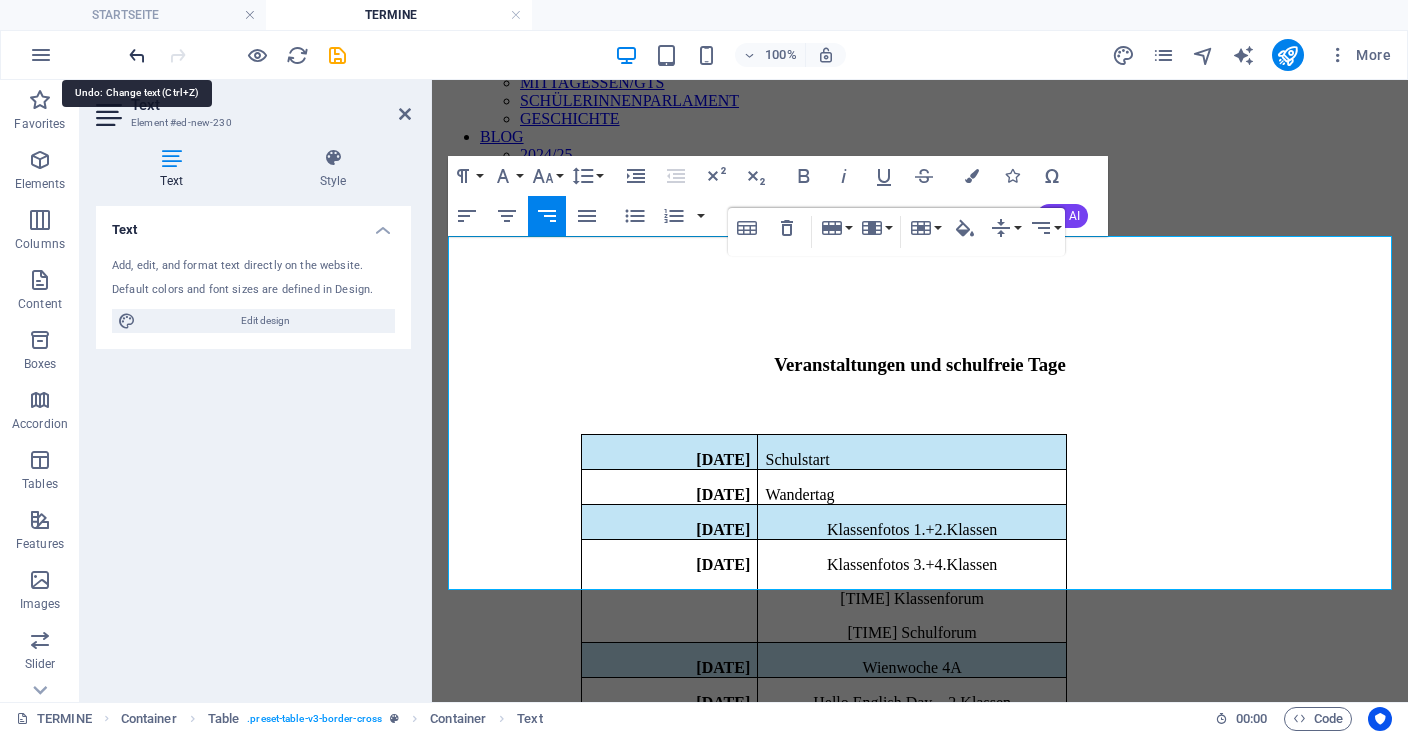 click at bounding box center [137, 55] 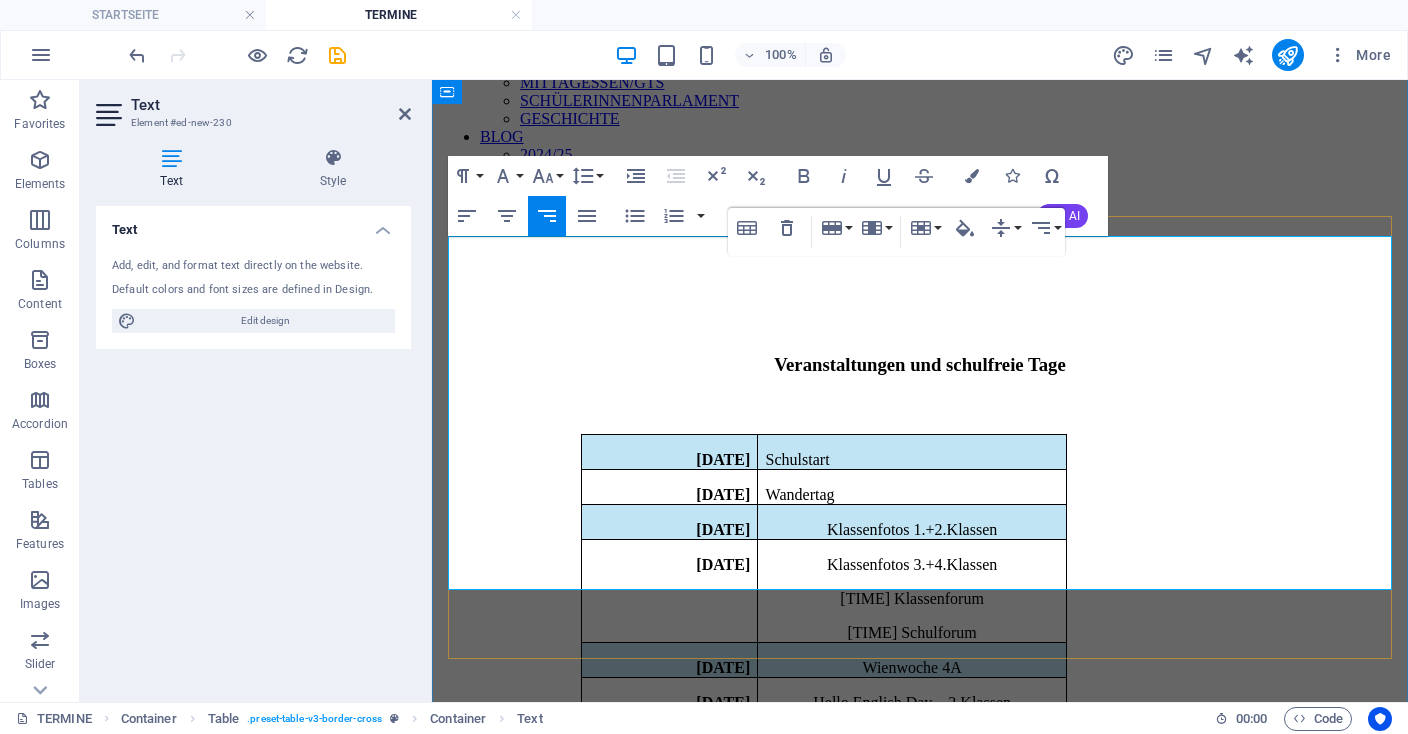 click on "[DATE] Schulstart [DATE] Wandertag [DATE] Klassenfotos 1.+2.Klassen [DATE] Klassenfotos 3.+4.Klassen [TIME] Klassenforum [TIME] Schulforum [DATE] Wienwoche 4A [DATE] Hello English Day – 2.Klassen [DATE] Berufspraktische Tage 4.Klassen [DATE] Herbstferien [DATE] Tag der offenen Tür [DATE] Elternsprechtag [DATE] Weihnachtskonzert, Kirche Bindermichl [DATE] Weihnachtsferien [DATE] Eignungsüberprüfung nächste M-Klasse Fußballturnier [DATE] Semesterferien" at bounding box center (920, 730) 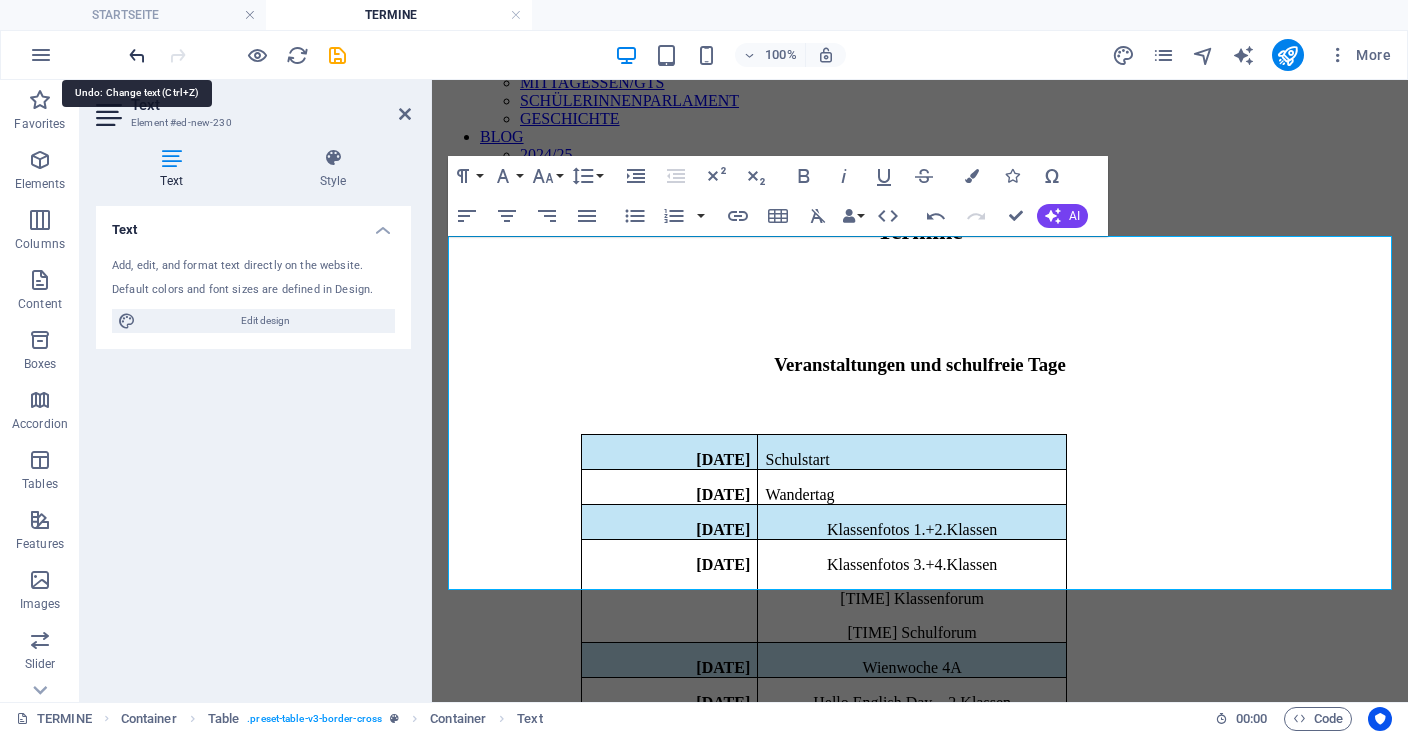 click at bounding box center (137, 55) 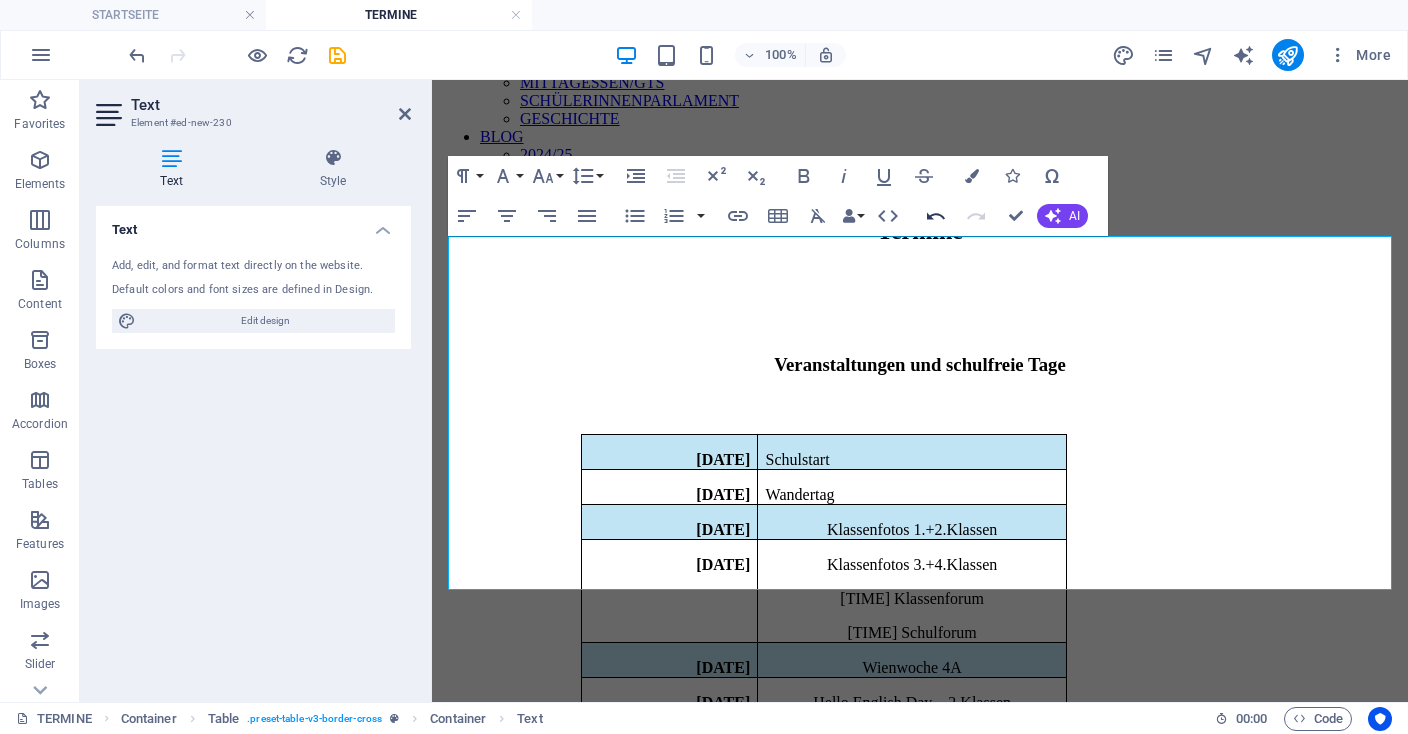 click 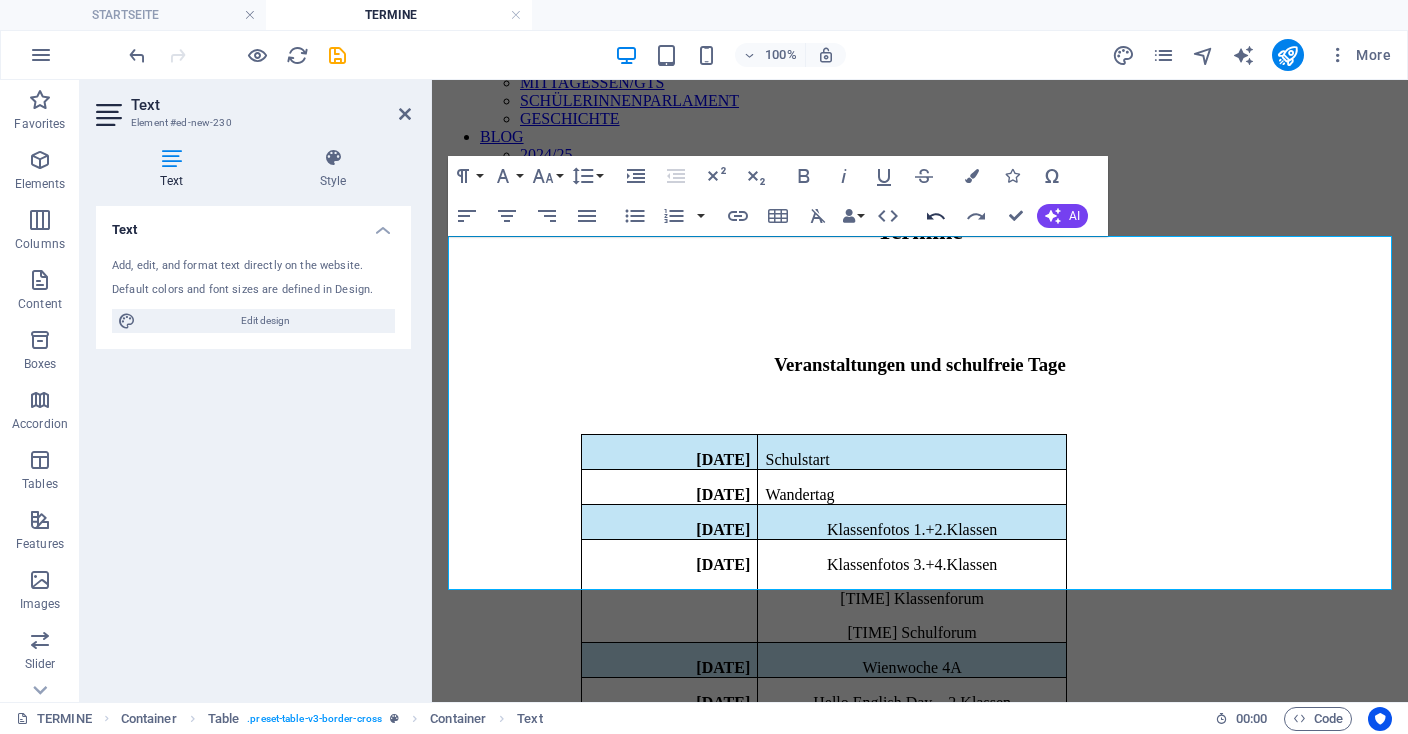 click 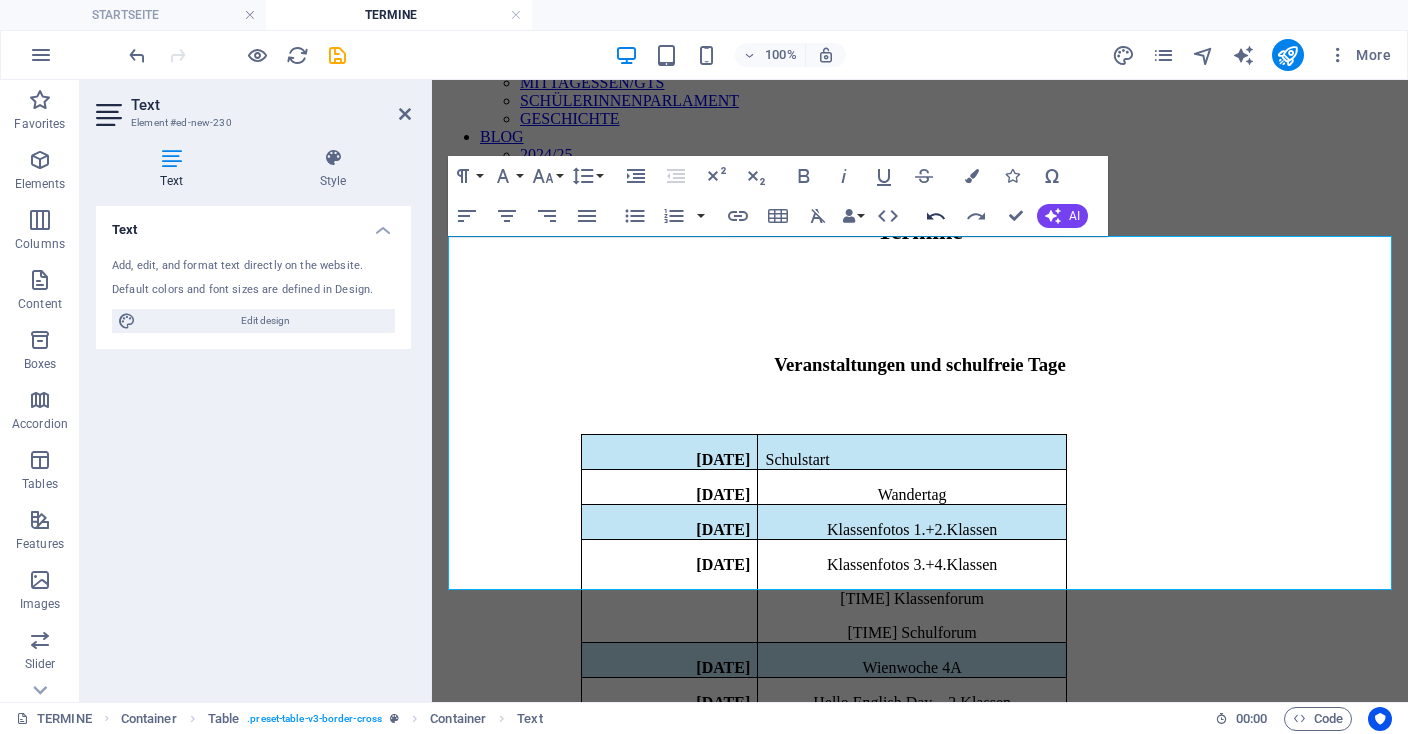 click 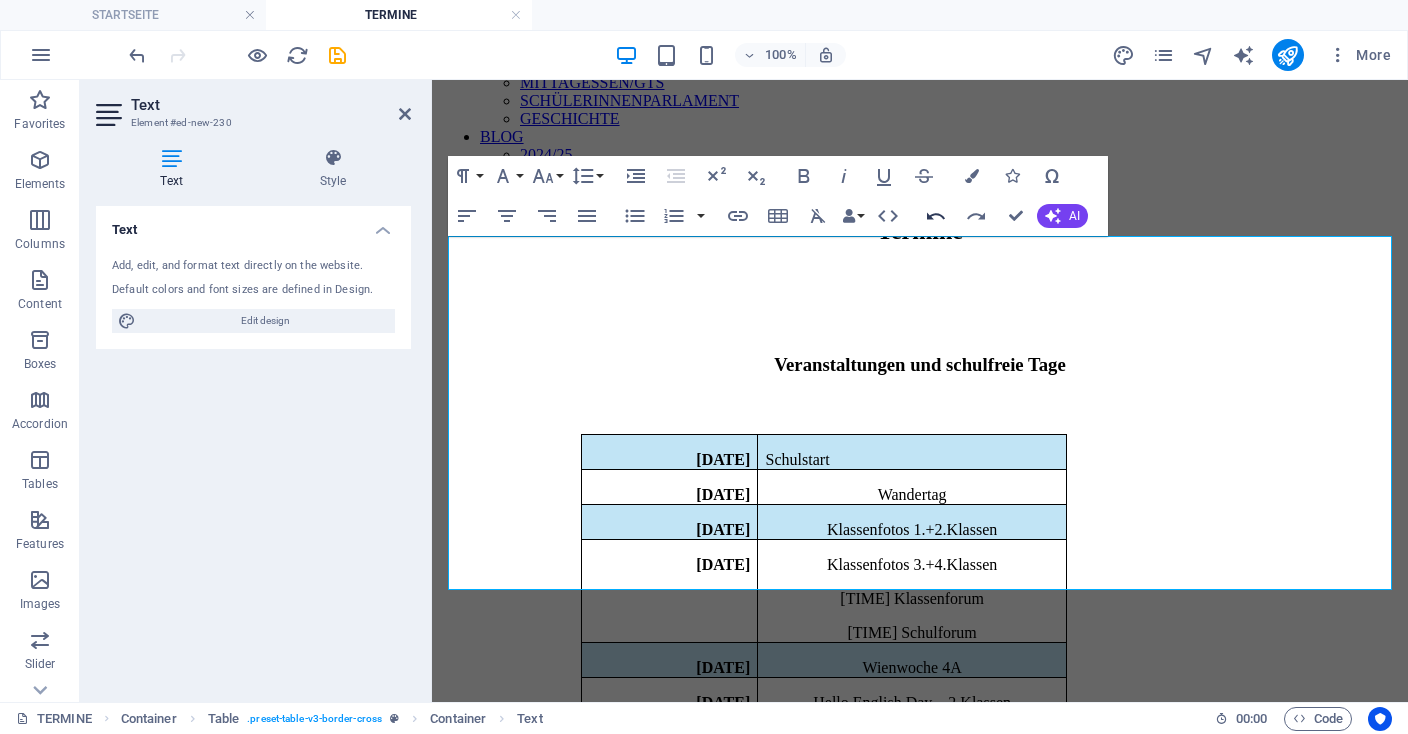 click 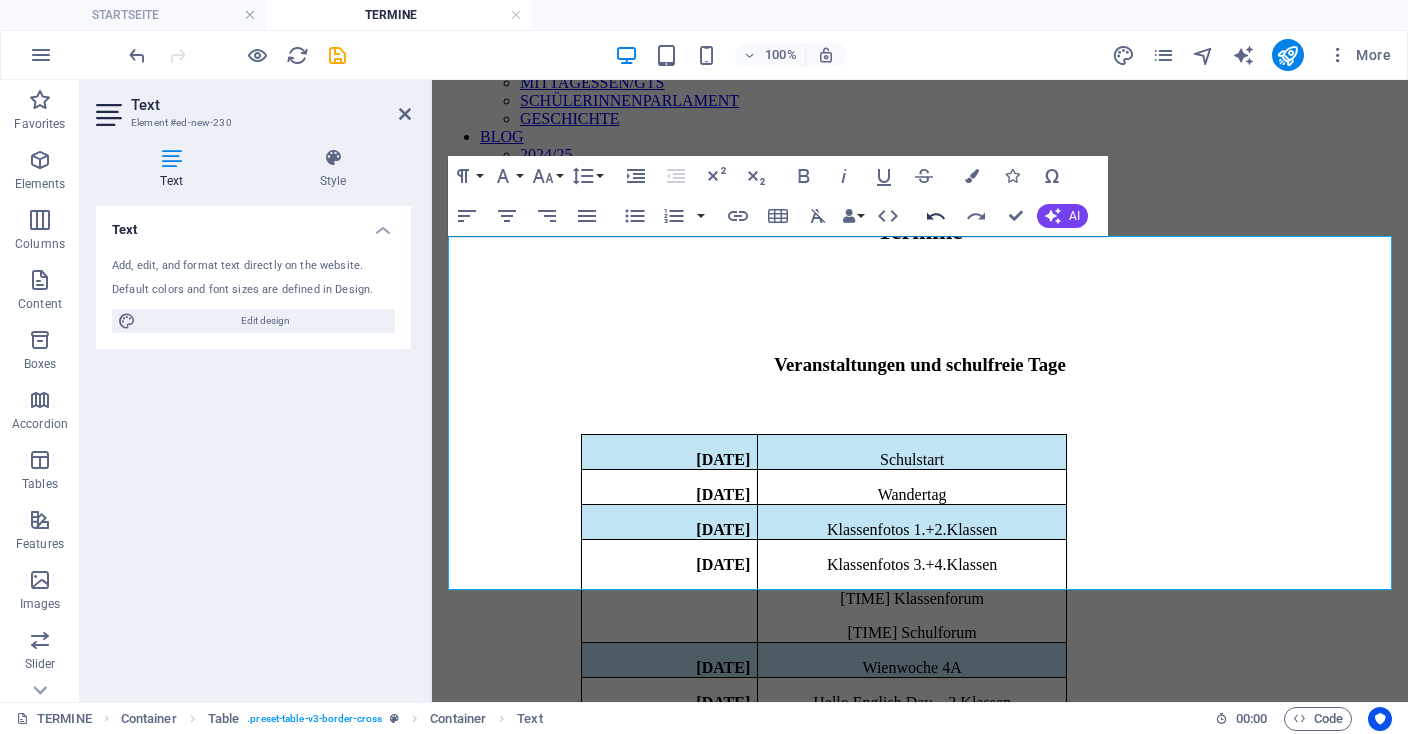 click 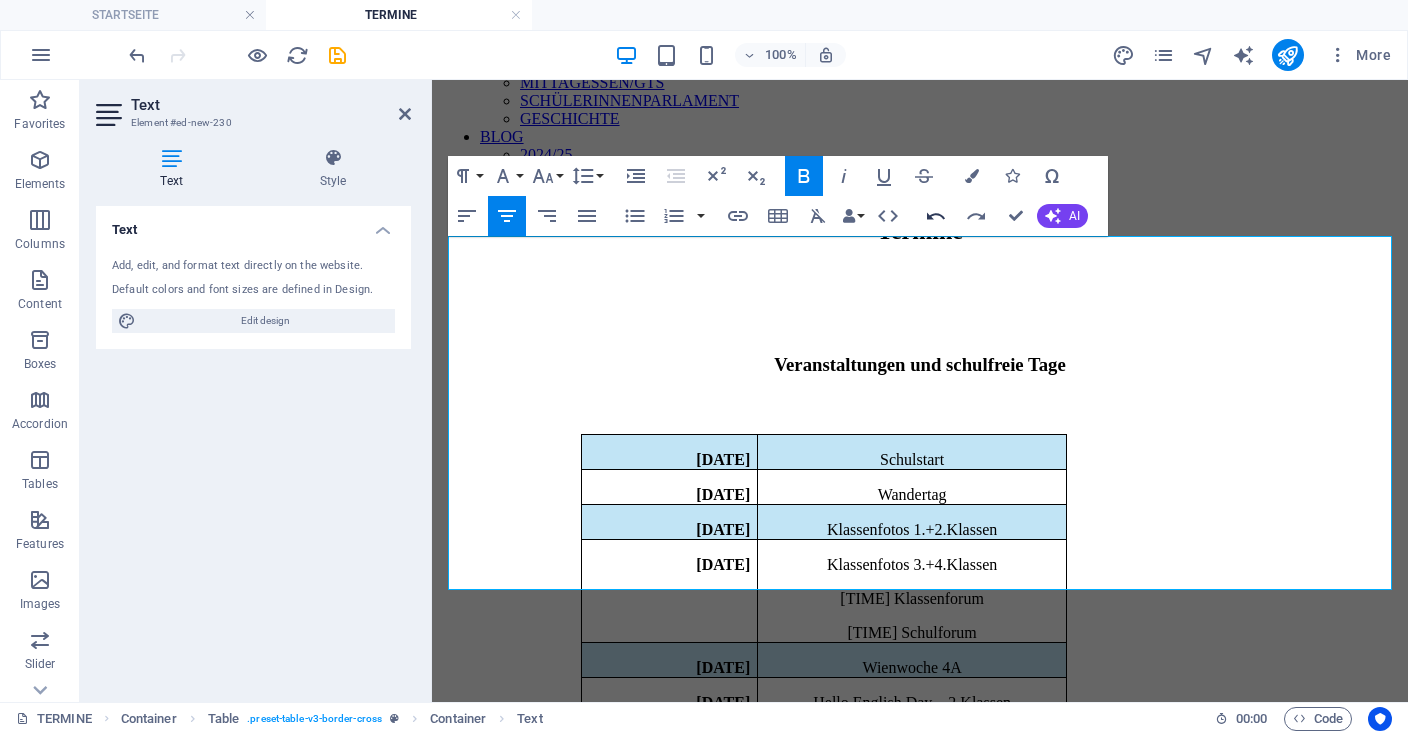 click 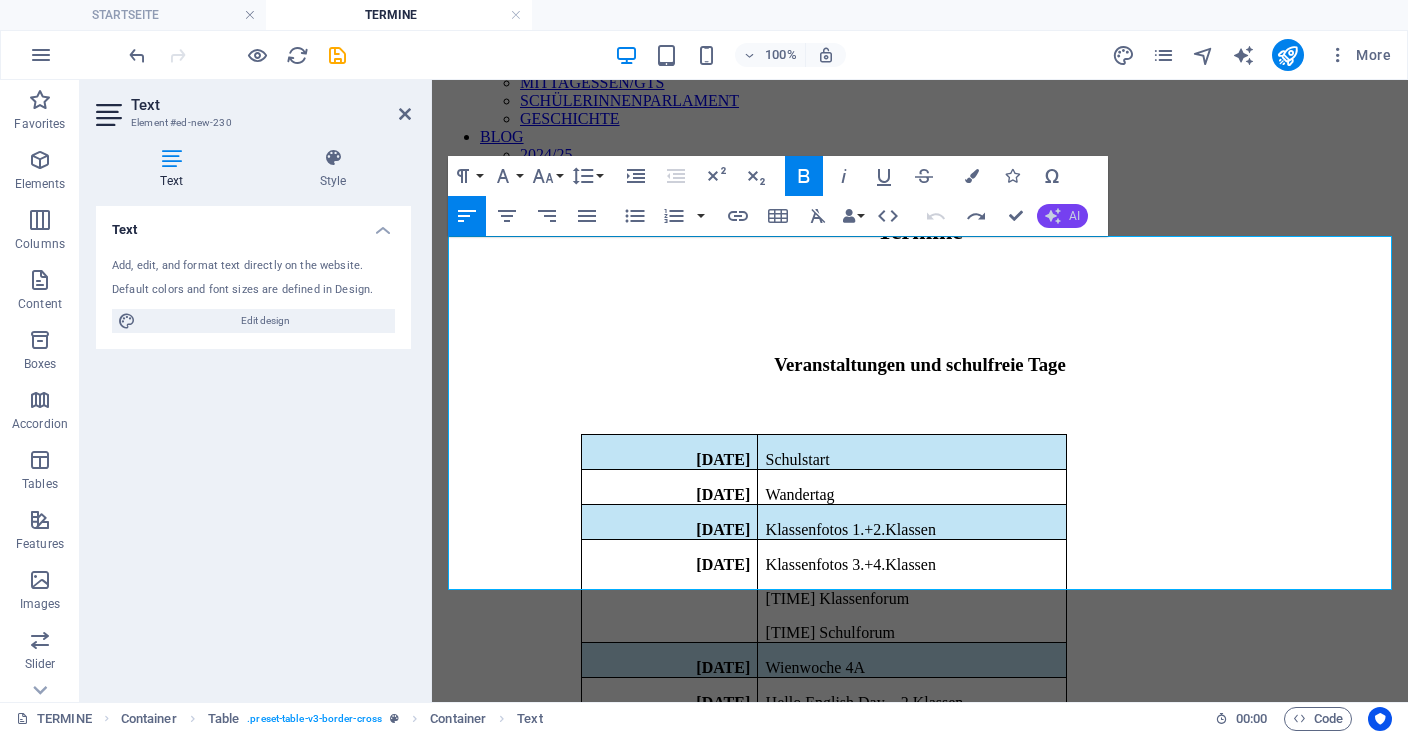 click 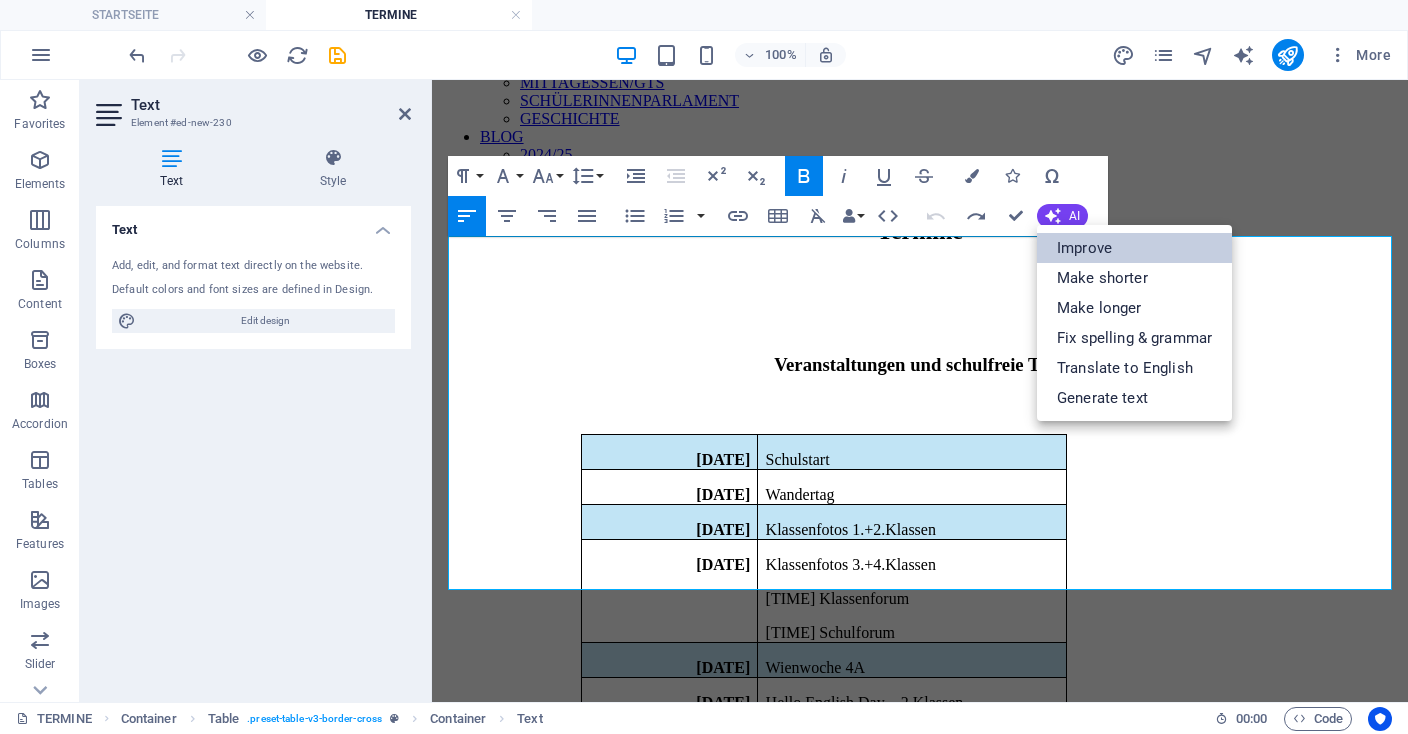 click on "Improve" at bounding box center (1134, 248) 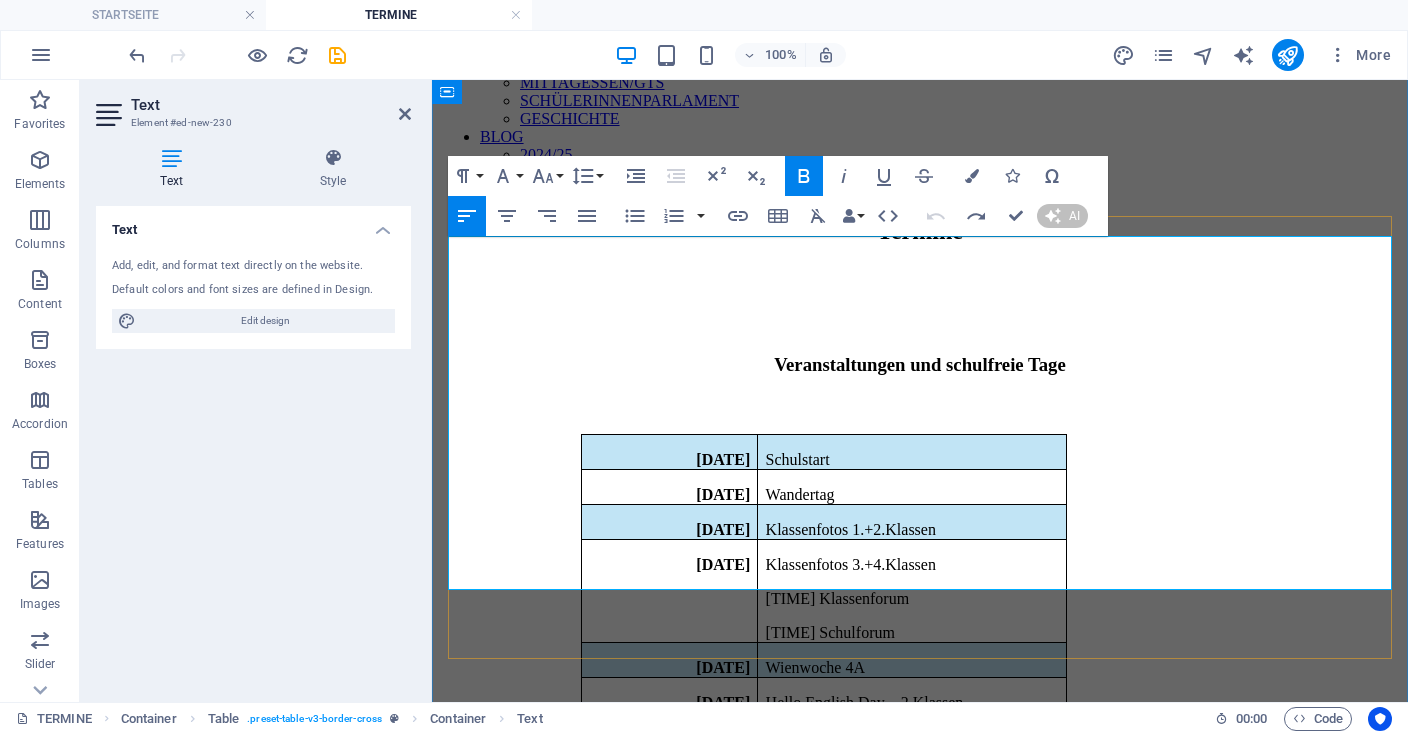 type 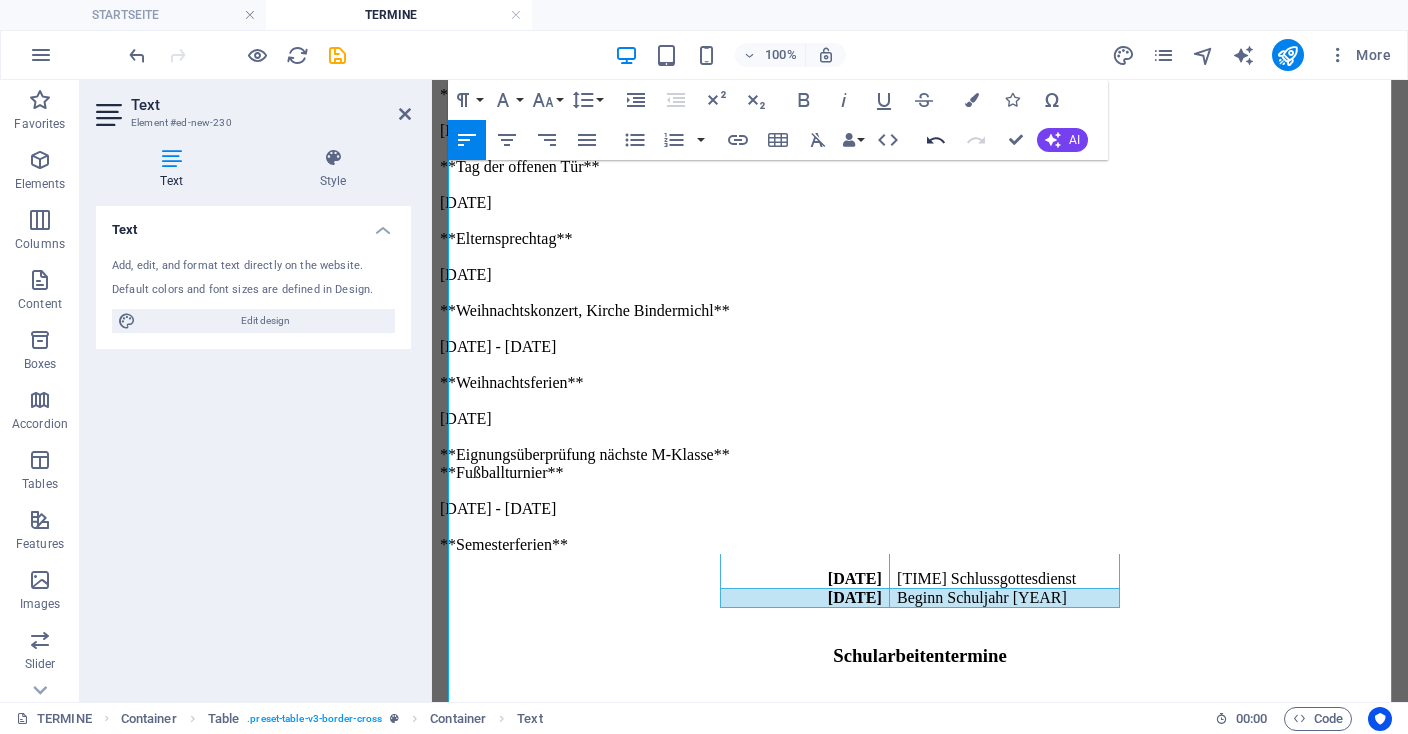click 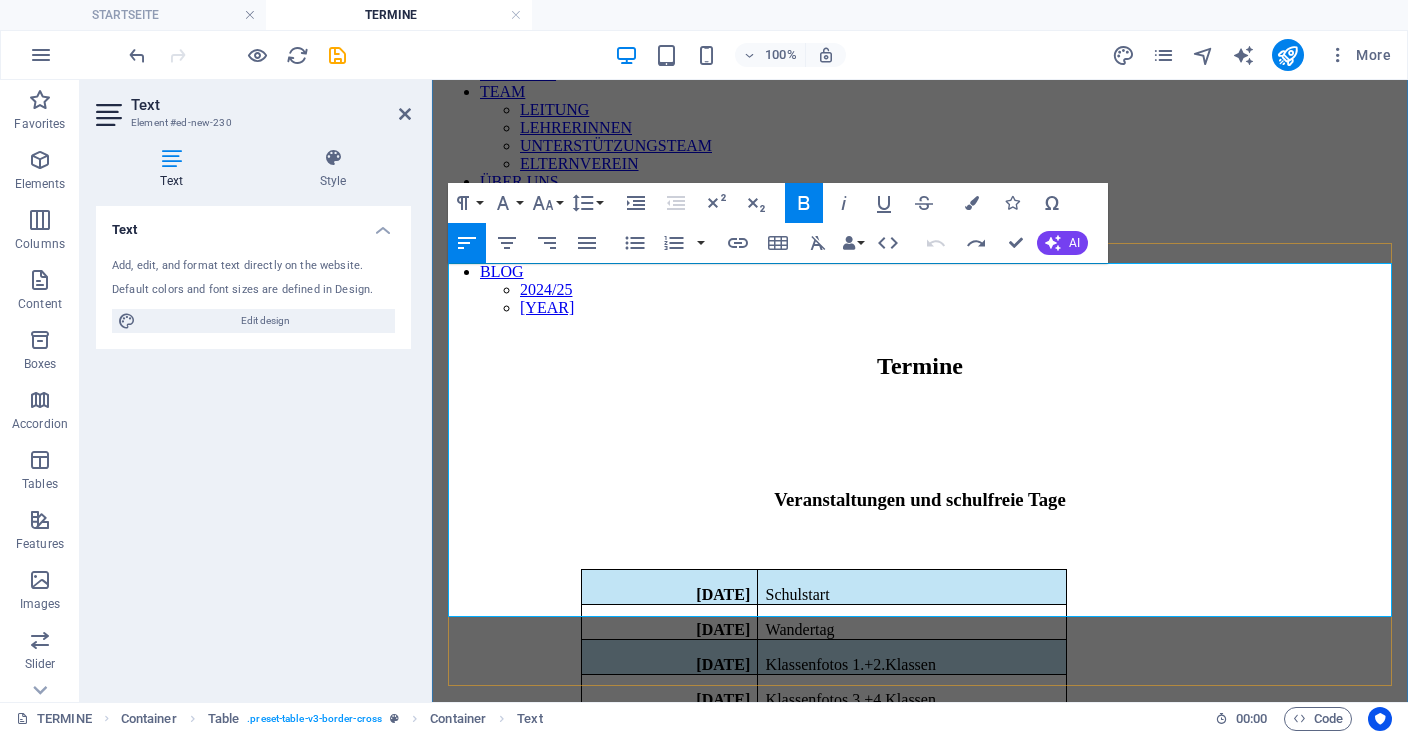 scroll, scrollTop: 290, scrollLeft: 0, axis: vertical 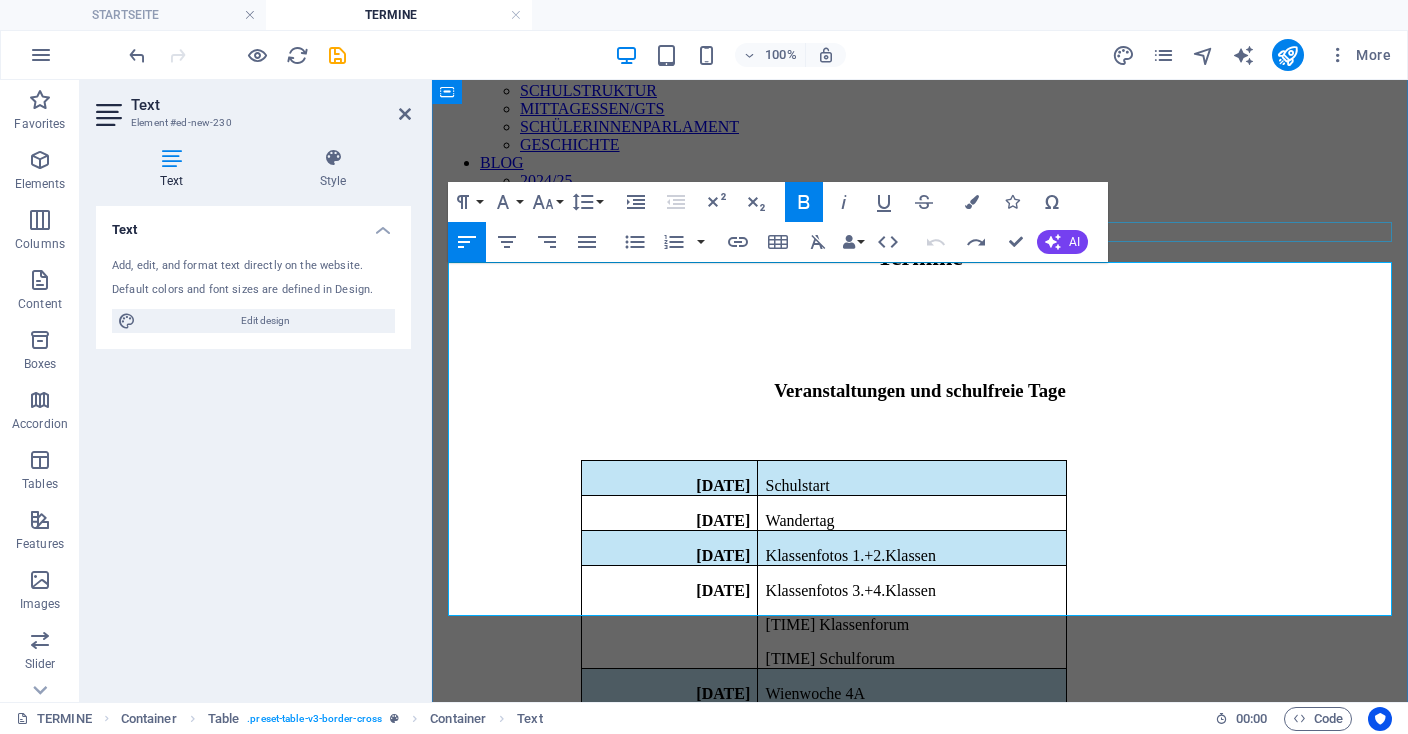 click at bounding box center [920, 430] 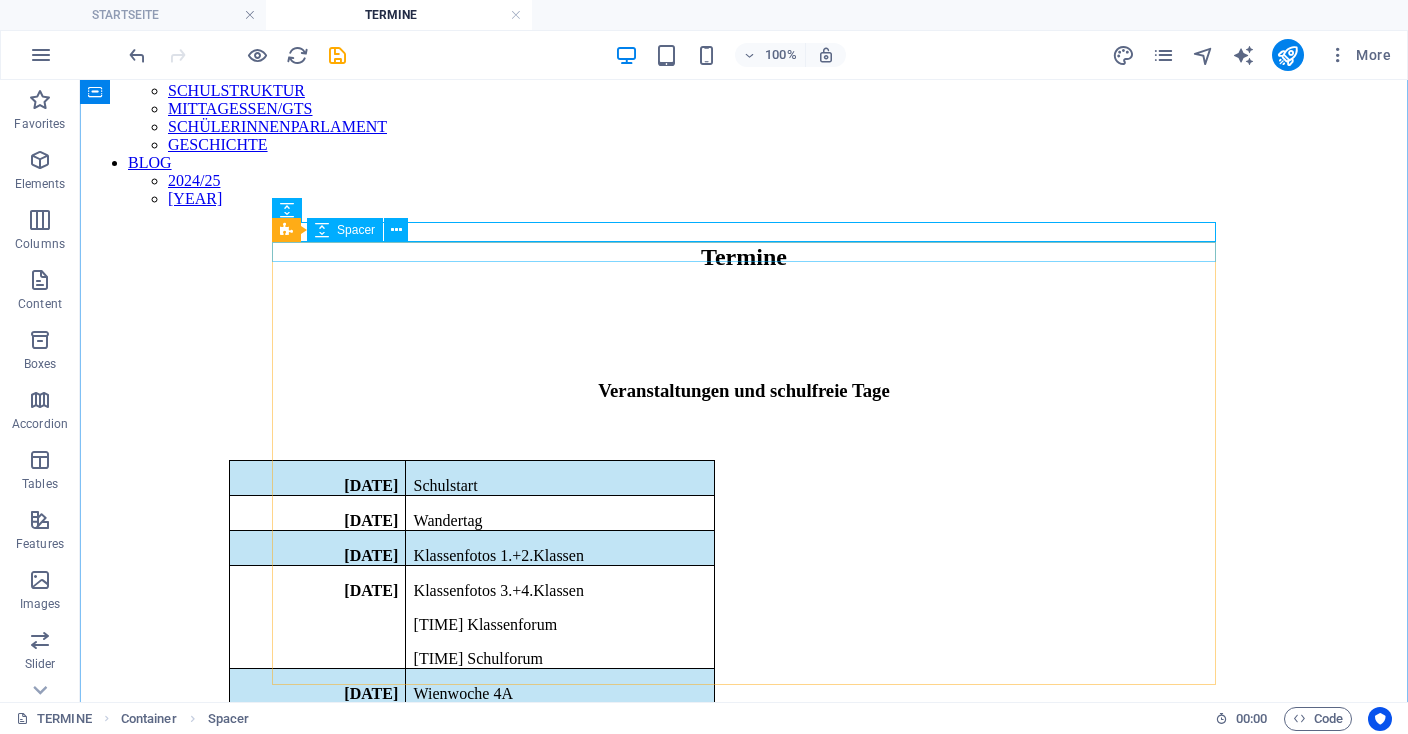 click on "Spacer" at bounding box center [345, 230] 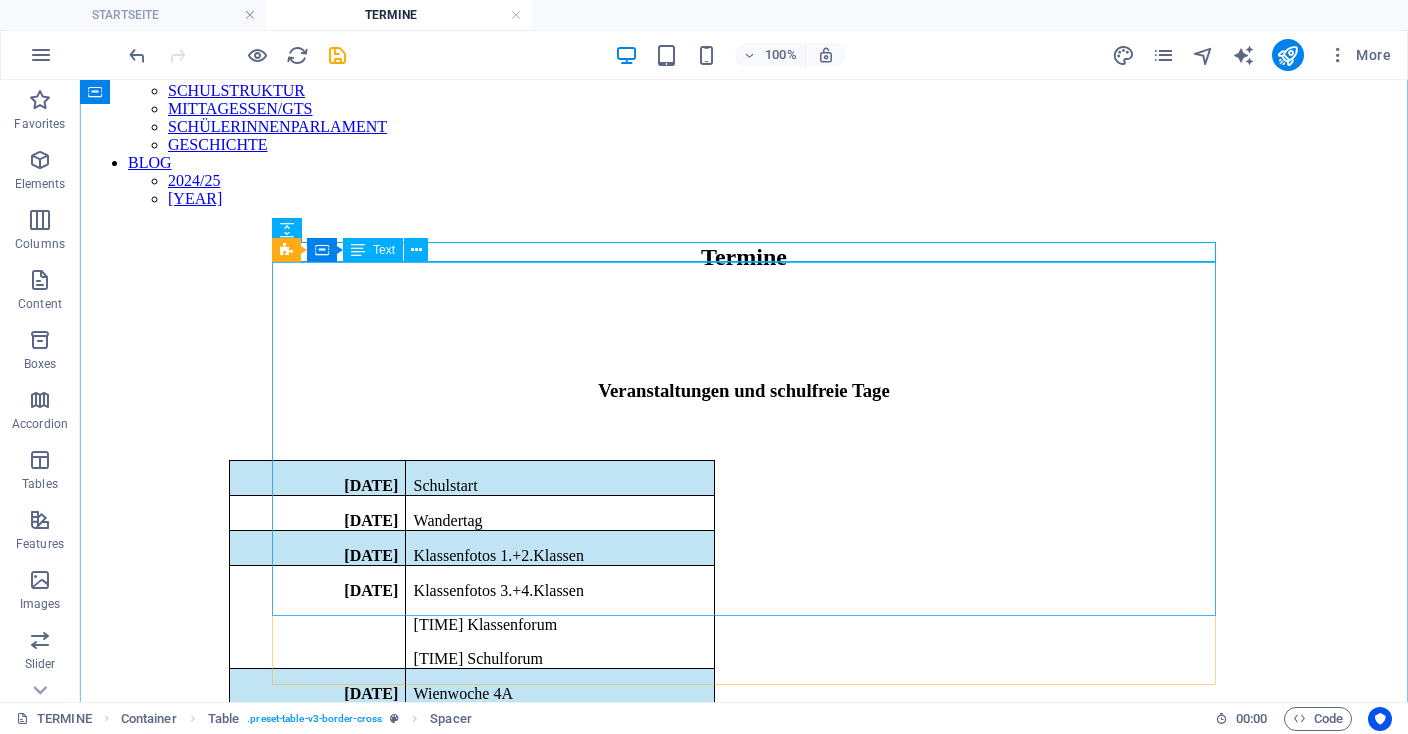 click on "[DATE] Schulstart [DATE] Wandertag [DATE] Klassenfotos 1.+2.Klassen [DATE] Klassenfotos 3.+4.Klassen [TIME] Klassenforum [TIME] Schulforum [DATE] Wienwoche 4A [DATE] Hello English Day – 2.Klassen [DATE] Berufspraktische Tage 4.Klassen [DATE] Herbstferien [DATE] Tag der offenen Tür [DATE] Elternsprechtag [DATE] Weihnachtskonzert, Kirche Bindermichl [DATE] Weihnachtsferien [DATE] Eignungsüberprüfung nächste M-Klasse Fußballturnier [DATE] Semesterferien" at bounding box center (744, 756) 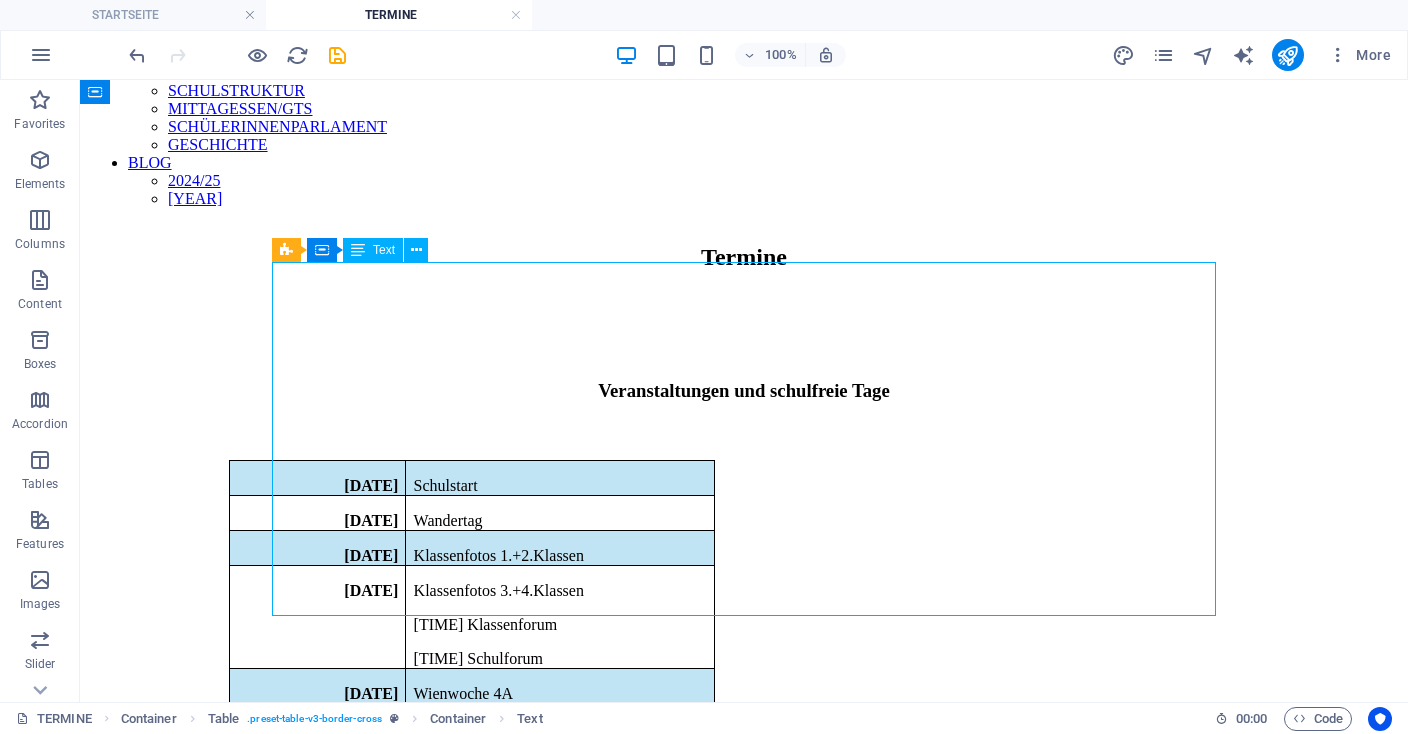 click on "[DATE] Schulstart [DATE] Wandertag [DATE] Klassenfotos 1.+2.Klassen [DATE] Klassenfotos 3.+4.Klassen [TIME] Klassenforum [TIME] Schulforum [DATE] Wienwoche 4A [DATE] Hello English Day – 2.Klassen [DATE] Berufspraktische Tage 4.Klassen [DATE] Herbstferien [DATE] Tag der offenen Tür [DATE] Elternsprechtag [DATE] Weihnachtskonzert, Kirche Bindermichl [DATE] Weihnachtsferien [DATE] Eignungsüberprüfung nächste M-Klasse Fußballturnier [DATE] Semesterferien" at bounding box center [744, 756] 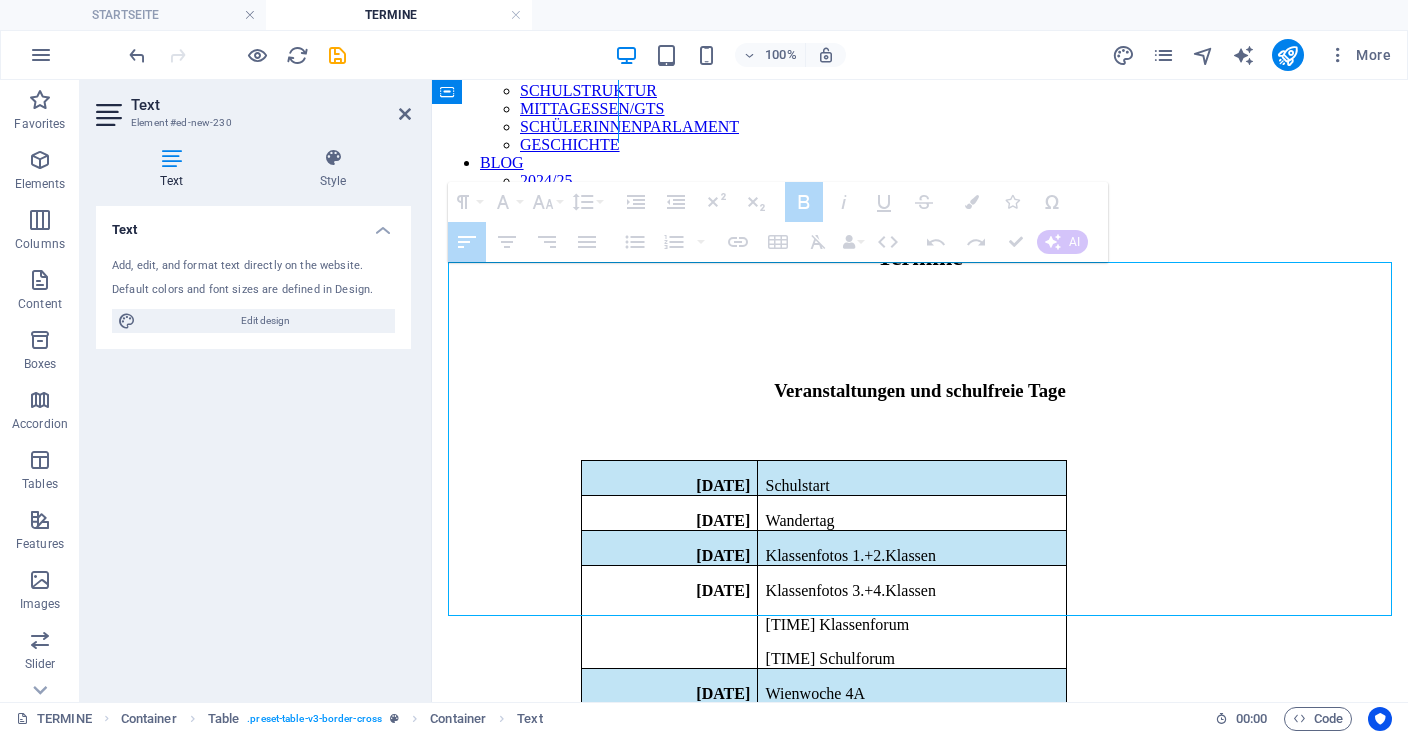 drag, startPoint x: 589, startPoint y: 313, endPoint x: 634, endPoint y: 321, distance: 45.705578 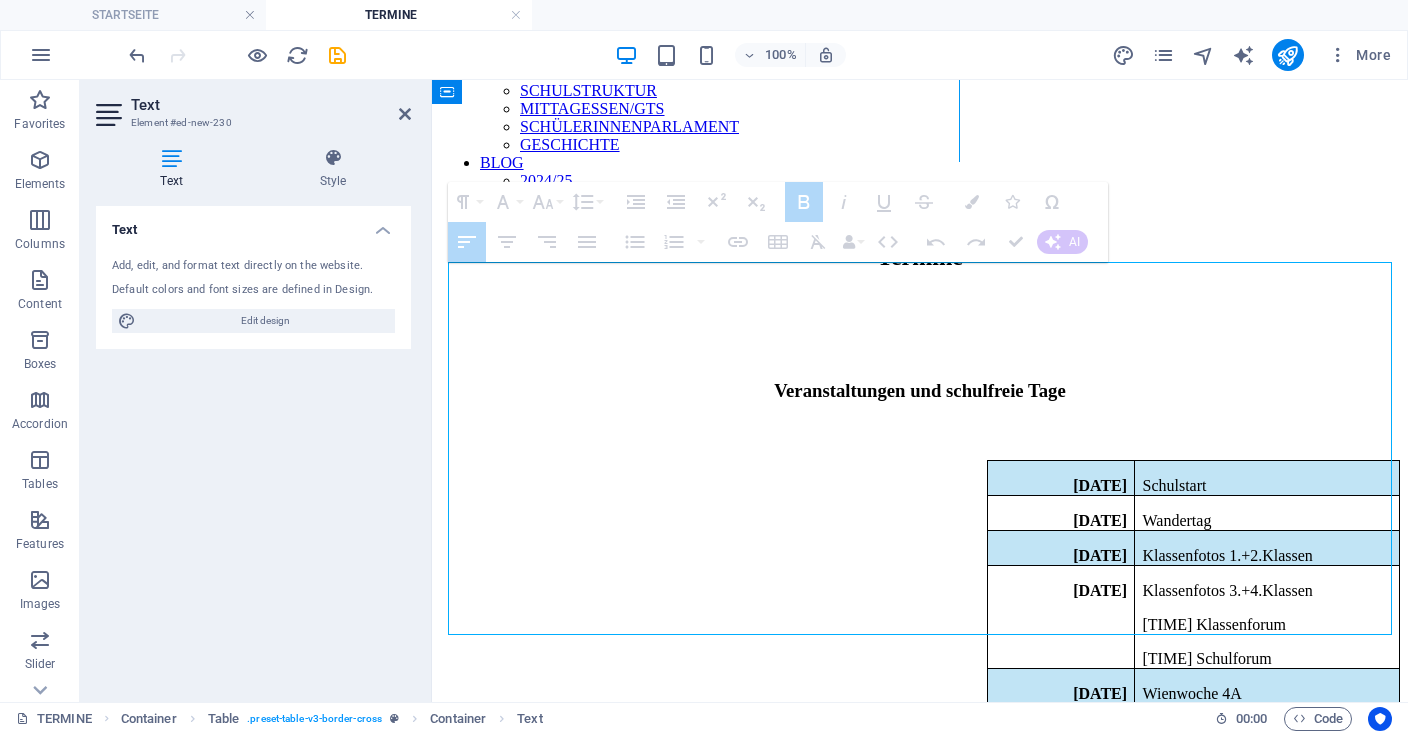 drag, startPoint x: 989, startPoint y: 303, endPoint x: 975, endPoint y: 306, distance: 14.3178215 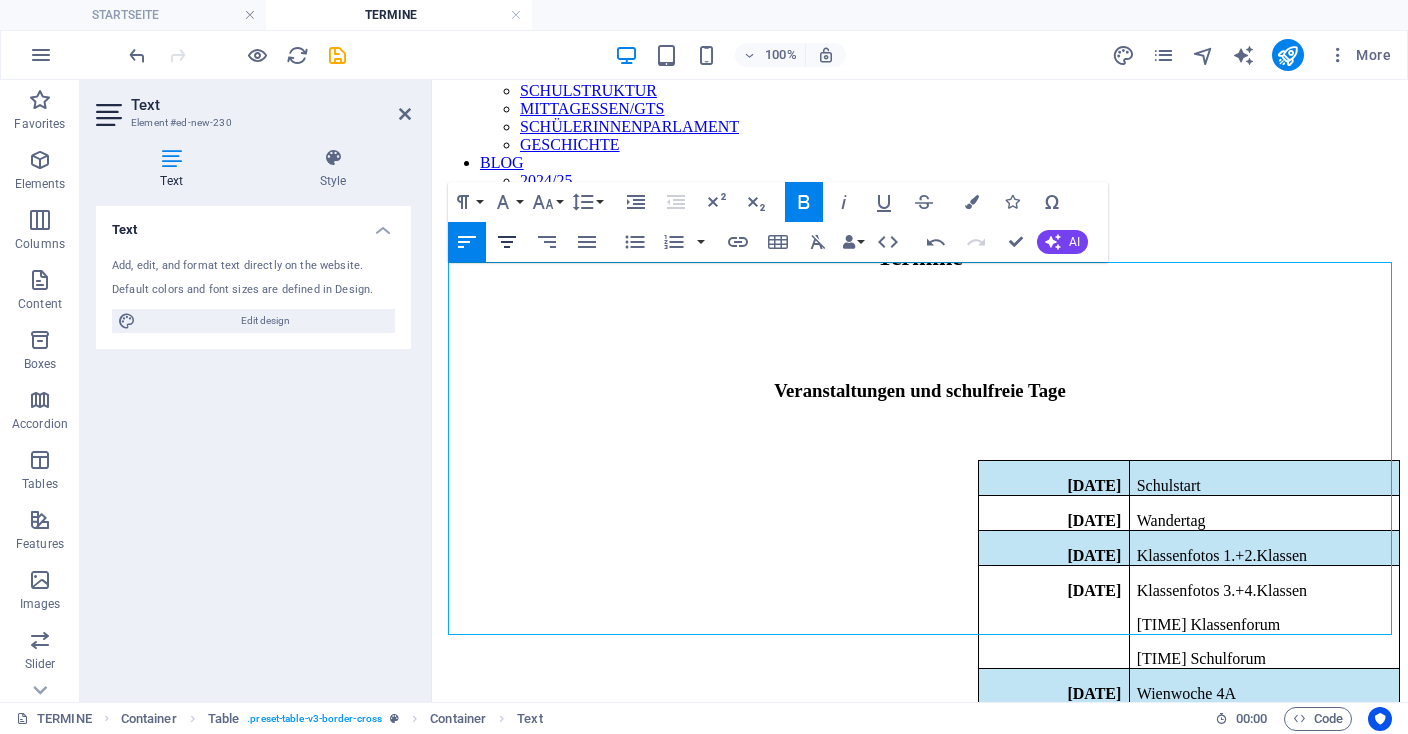 click 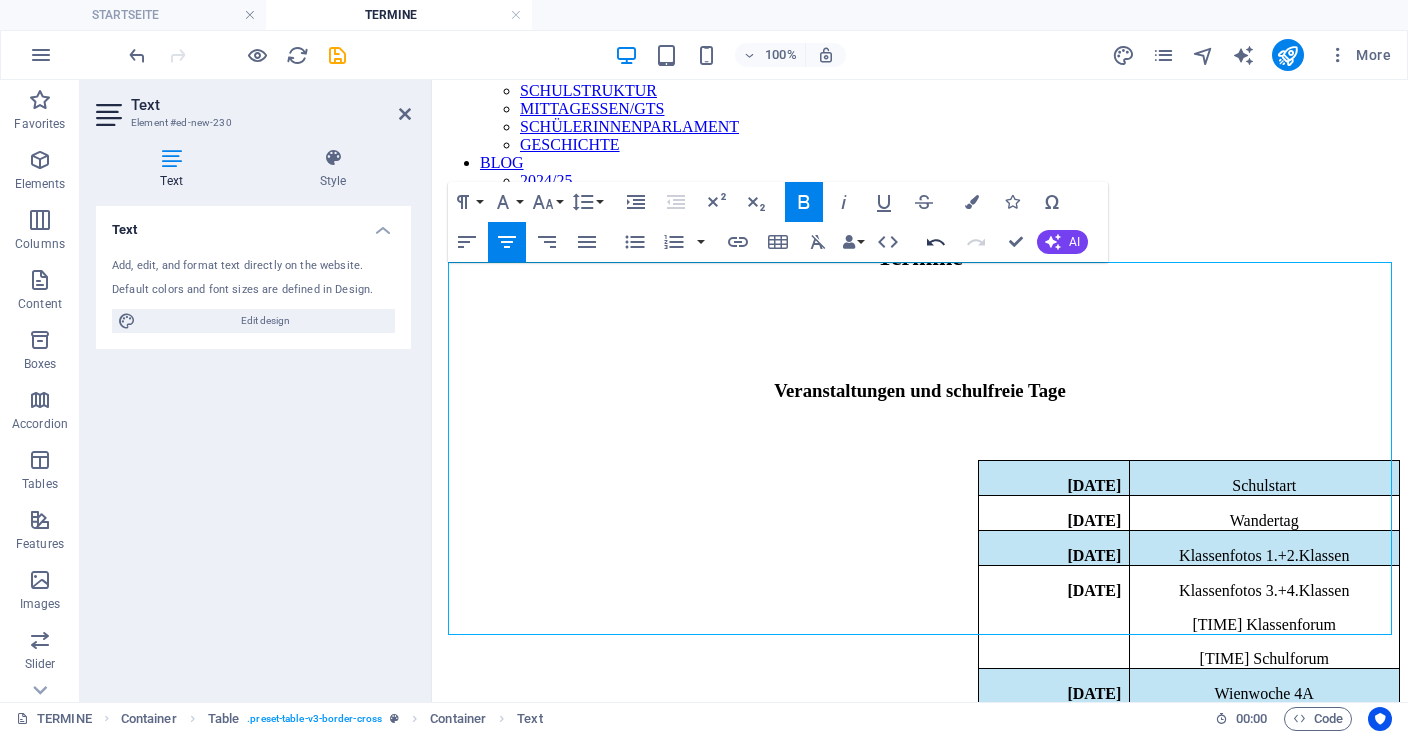 click 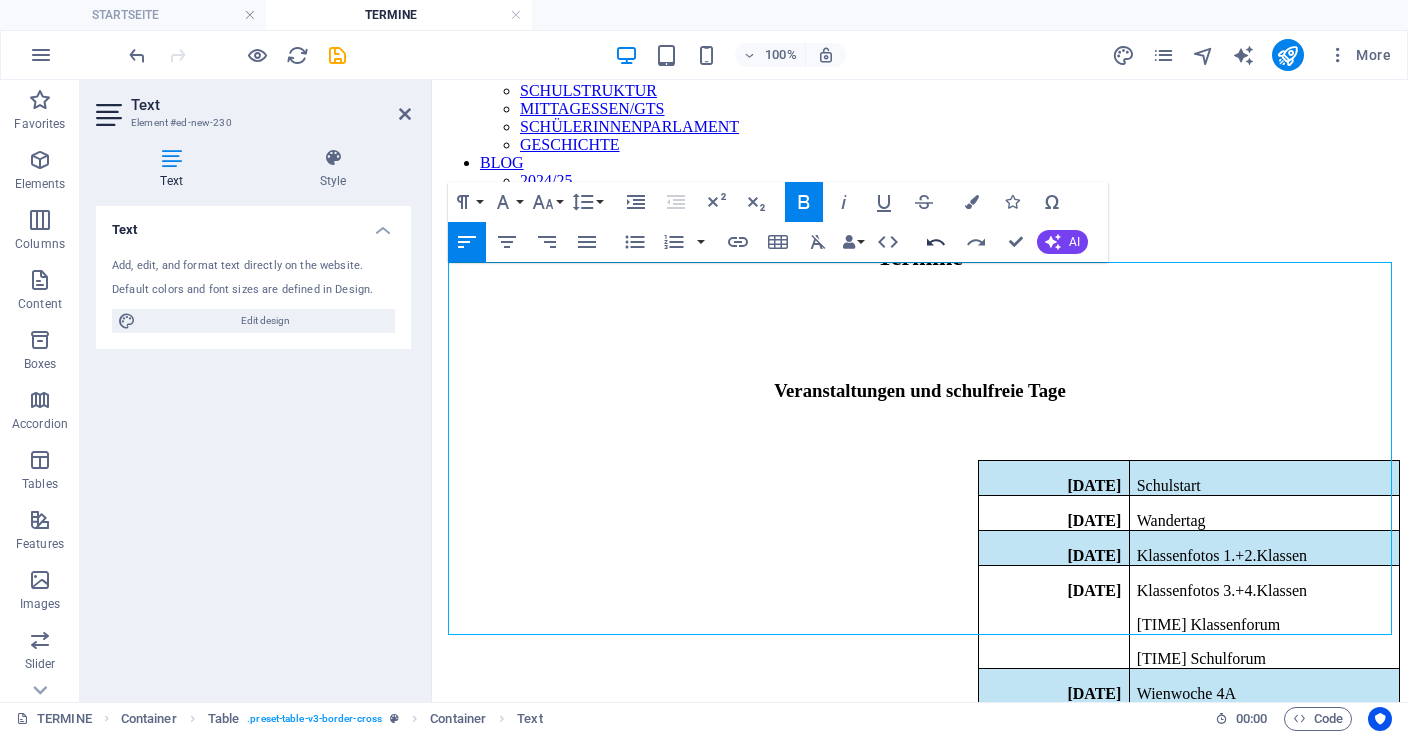click 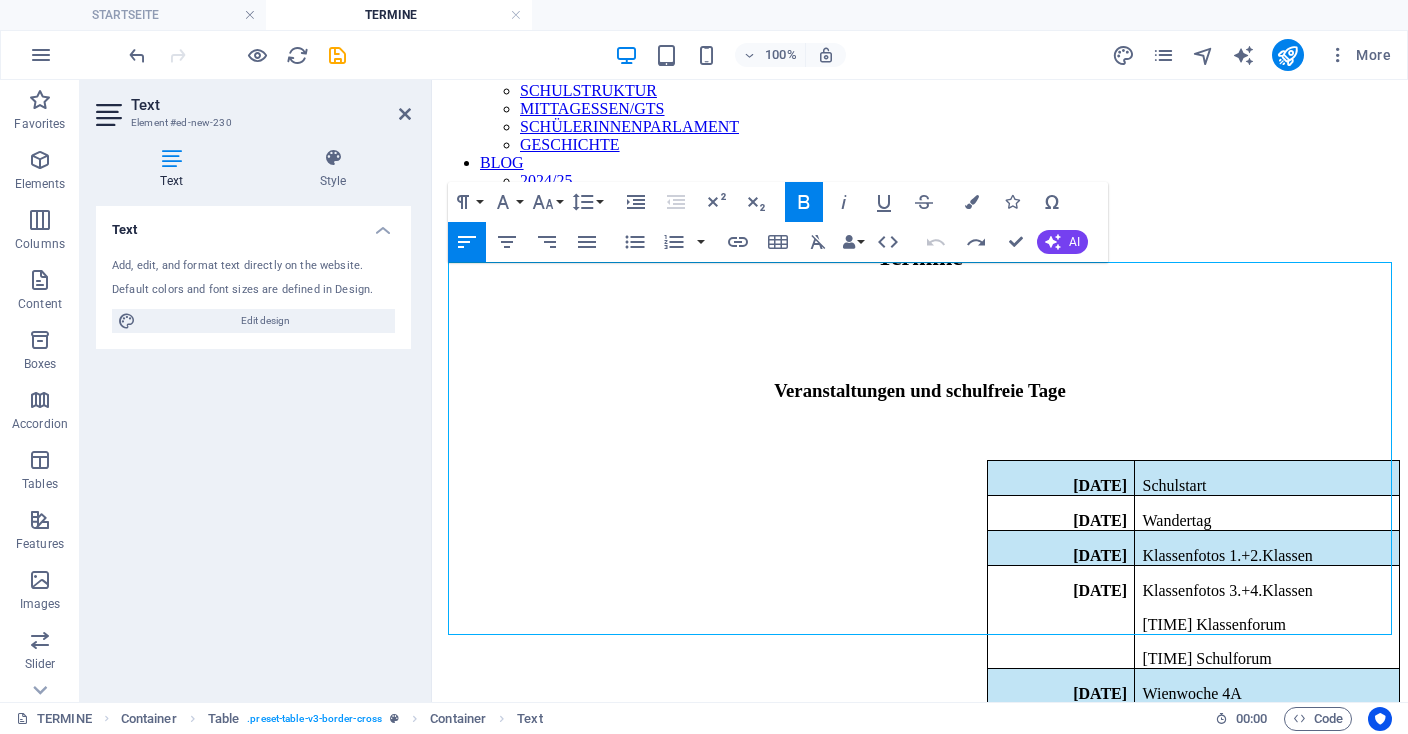 click 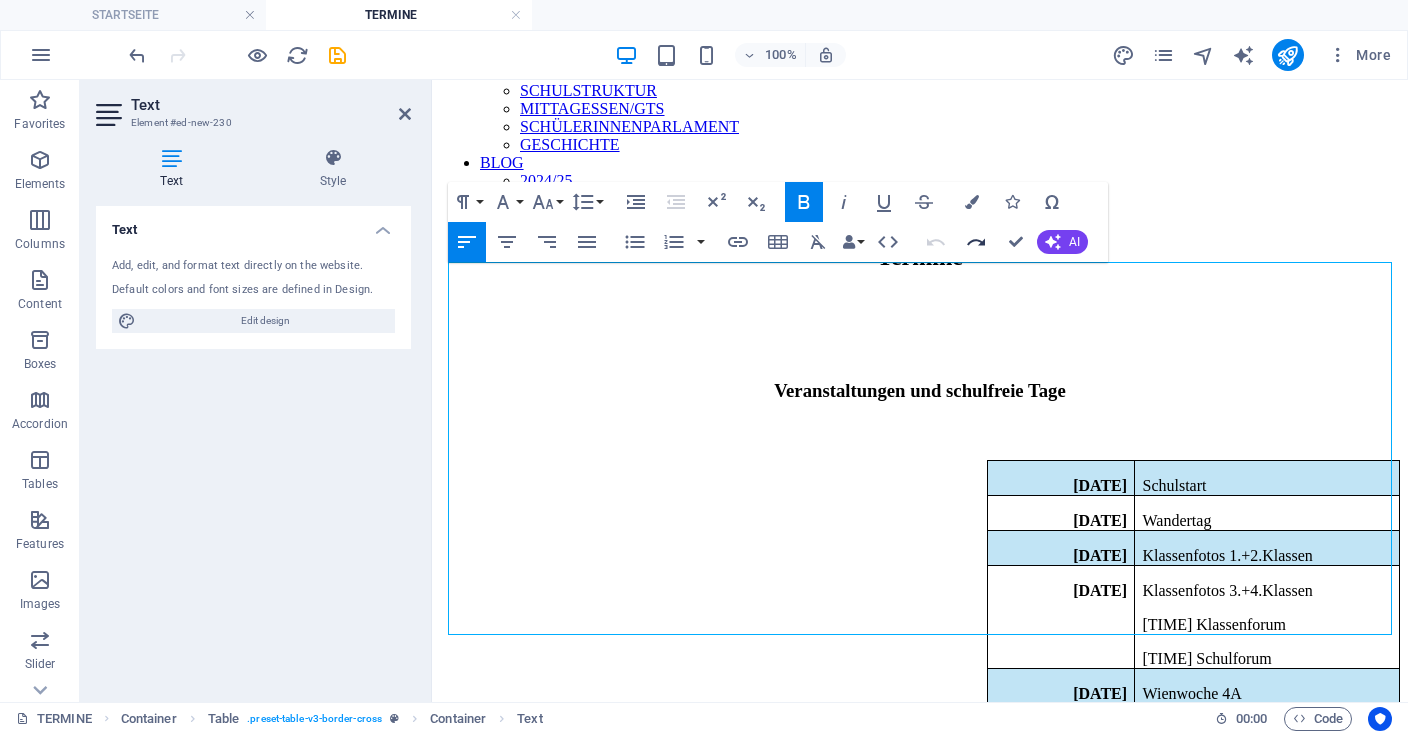 click 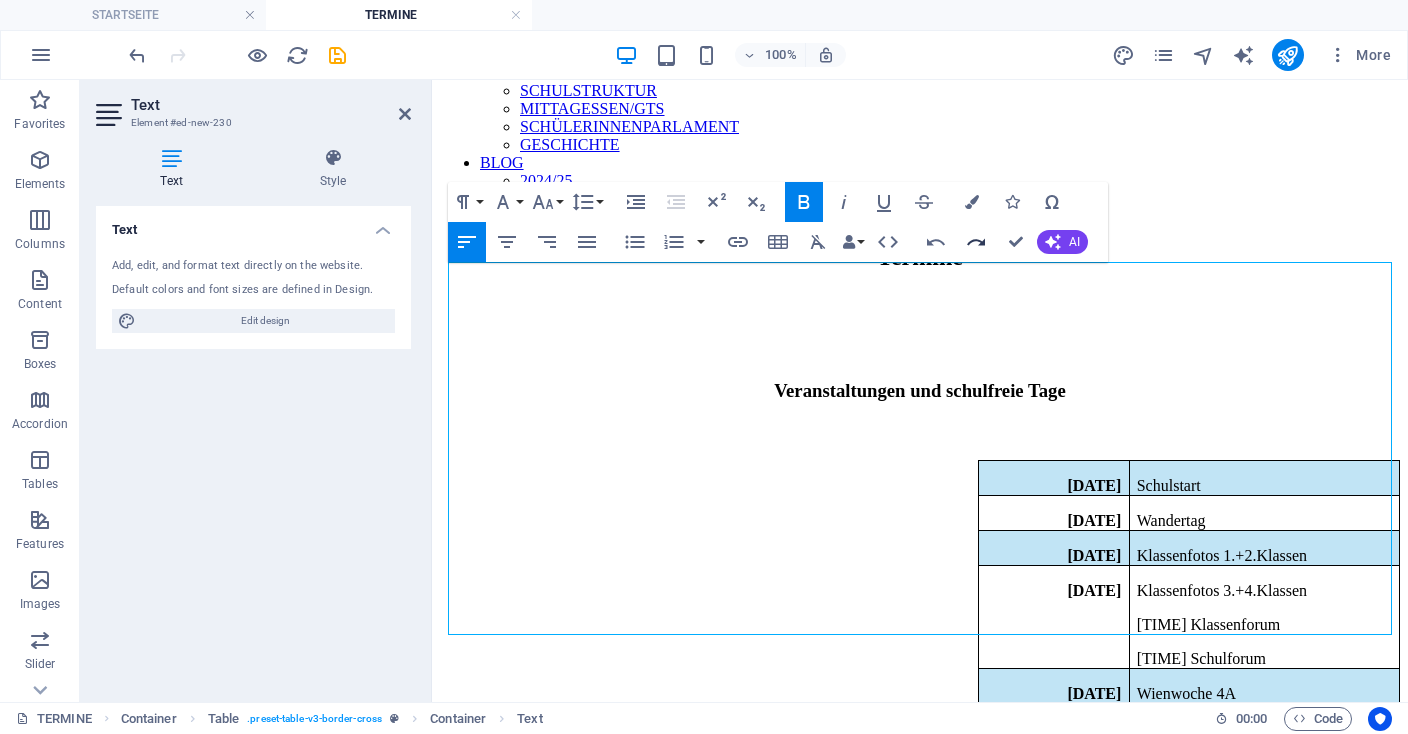 click 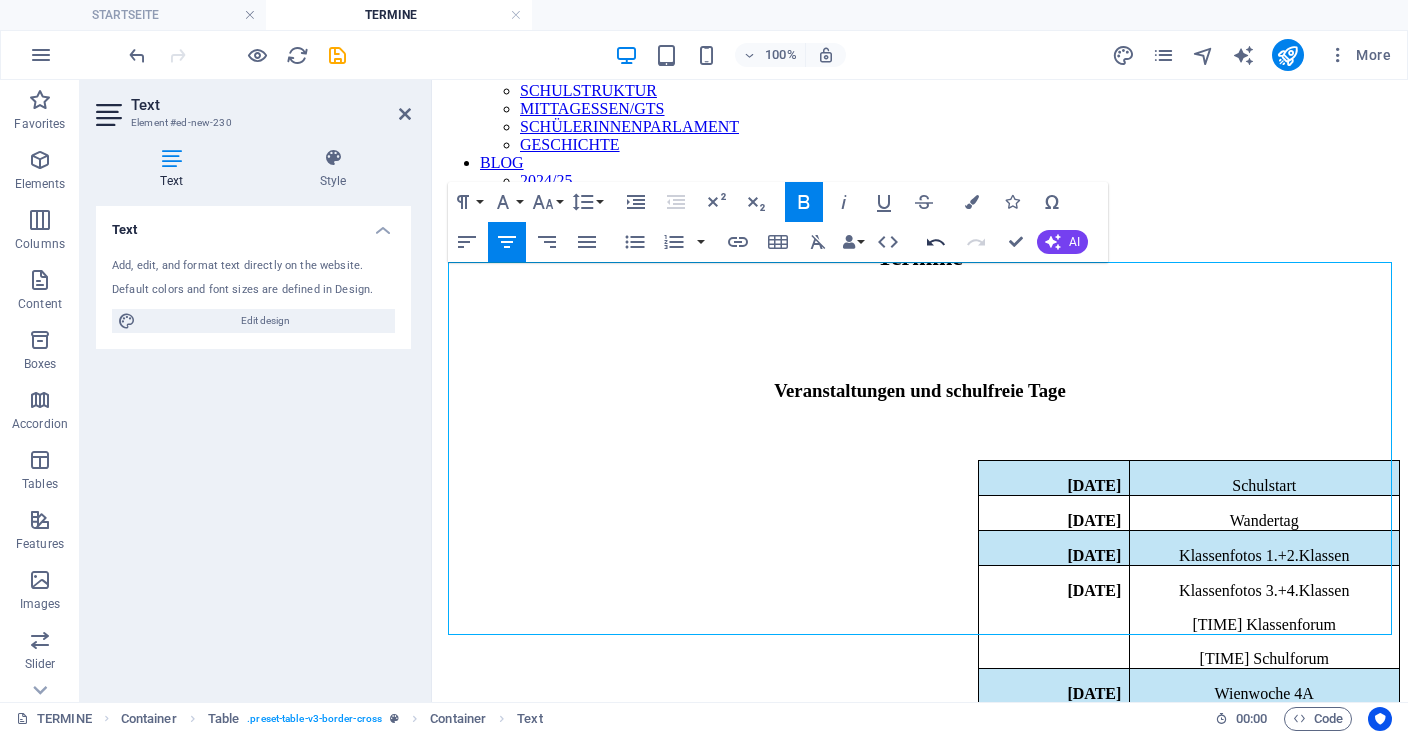 click 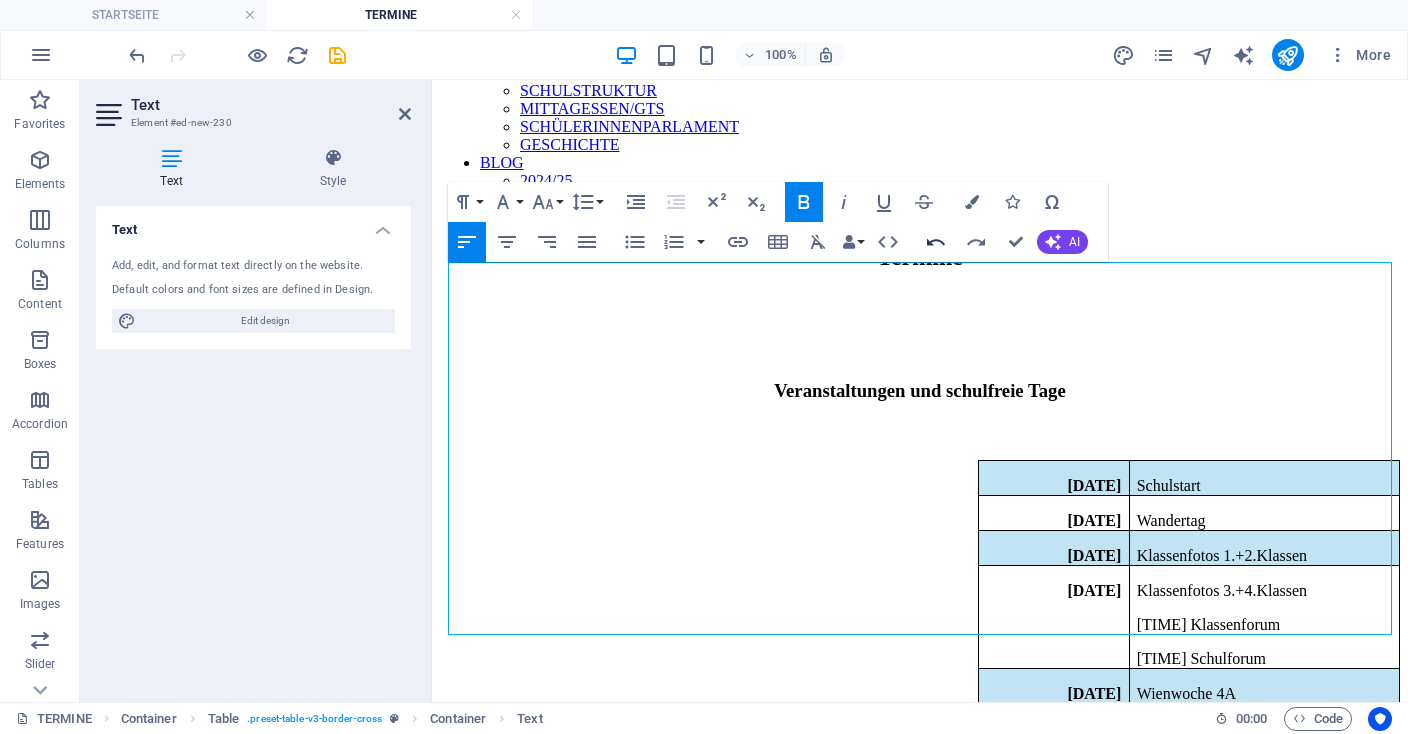 click 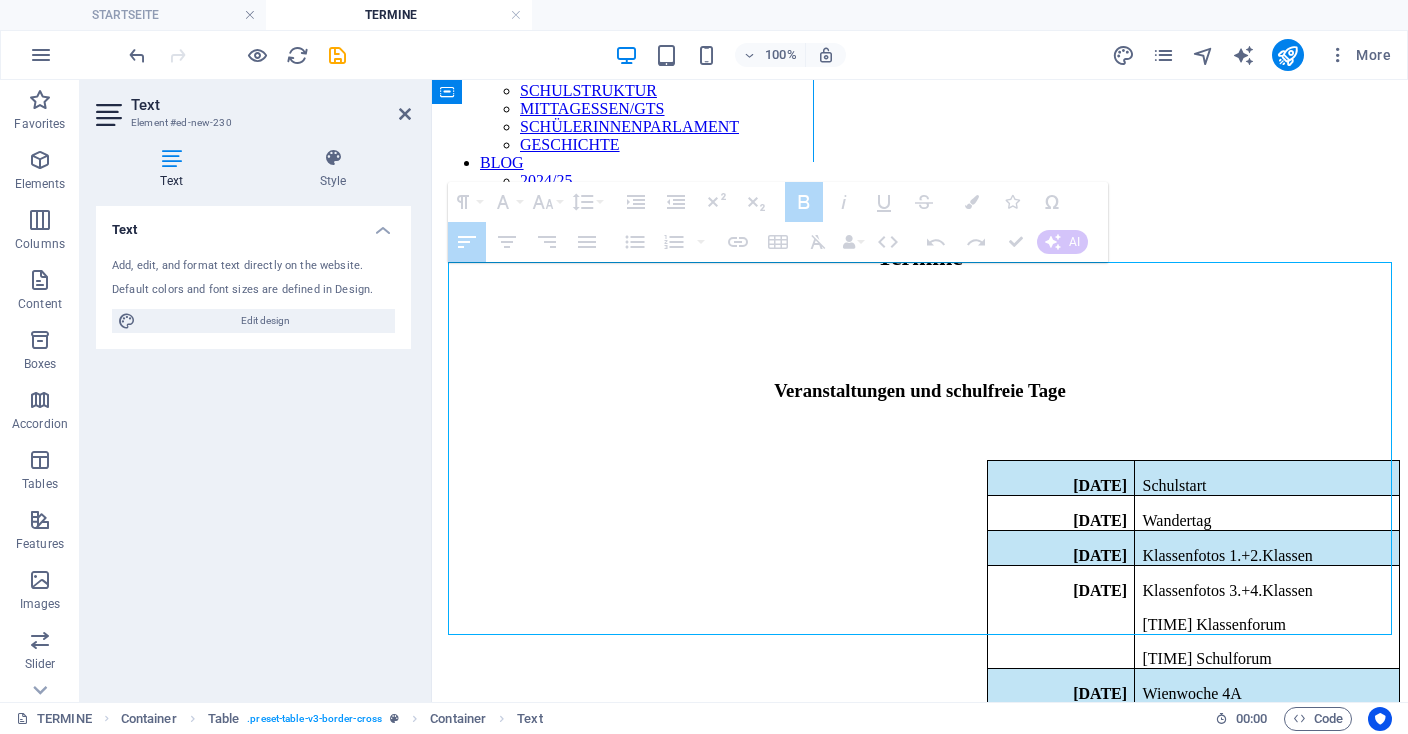 drag, startPoint x: 987, startPoint y: 298, endPoint x: 829, endPoint y: 308, distance: 158.31615 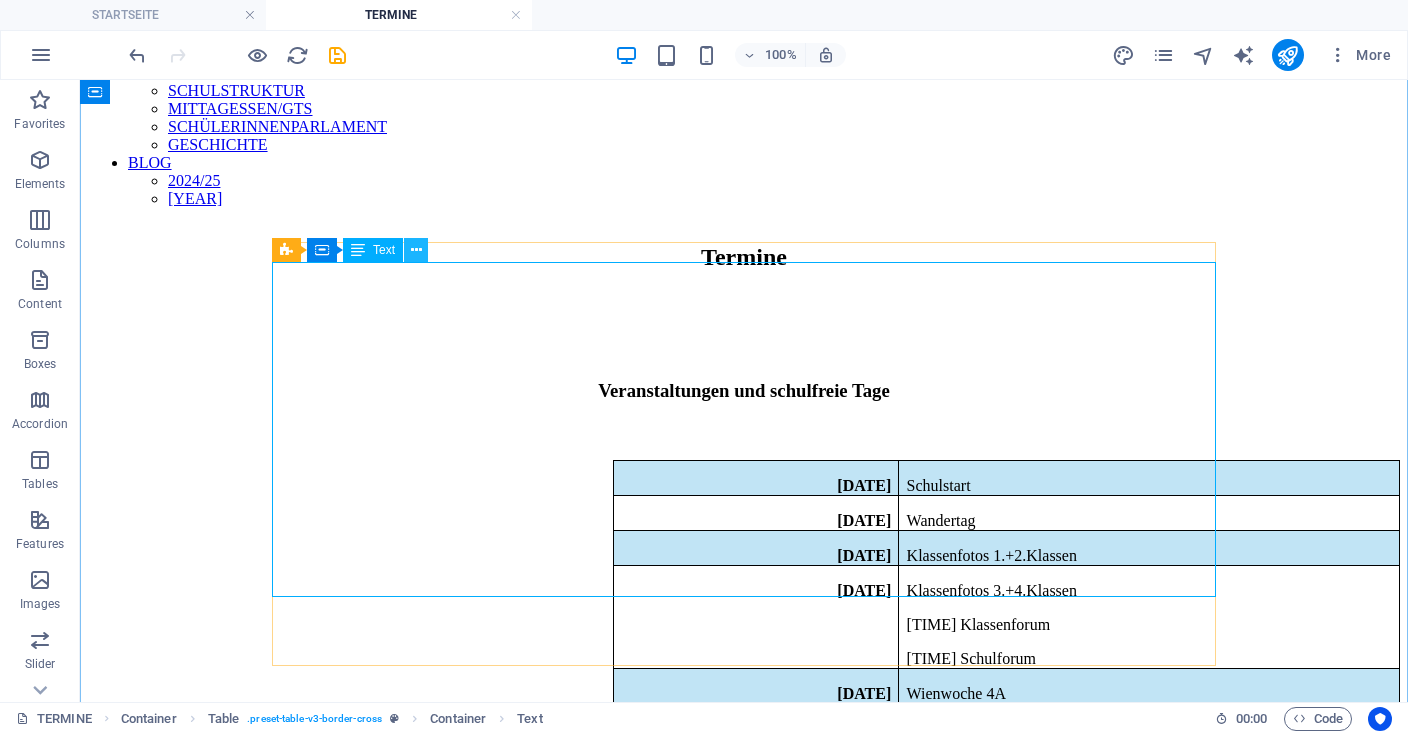 click at bounding box center [416, 250] 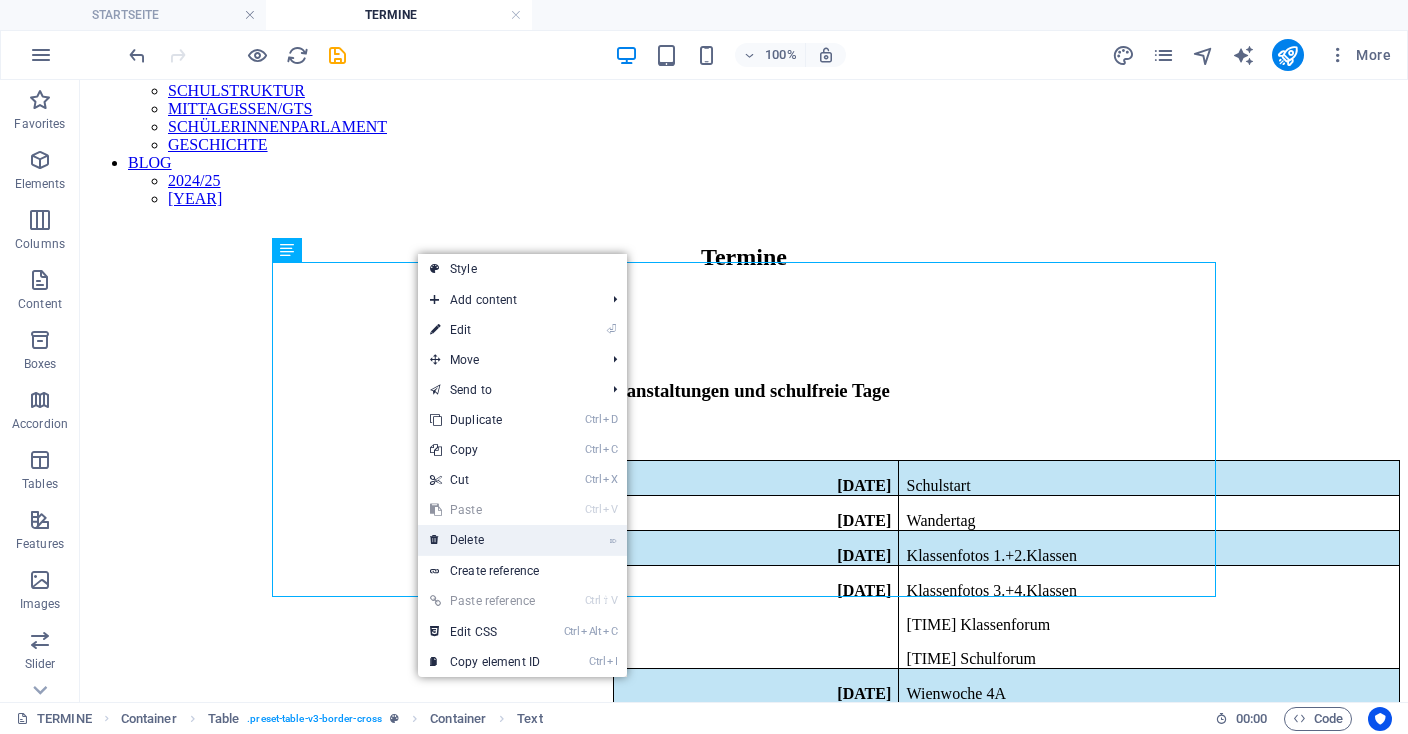 click on "⌦  Delete" at bounding box center (485, 540) 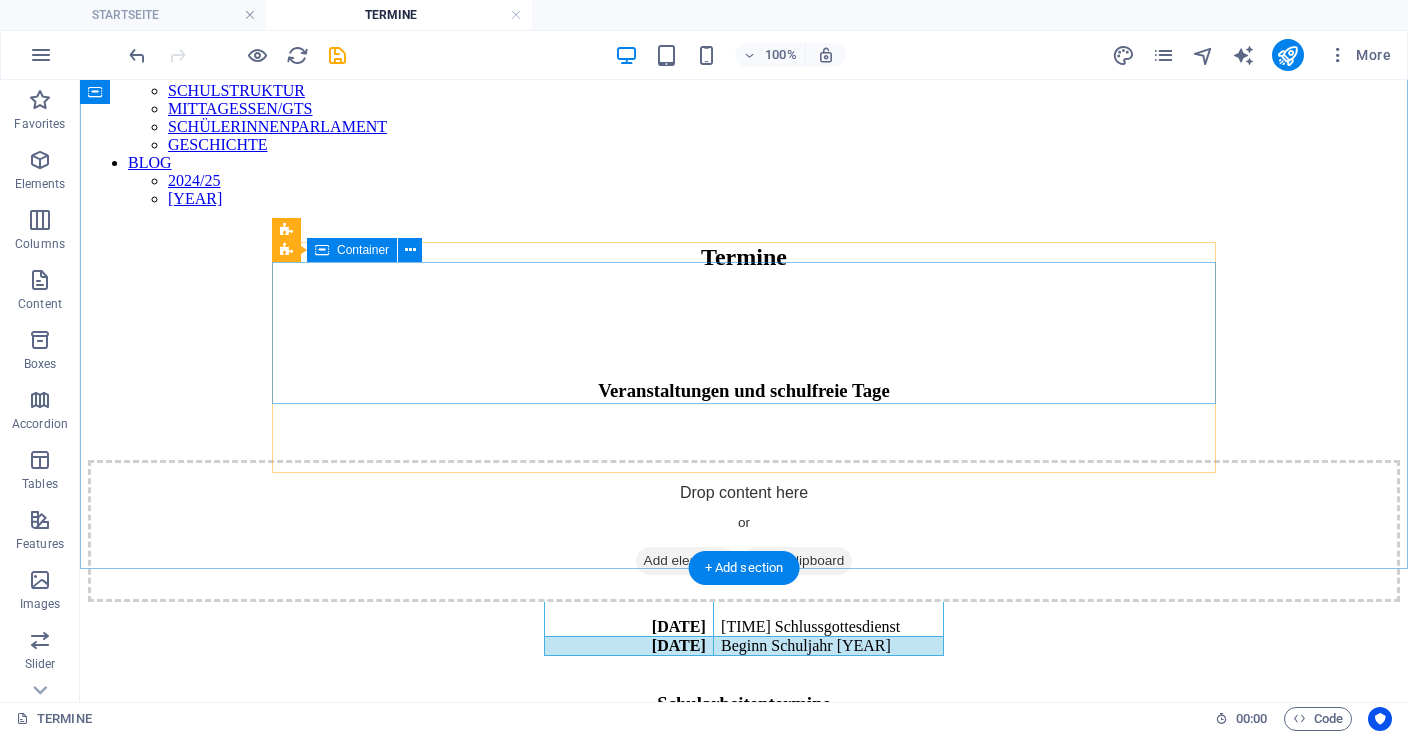 click on "Paste clipboard" at bounding box center [798, 561] 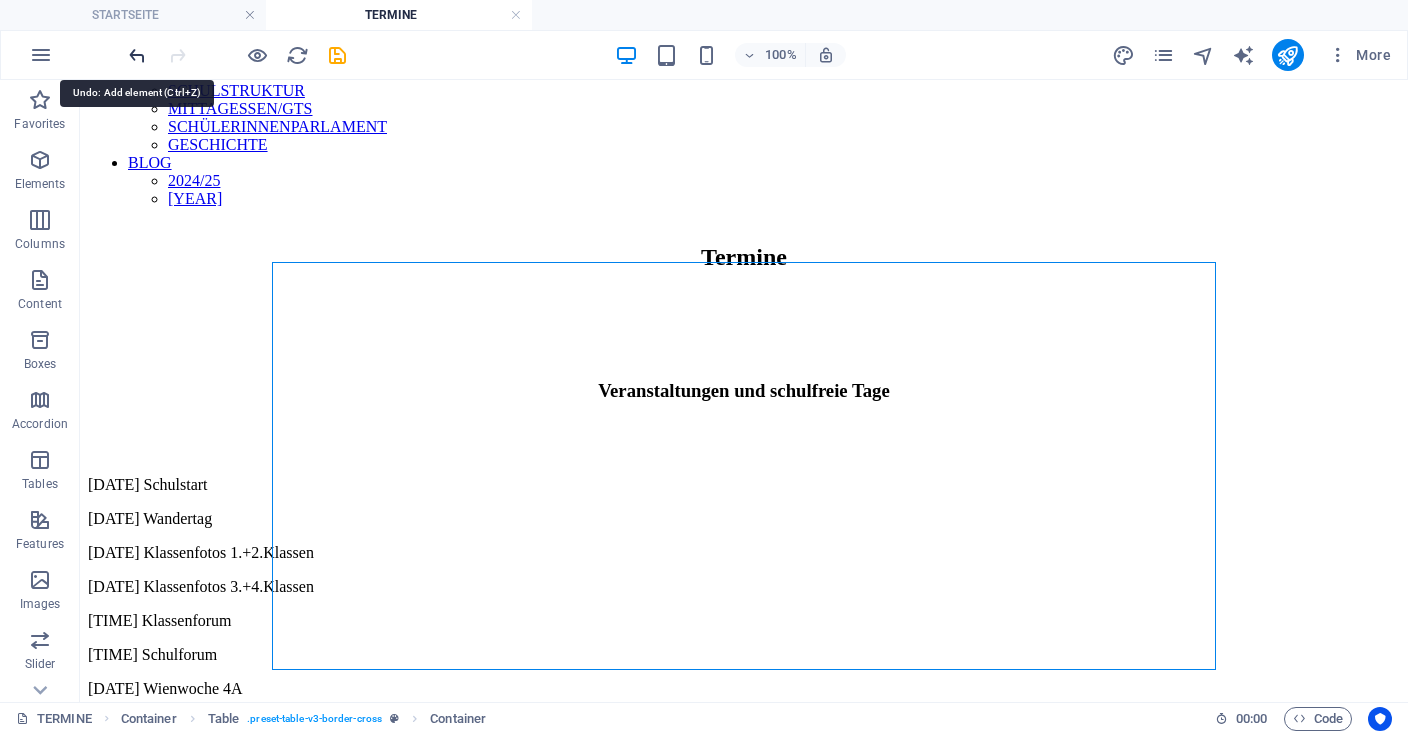 click at bounding box center (137, 55) 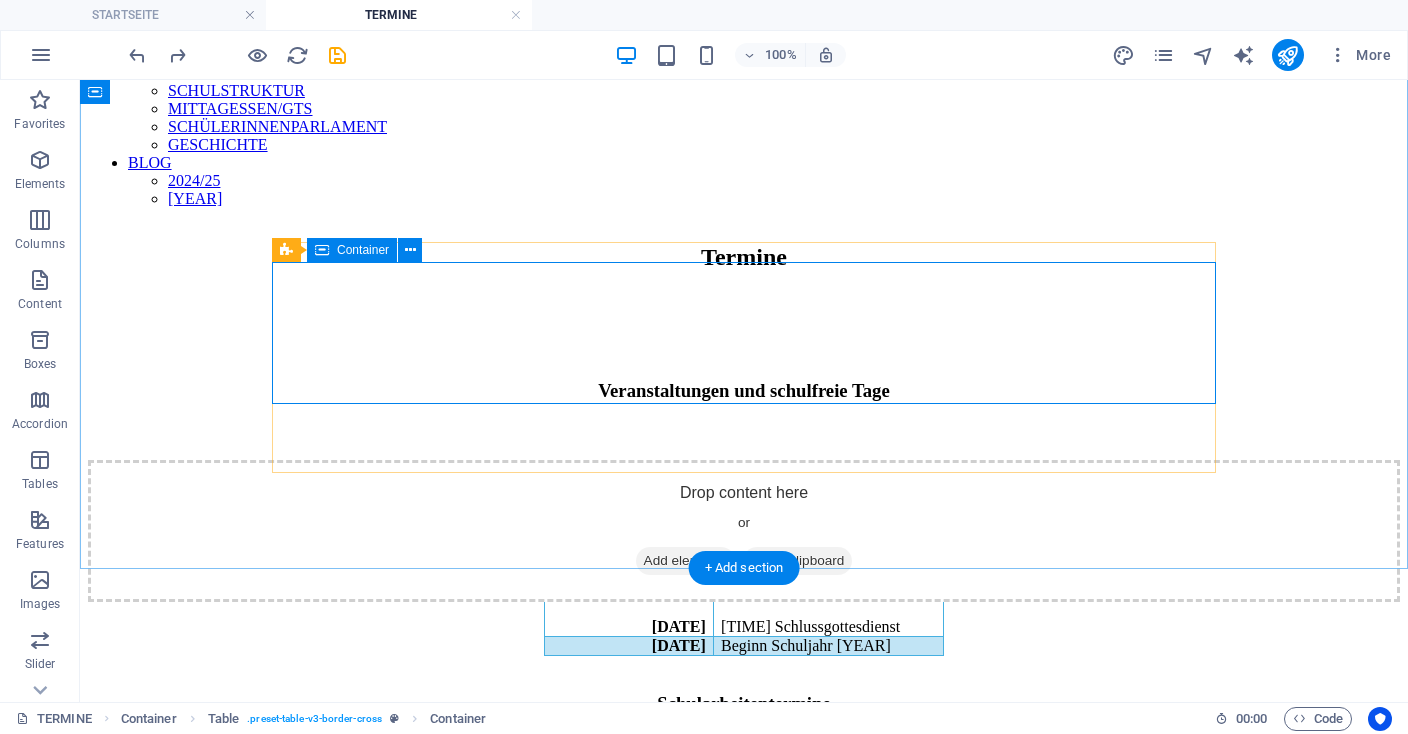 click on "Add elements" at bounding box center (685, 561) 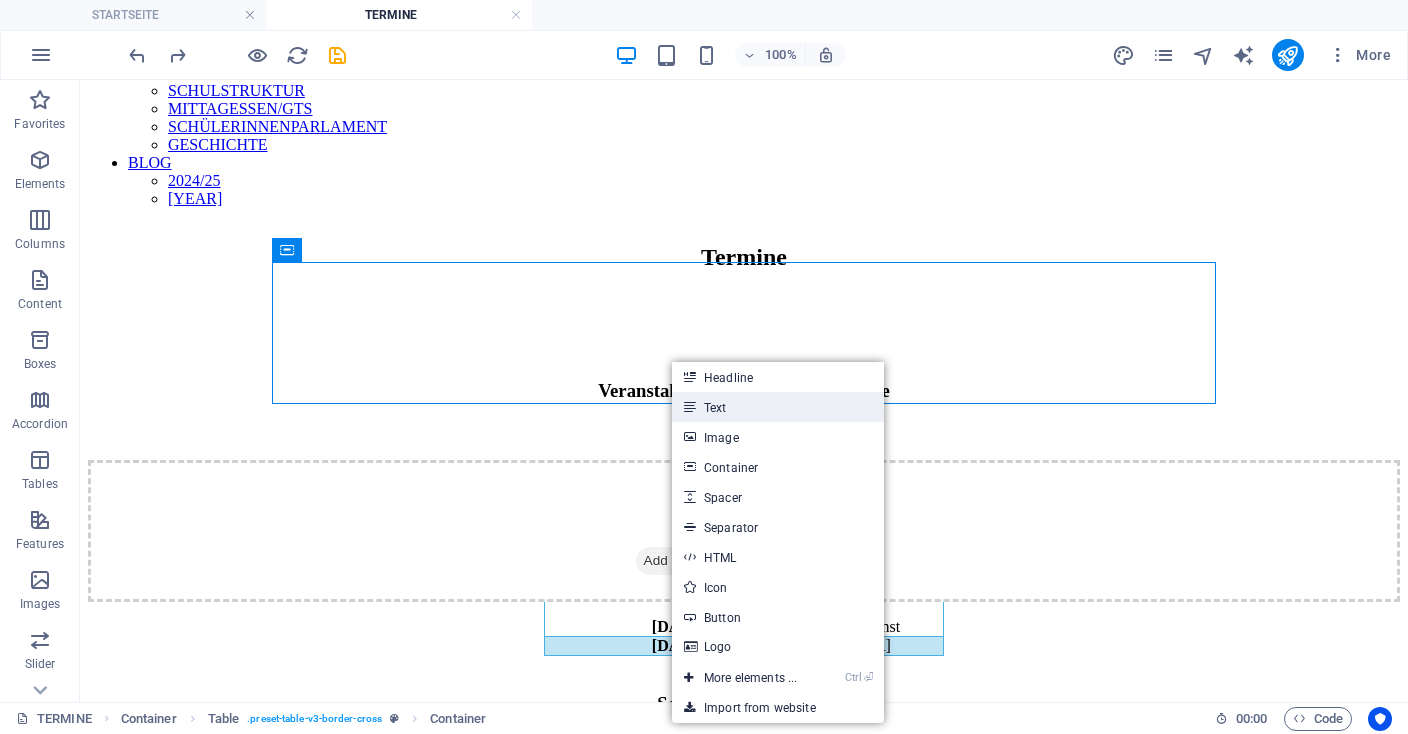 click on "Text" at bounding box center (778, 407) 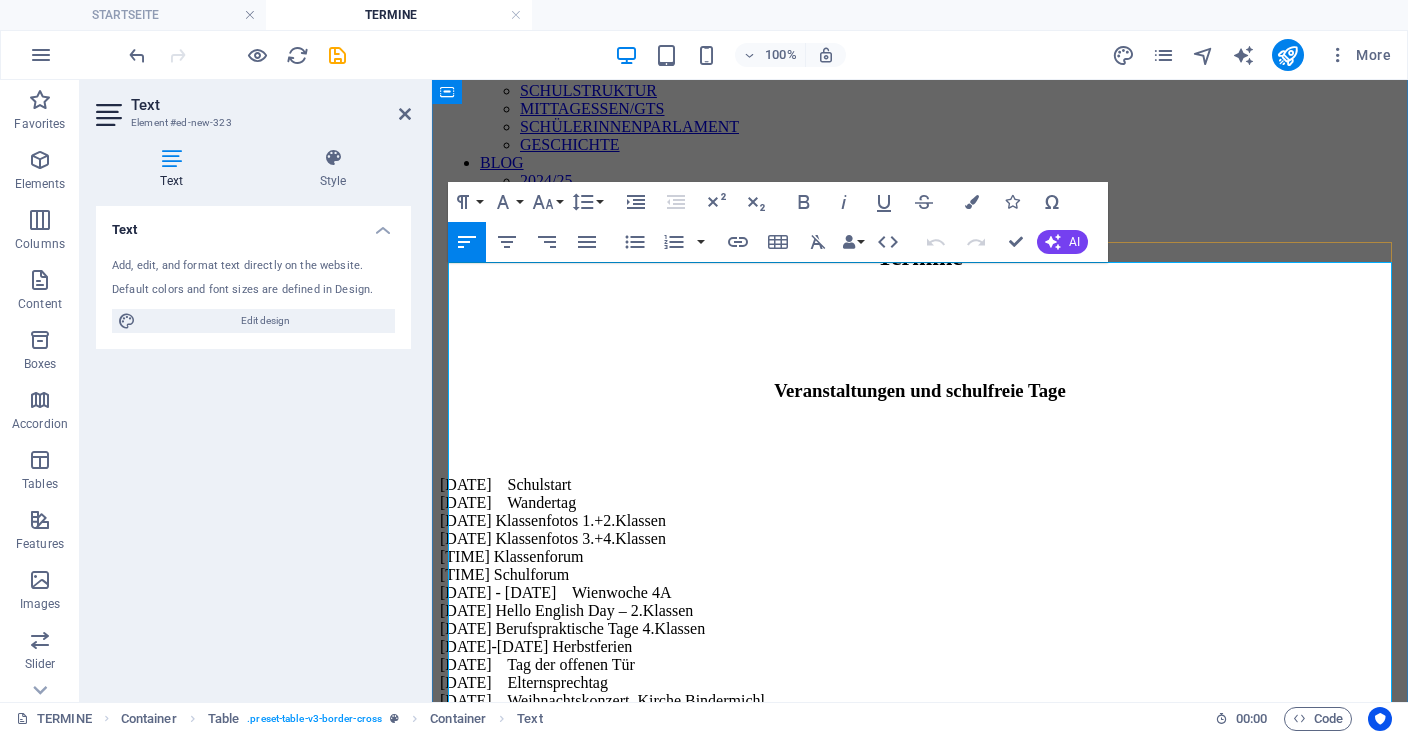 scroll, scrollTop: 7666, scrollLeft: 0, axis: vertical 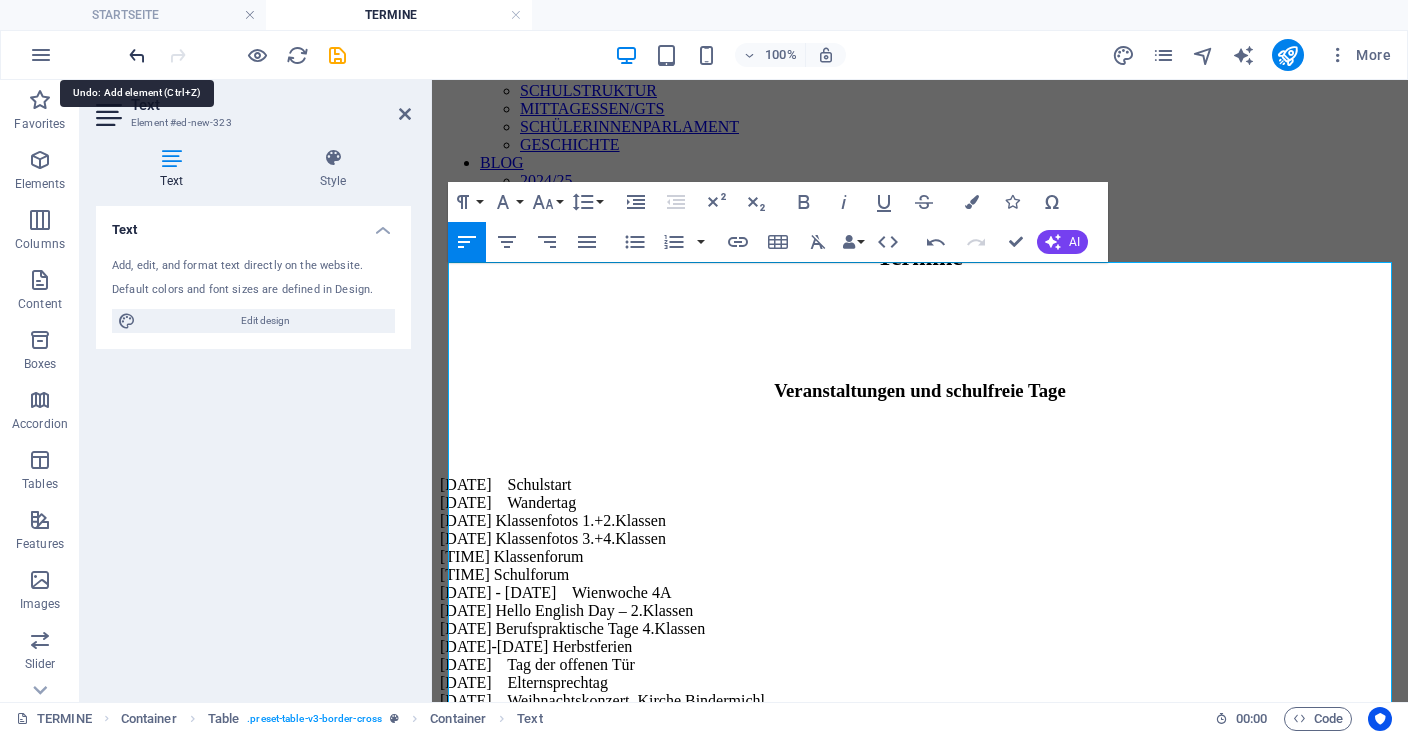 click at bounding box center (137, 55) 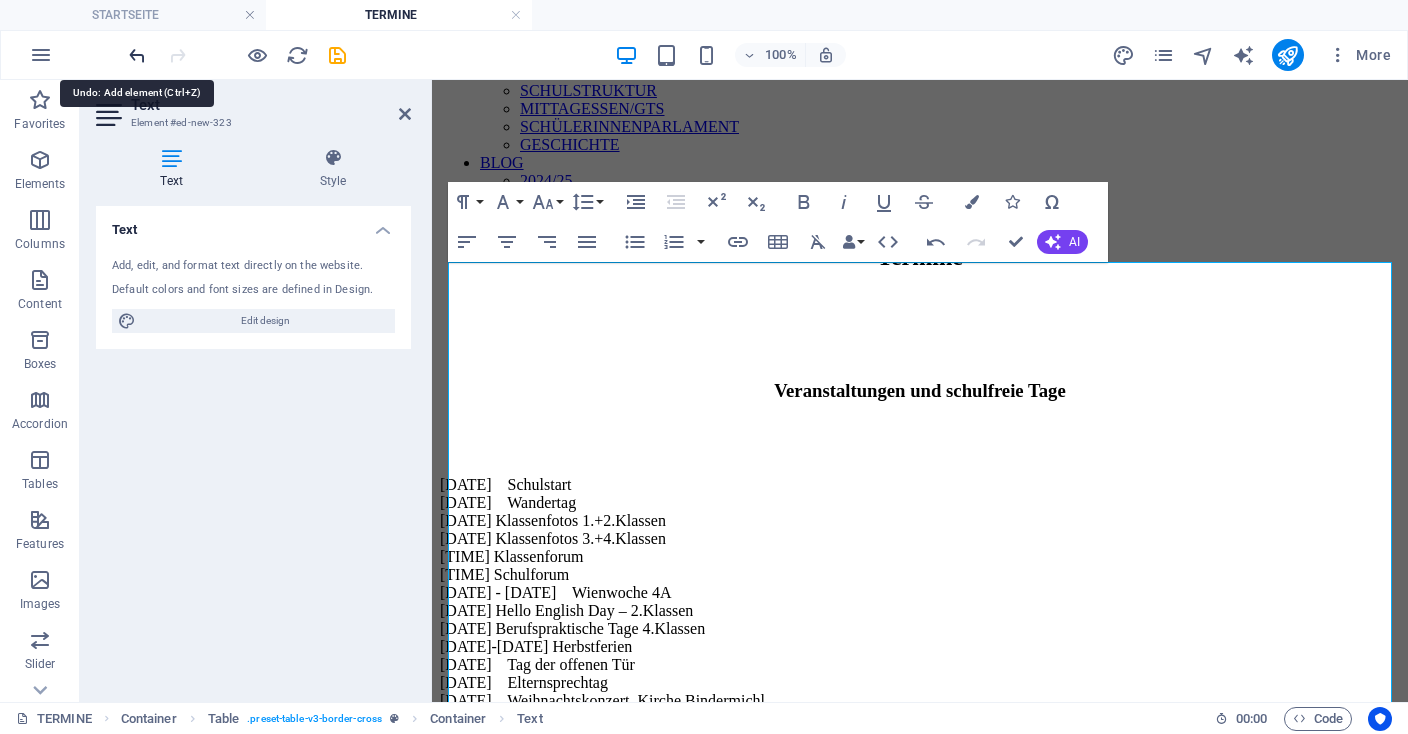 click at bounding box center (137, 55) 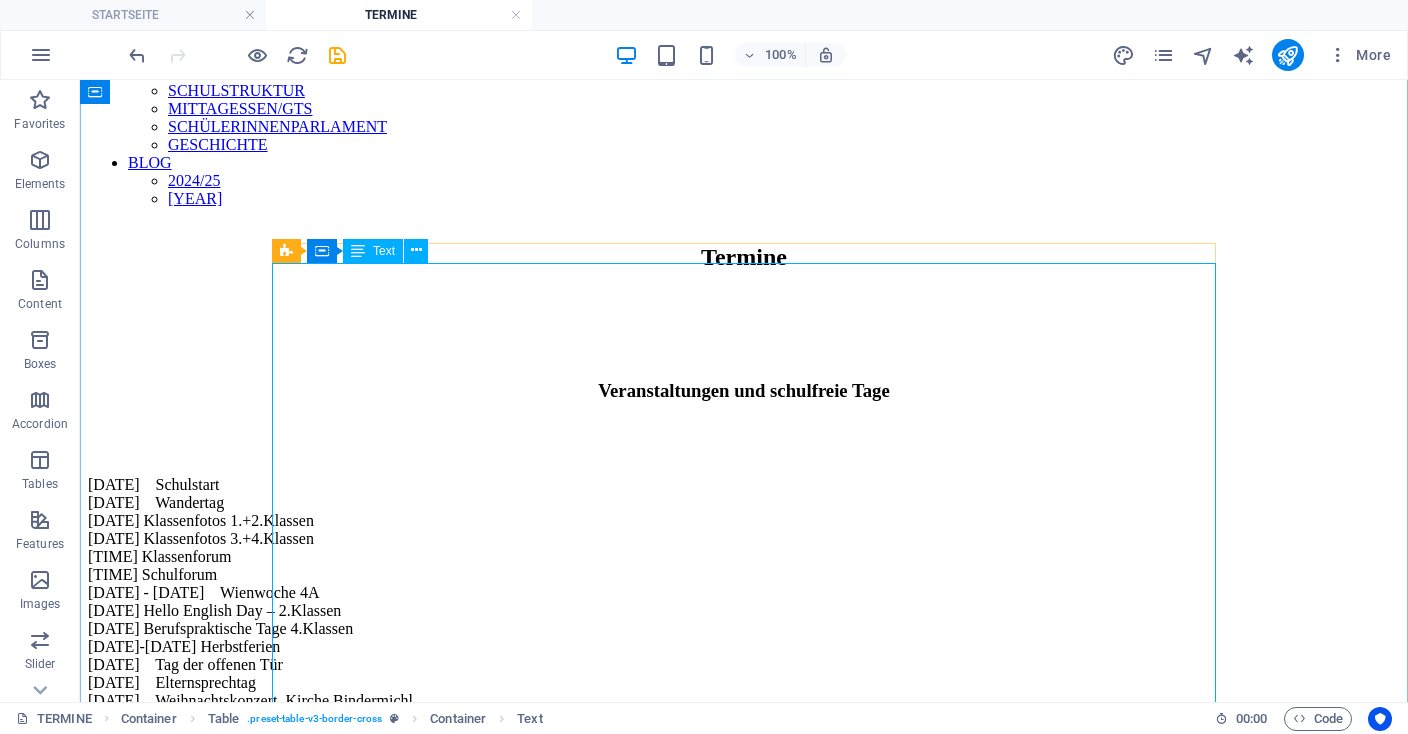 scroll, scrollTop: 184, scrollLeft: 0, axis: vertical 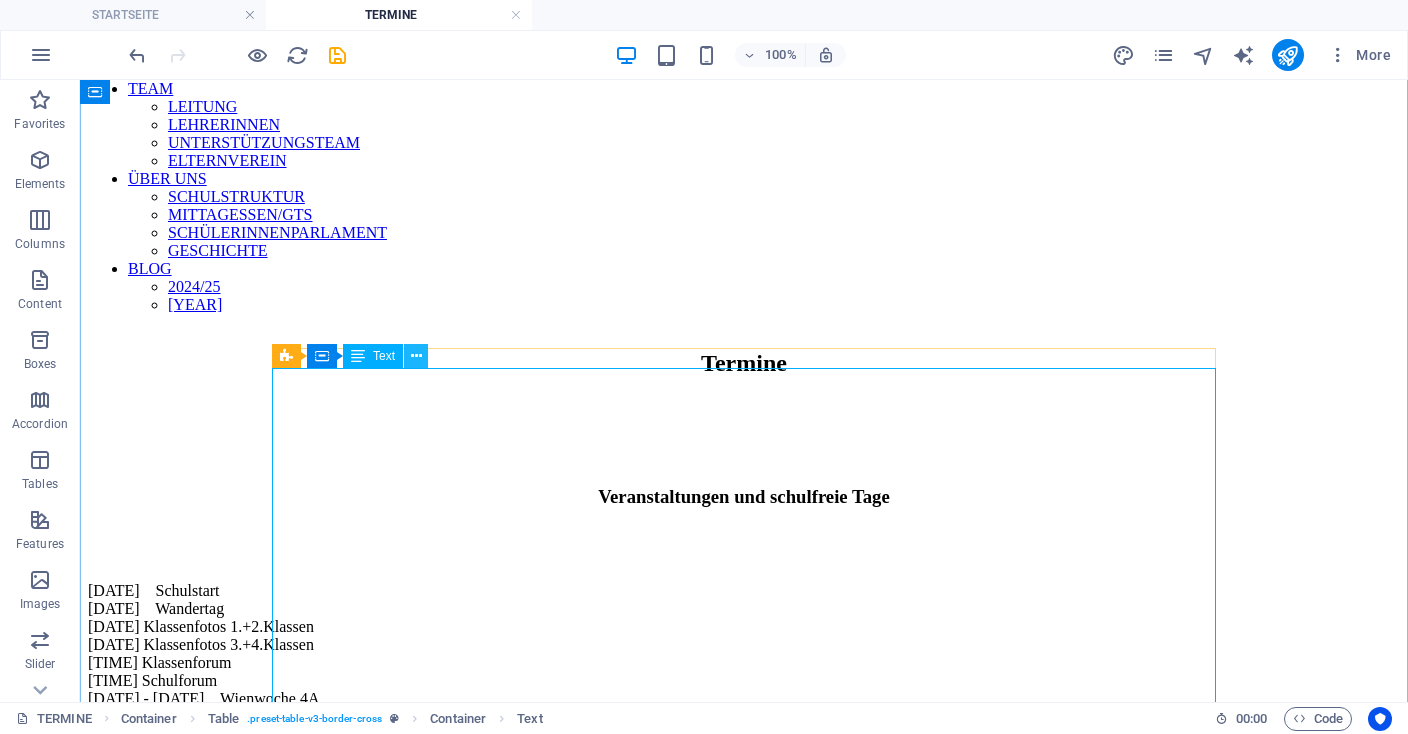 click at bounding box center (416, 356) 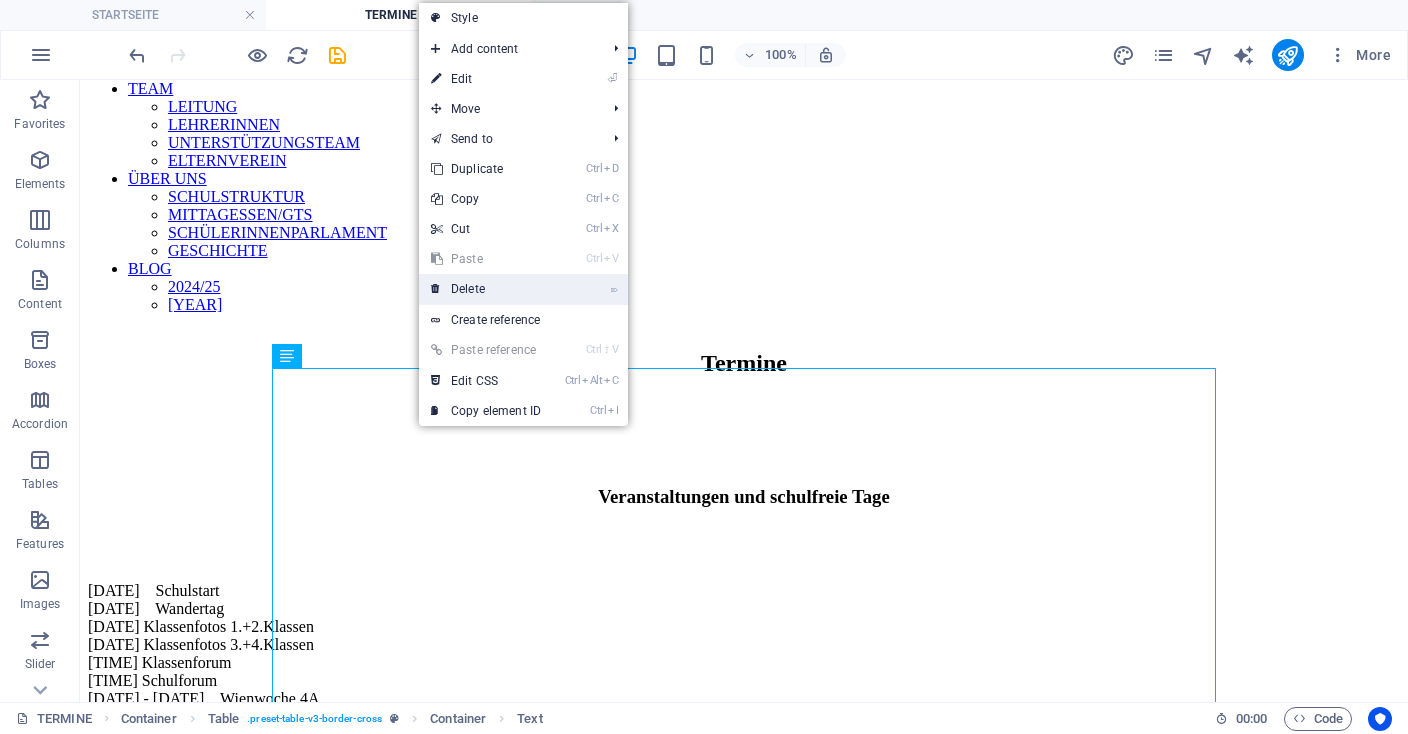 click on "⌦  Delete" at bounding box center [486, 289] 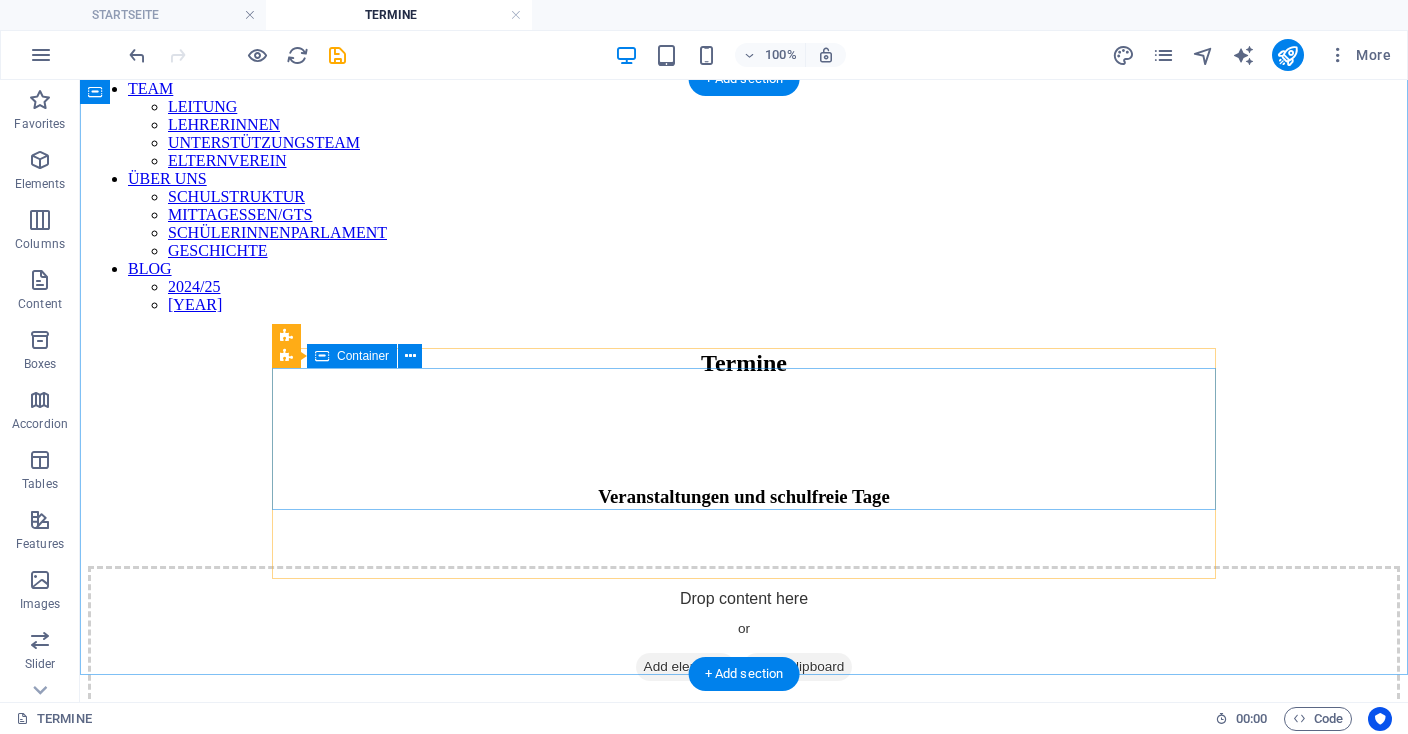 click on "Add elements" at bounding box center (685, 667) 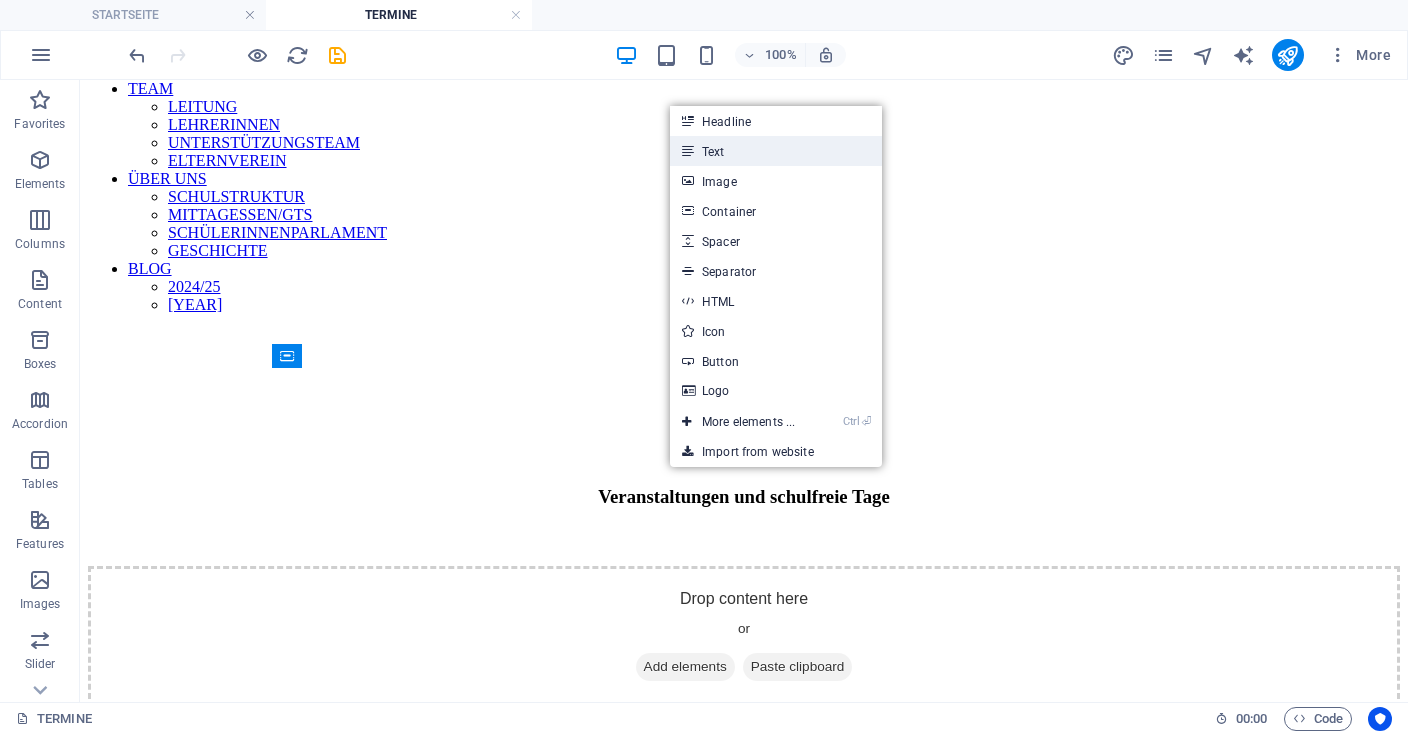 click on "Text" at bounding box center [776, 151] 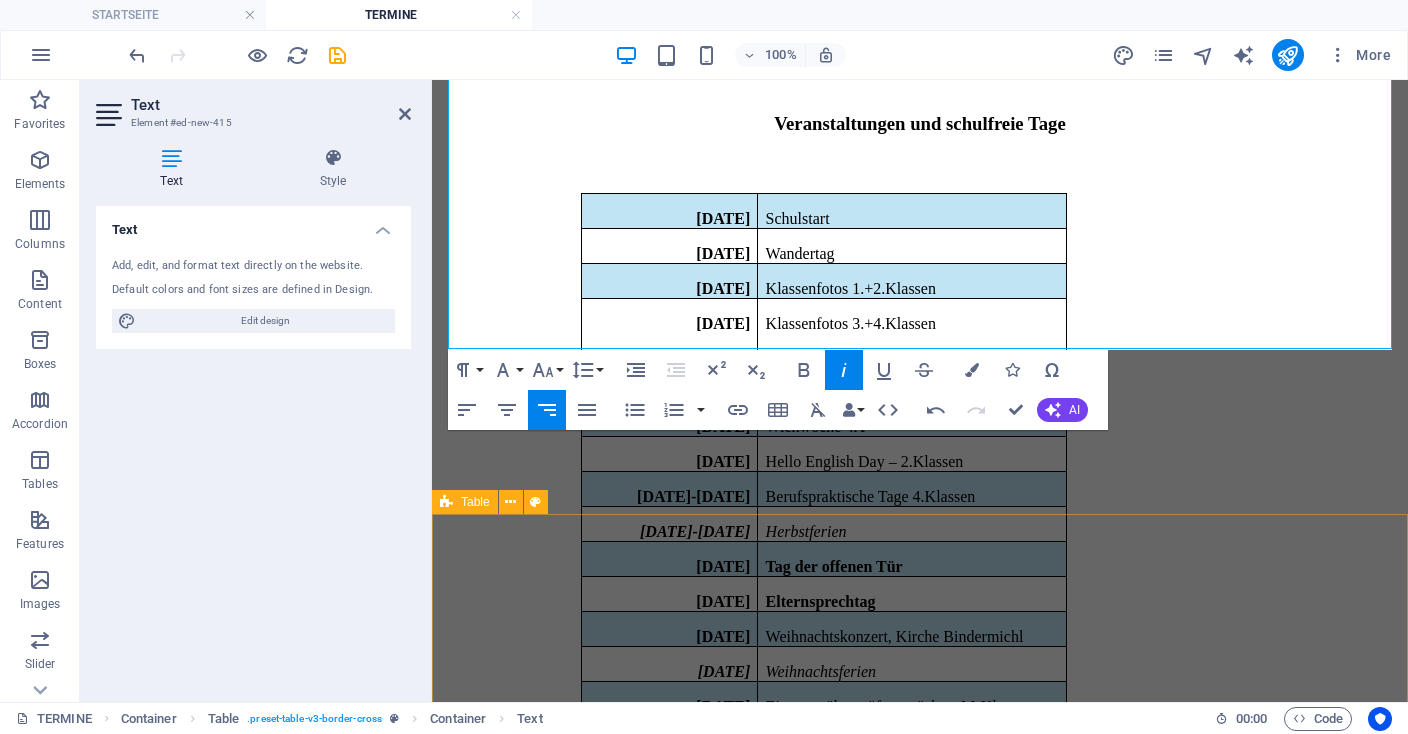 scroll, scrollTop: 290, scrollLeft: 0, axis: vertical 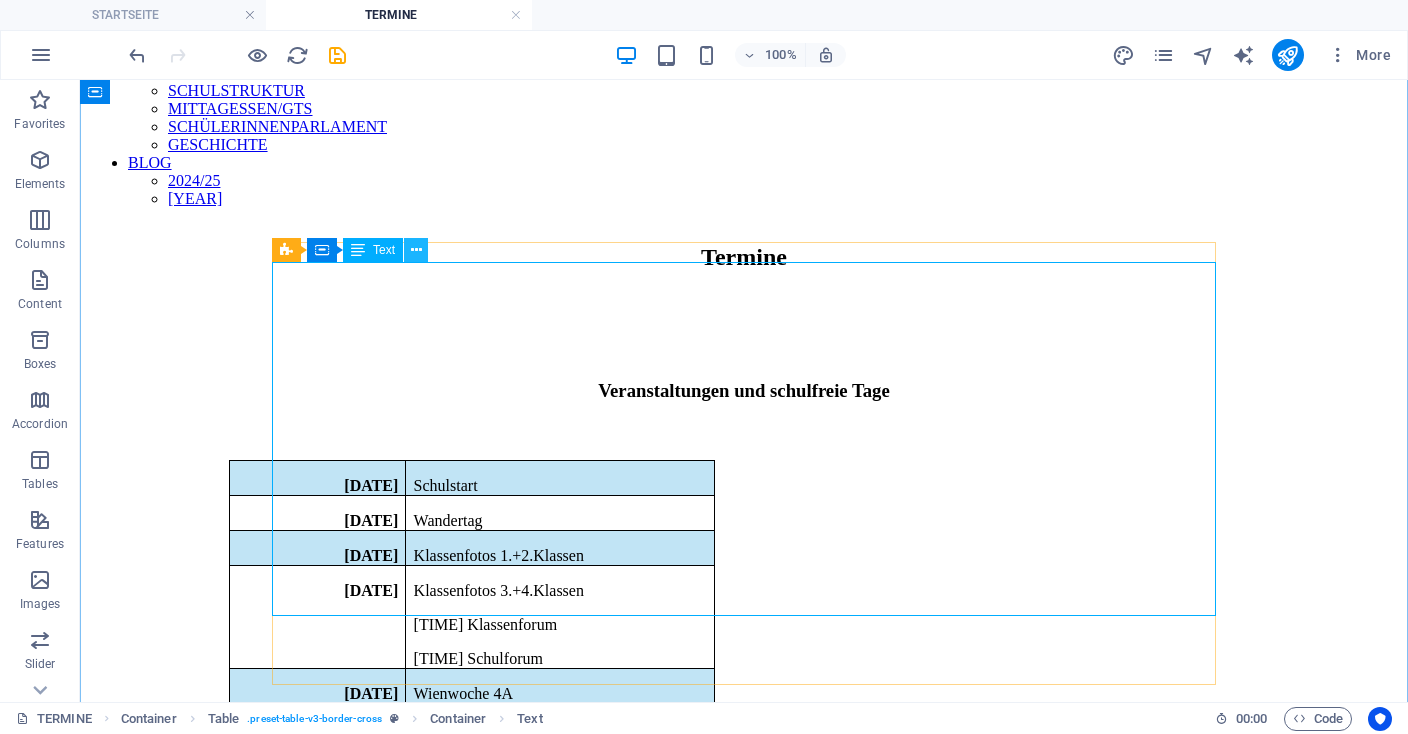 click at bounding box center [416, 250] 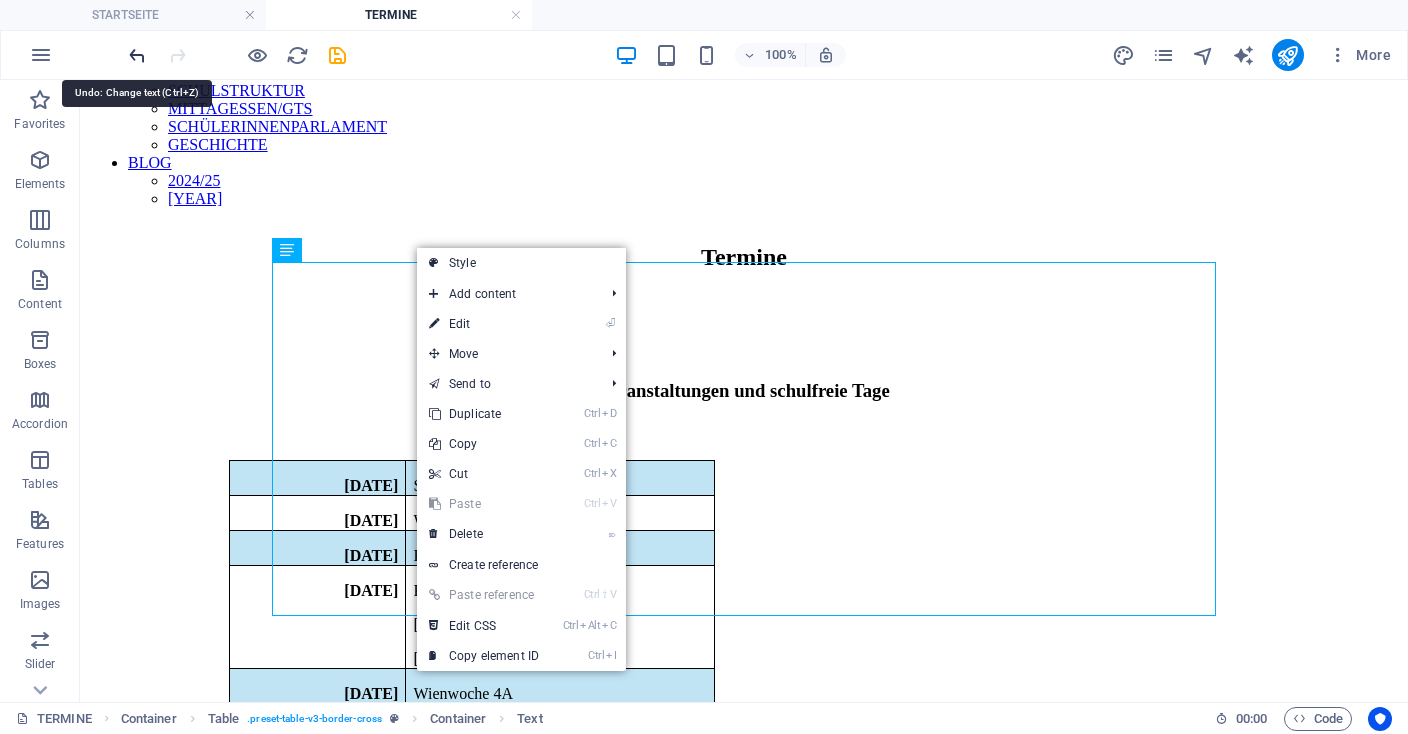 click at bounding box center [137, 55] 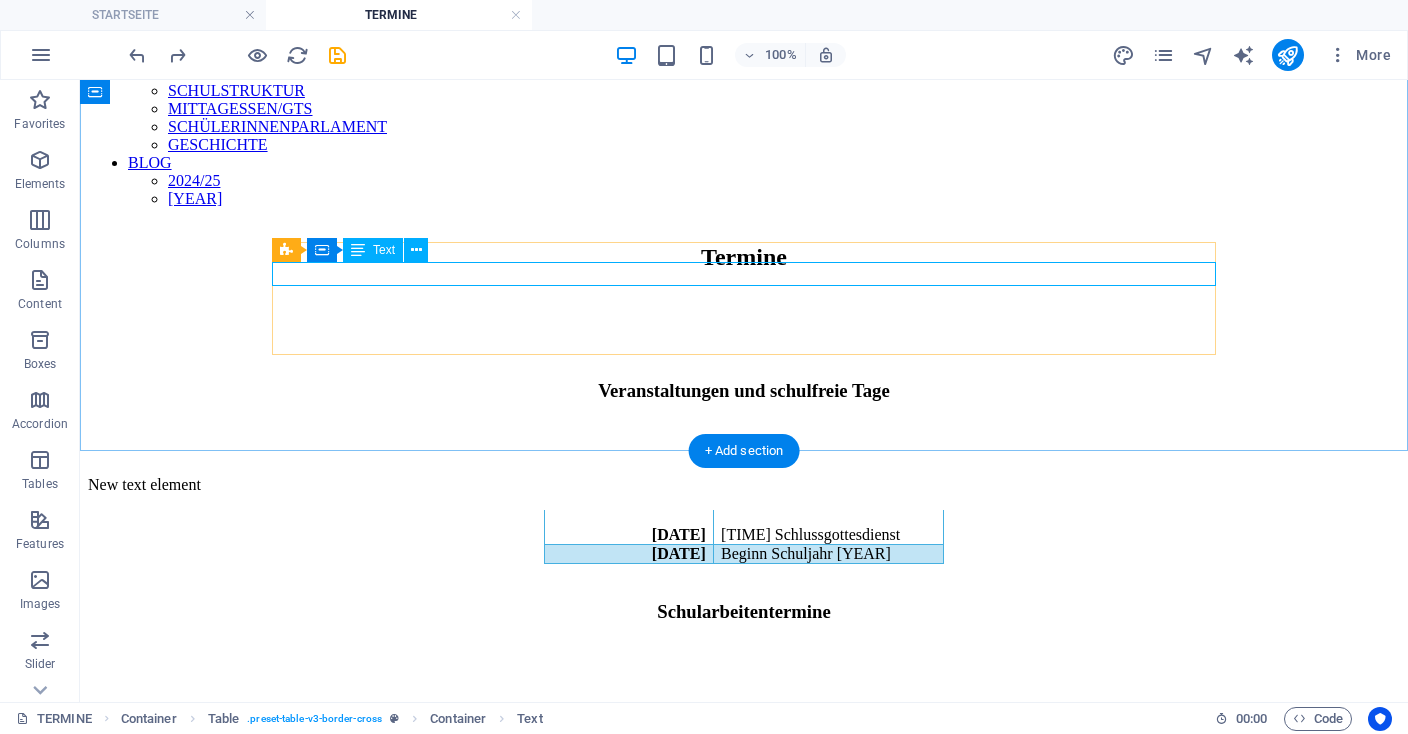 click on "New text element" at bounding box center [744, 485] 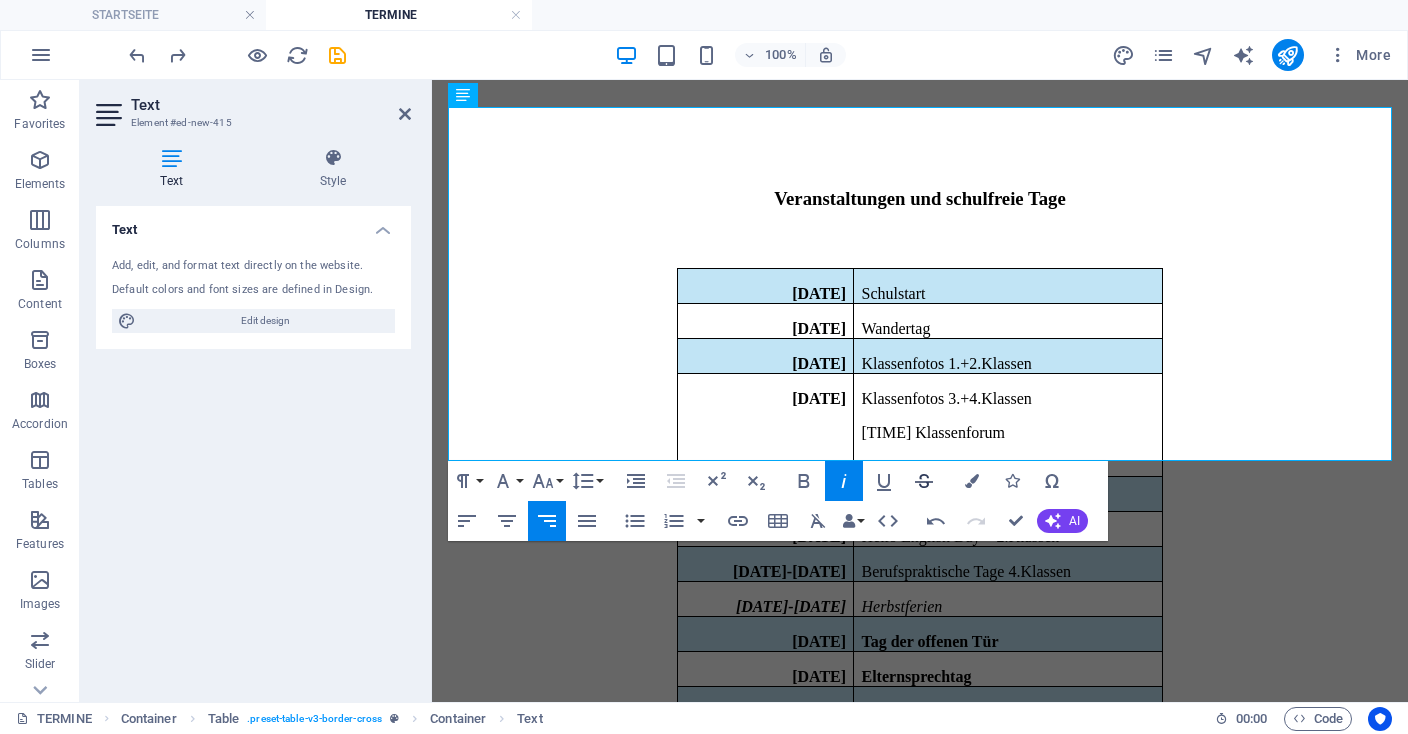scroll, scrollTop: 501, scrollLeft: 0, axis: vertical 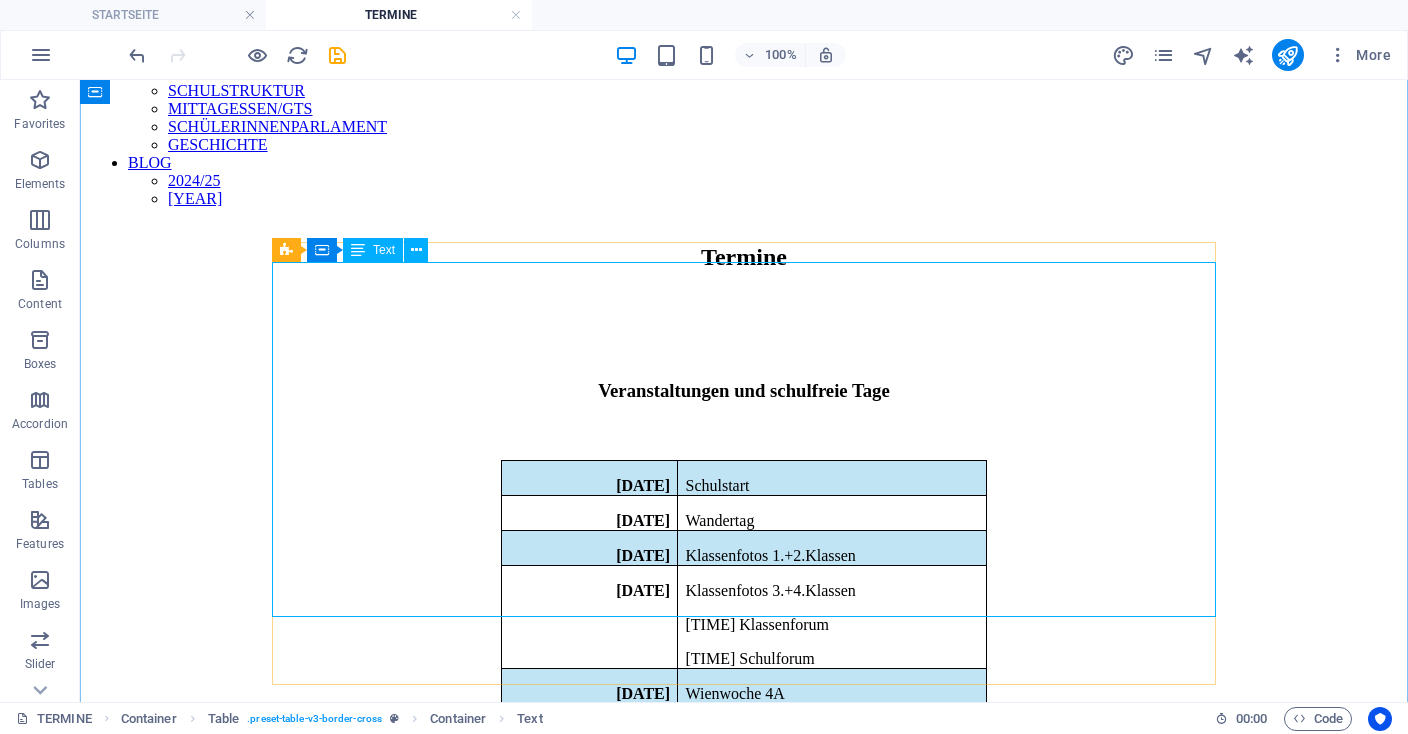 click on "[DATE] Schulstart [DATE] Wandertag [DATE] Klassenfotos 1.+2.Klassen [DATE] Klassenfotos 3.+4.Klassen [TIME] Klassenforum [TIME] Schulforum [DATE] Wienwoche 4A [DATE] Hello English Day – 2.Klassen [DATE] Berufspraktische Tage 4.Klassen [DATE] Herbstferien [DATE] Tag der offenen Tür [DATE] Elternsprechtag [DATE] Weihnachtskonzert, Kirche Bindermichl [DATE] Weihnachtsferien [DATE] Eignungsüberprüfung nächste M-Klasse Fußballturnier [DATE] Semesterferien" at bounding box center (744, 756) 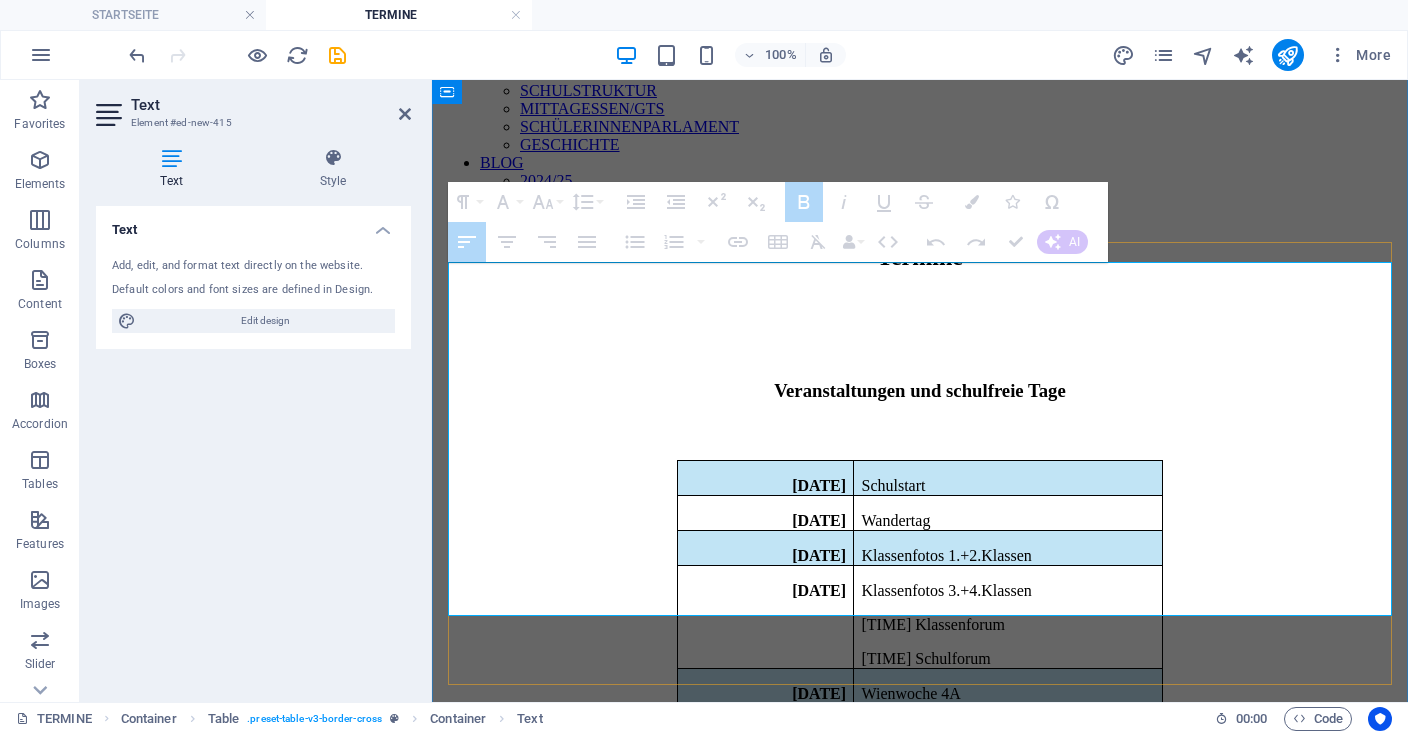 drag, startPoint x: 1067, startPoint y: 273, endPoint x: 1110, endPoint y: 338, distance: 77.93587 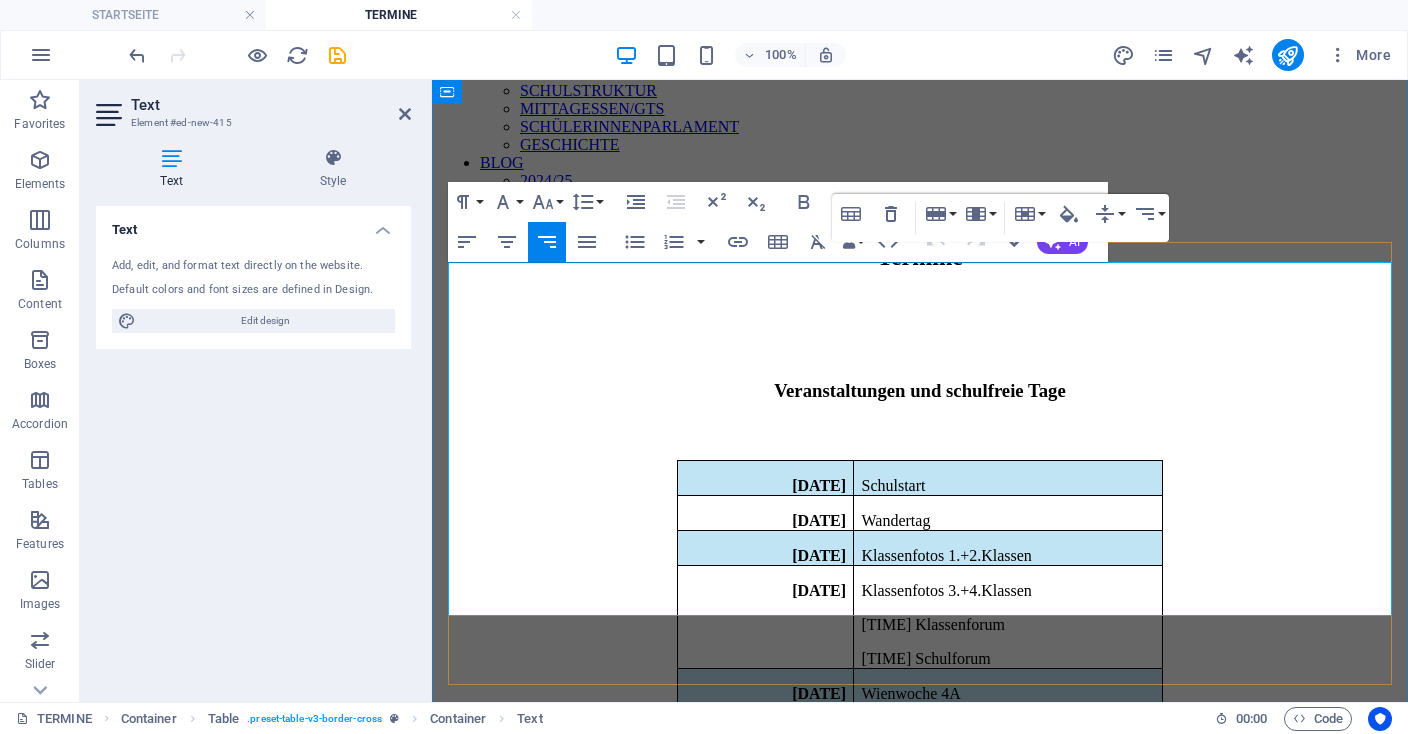 click on "Schulstart" at bounding box center (1007, 486) 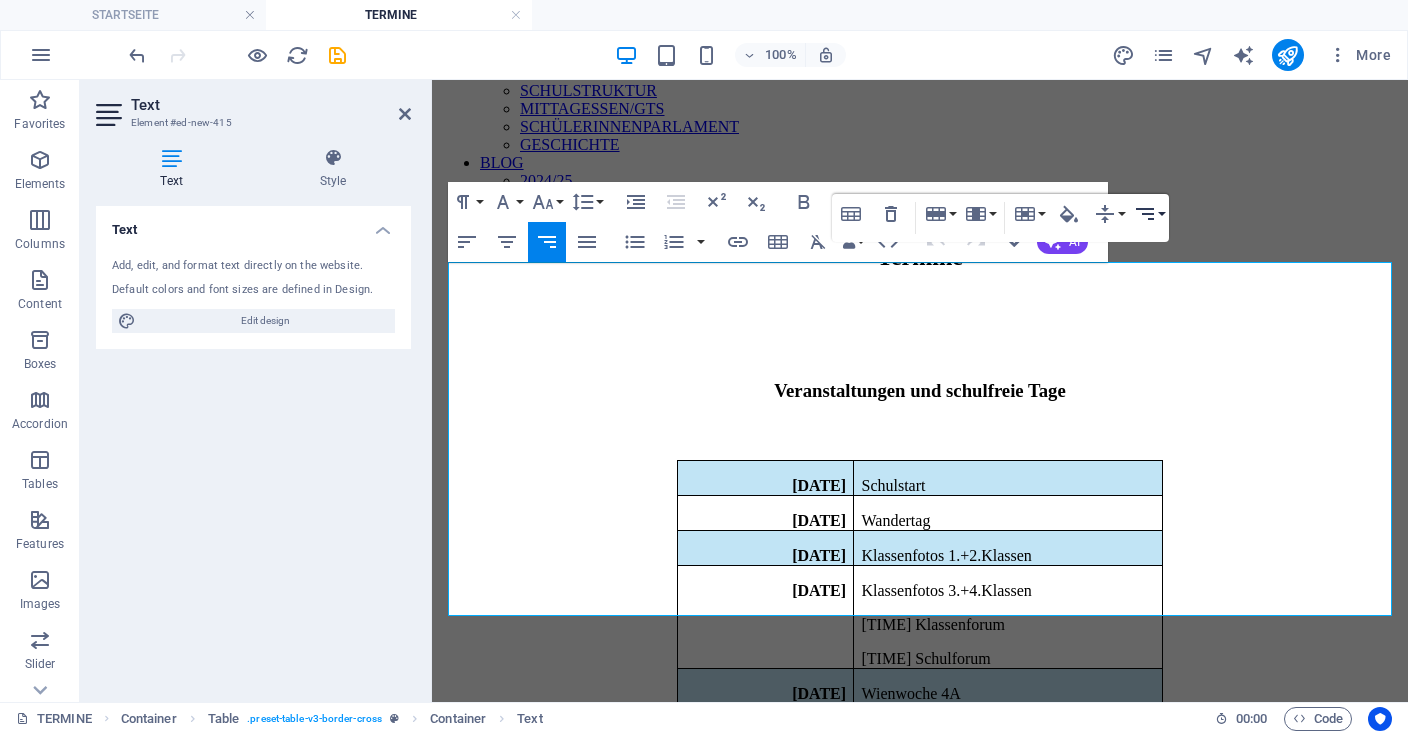 click 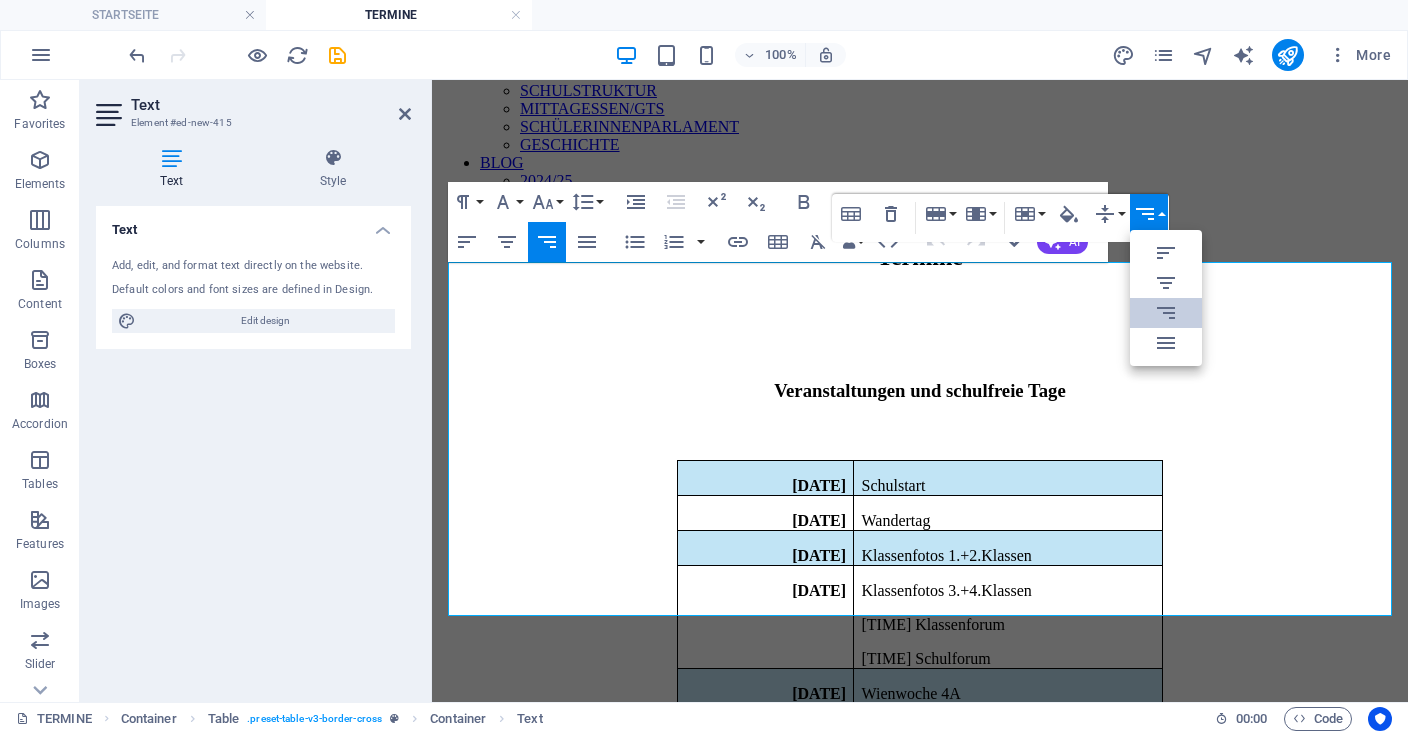 scroll, scrollTop: 0, scrollLeft: 0, axis: both 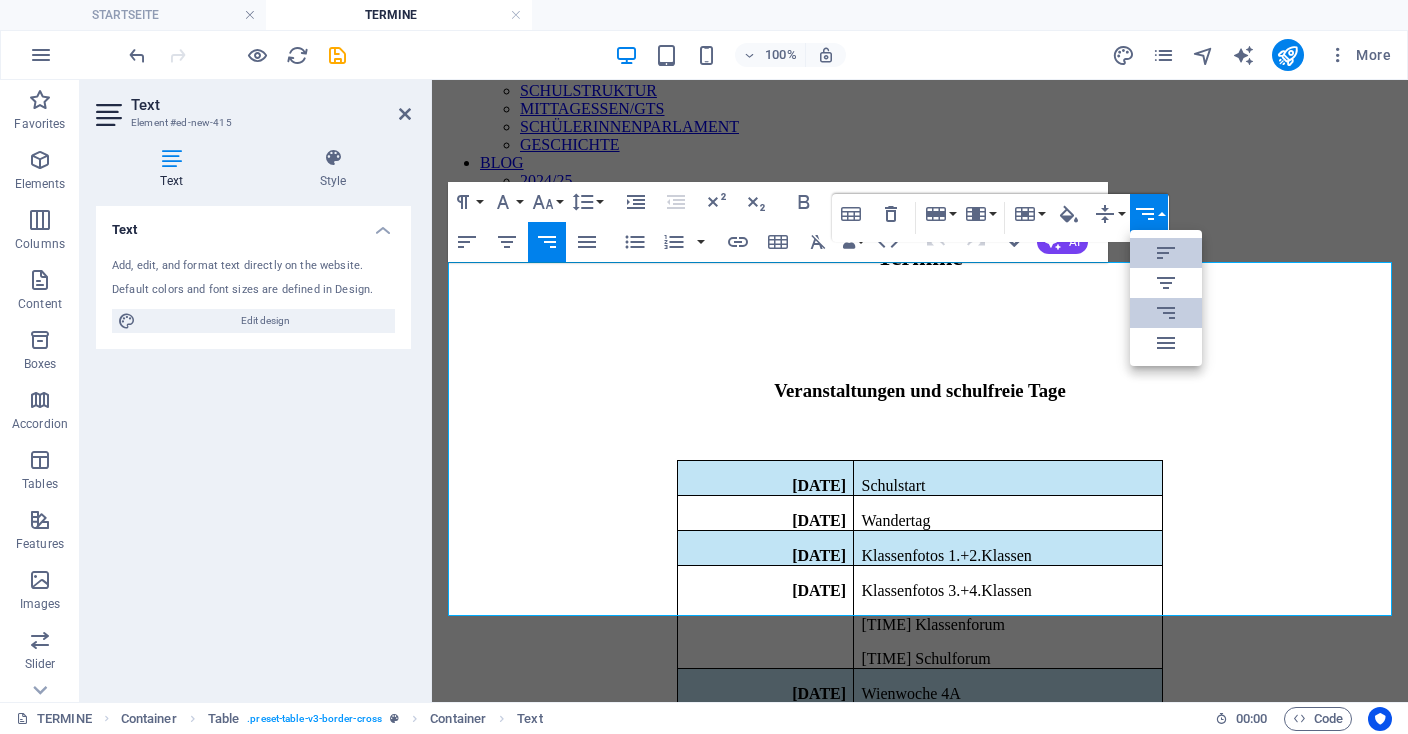 click 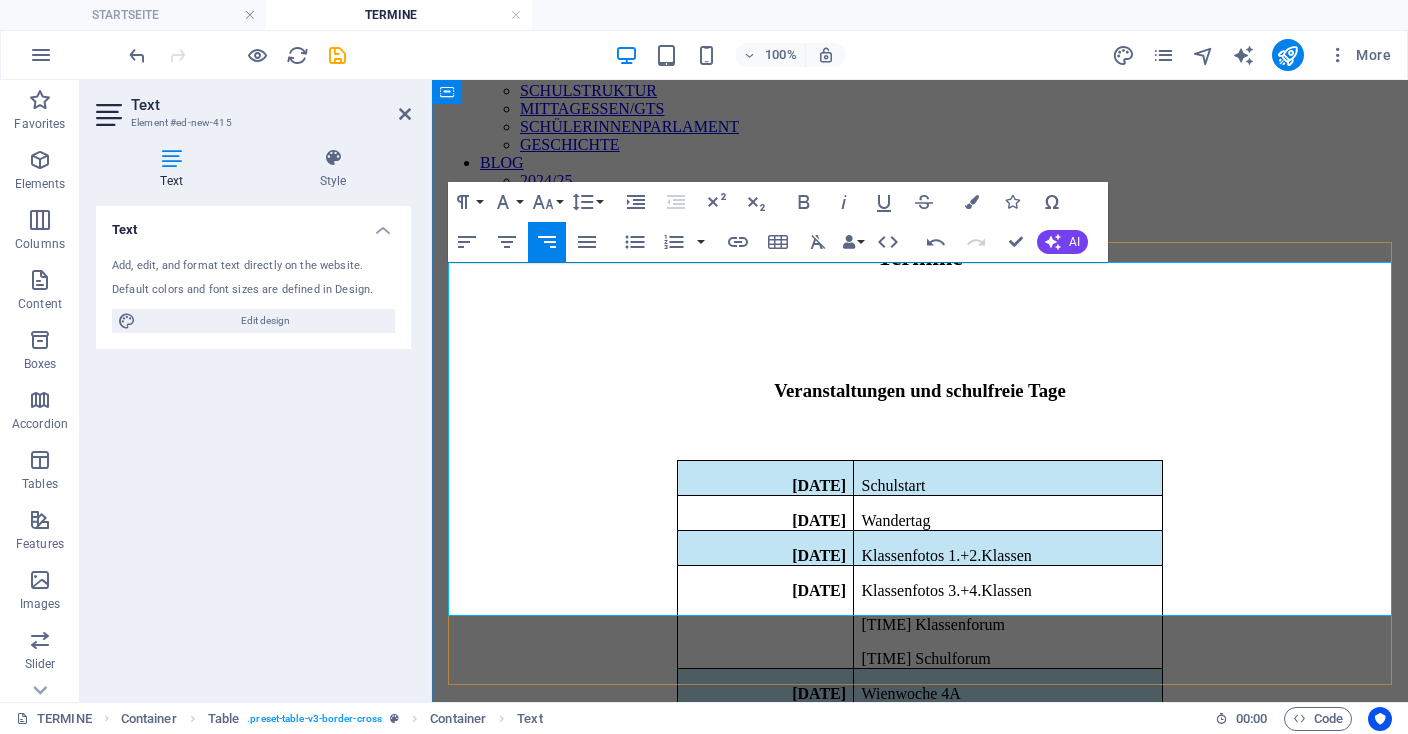 click on "Wandertag" at bounding box center [1007, 521] 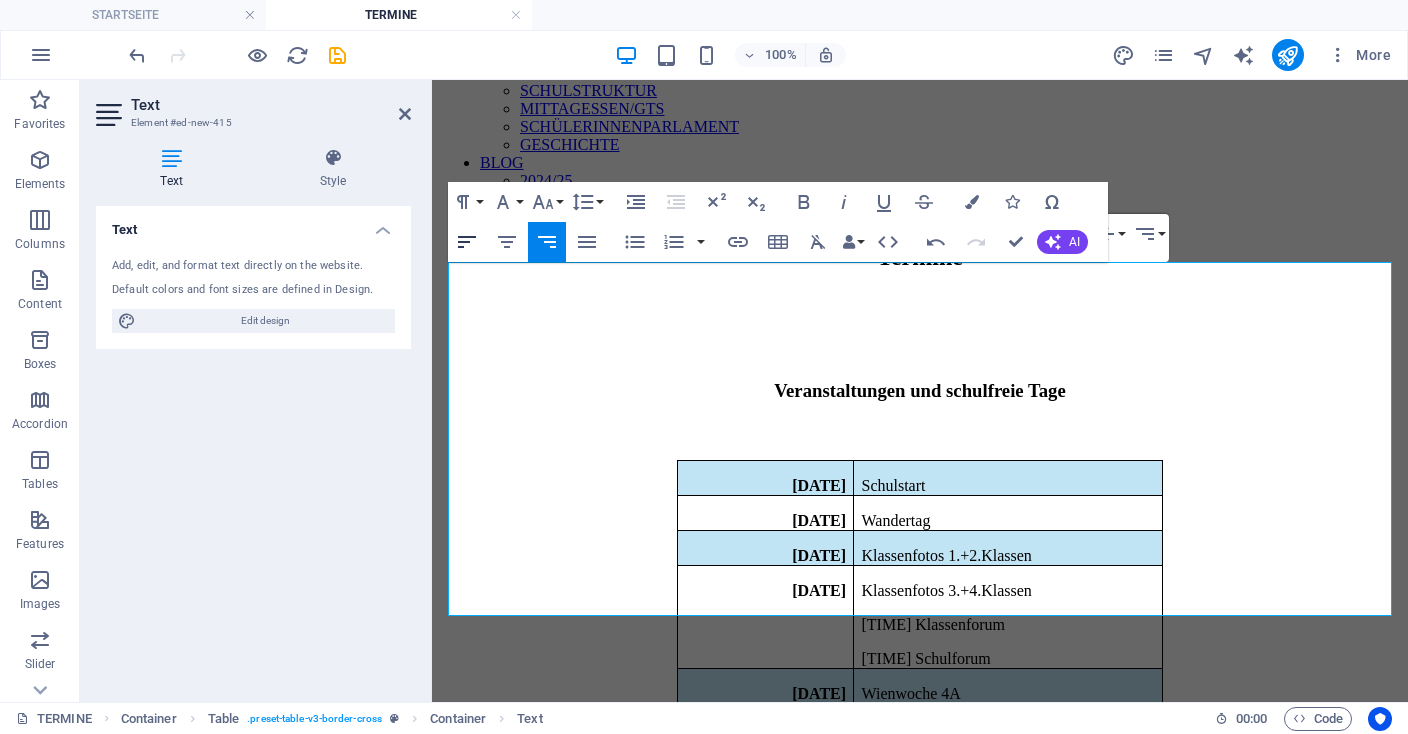 click 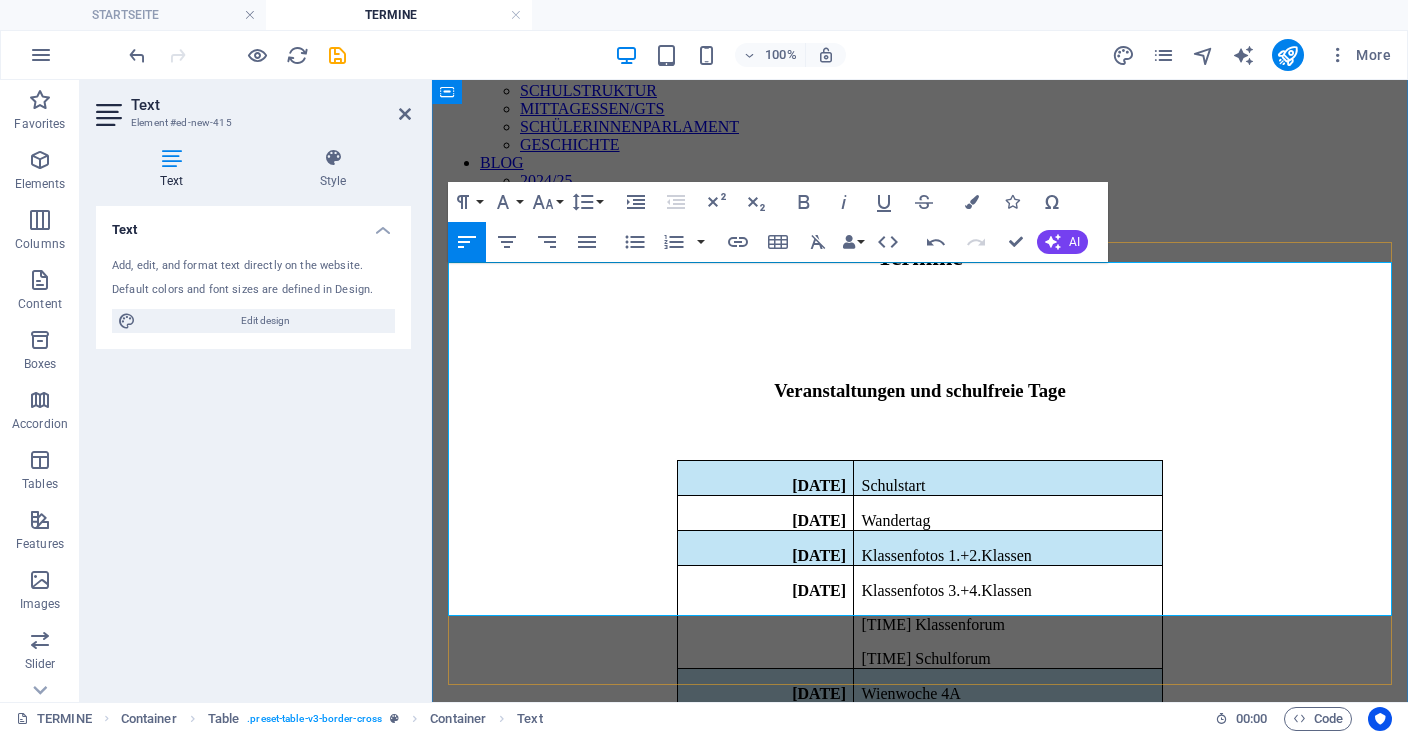 drag, startPoint x: 944, startPoint y: 308, endPoint x: 879, endPoint y: 304, distance: 65.12296 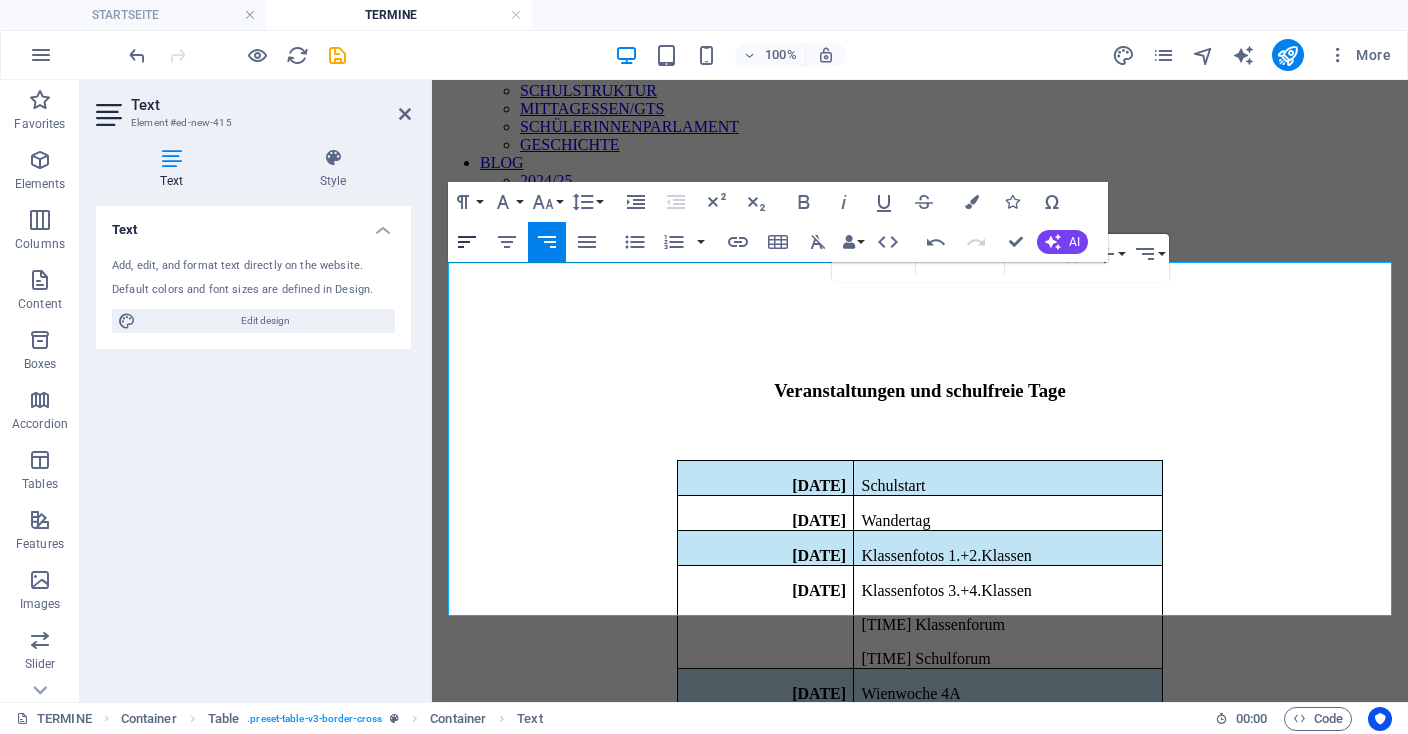 click 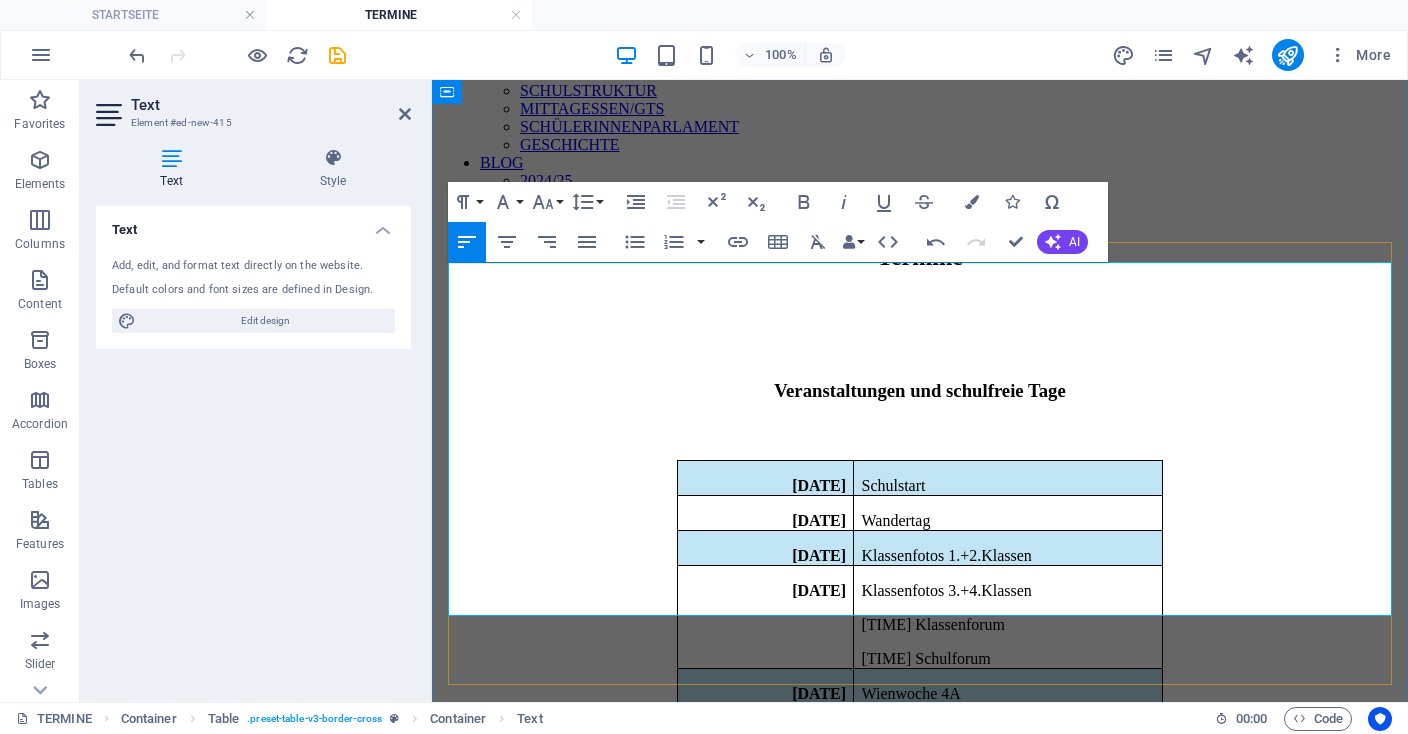 click on "Klassenfotos 3.+4.Klassen" at bounding box center [1007, 591] 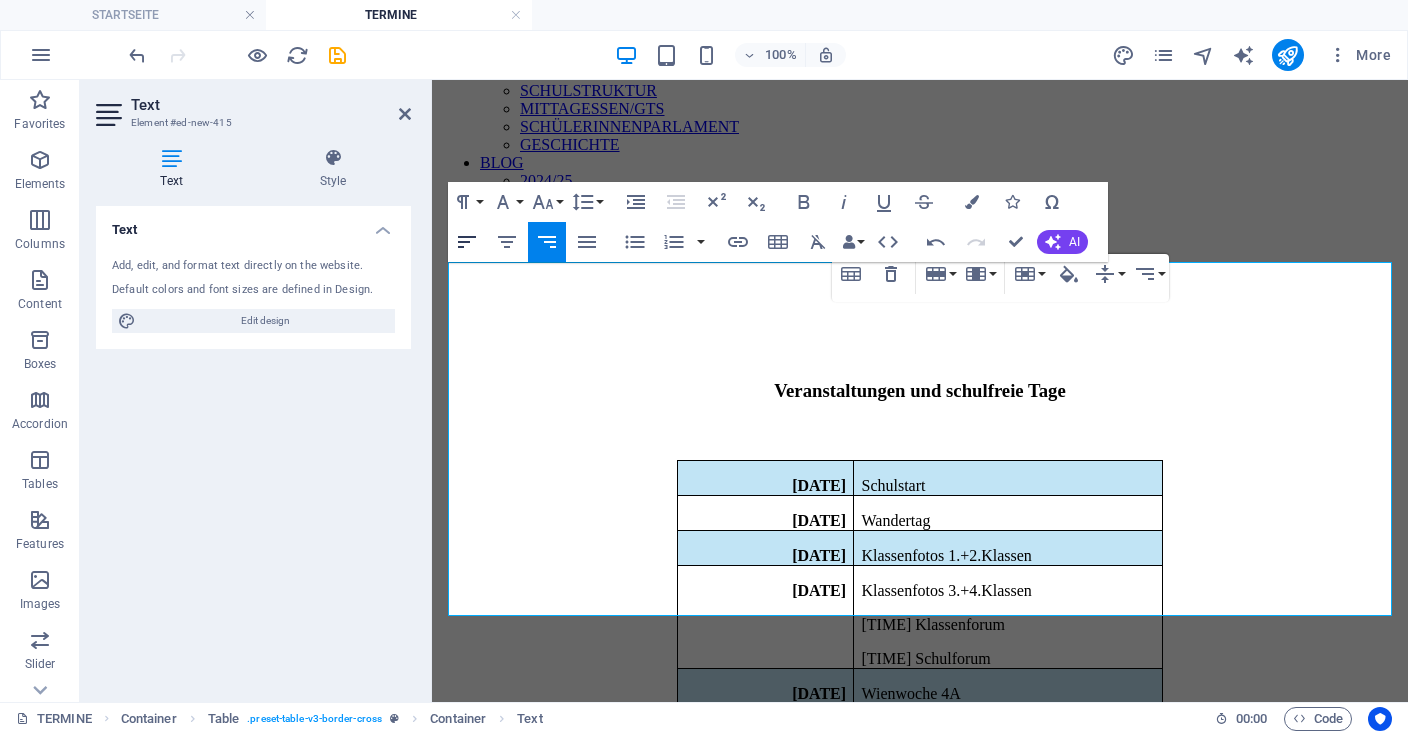 click 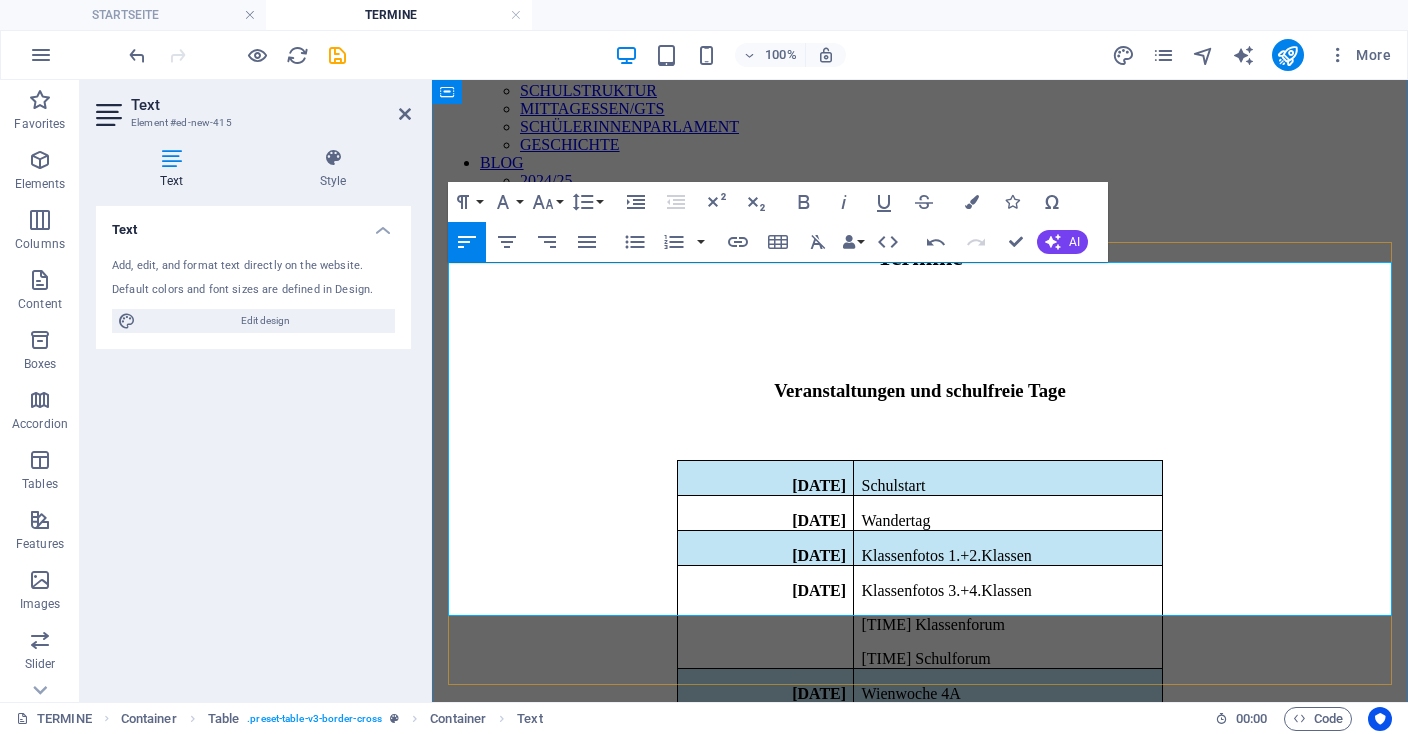 click on "[TIME] Klassenforum" at bounding box center [1007, 625] 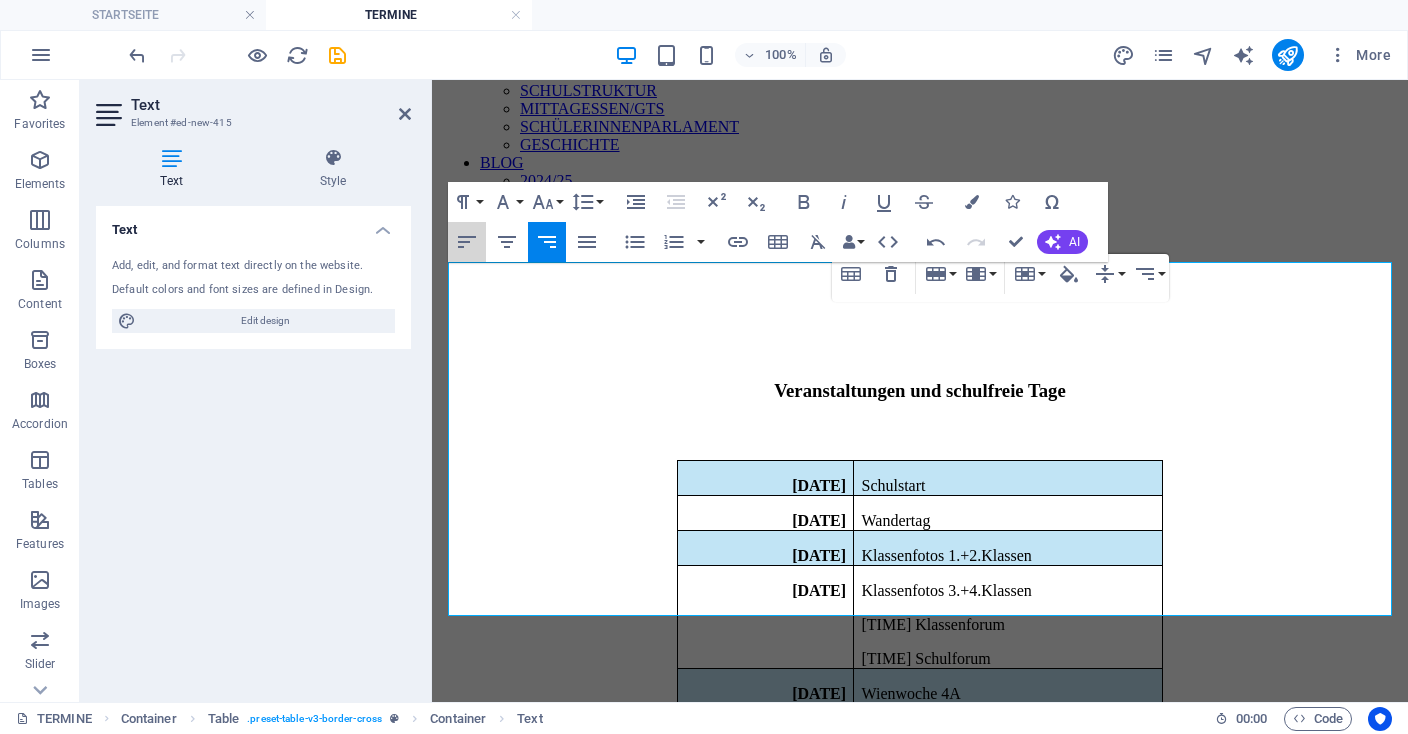 drag, startPoint x: 467, startPoint y: 242, endPoint x: 556, endPoint y: 260, distance: 90.80198 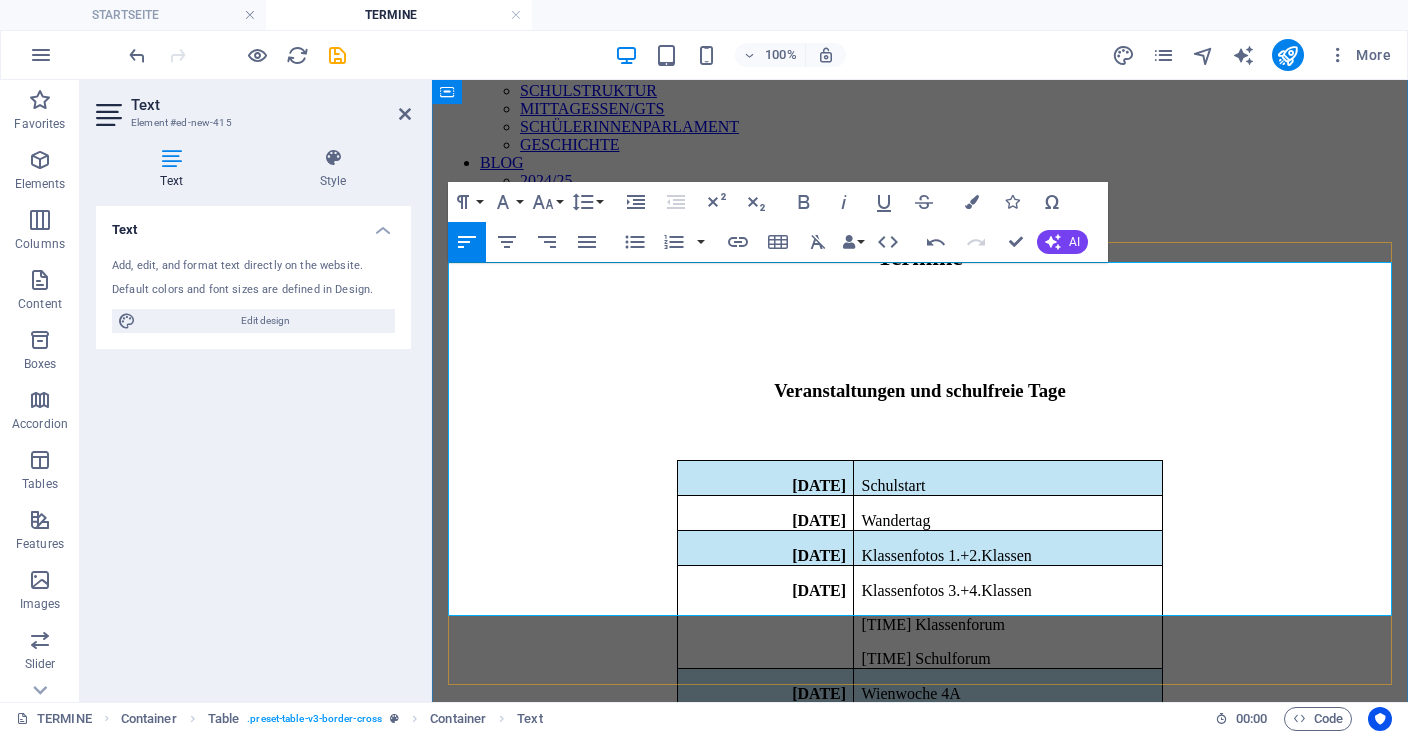 click on "[TIME] Schulforum" at bounding box center [1007, 659] 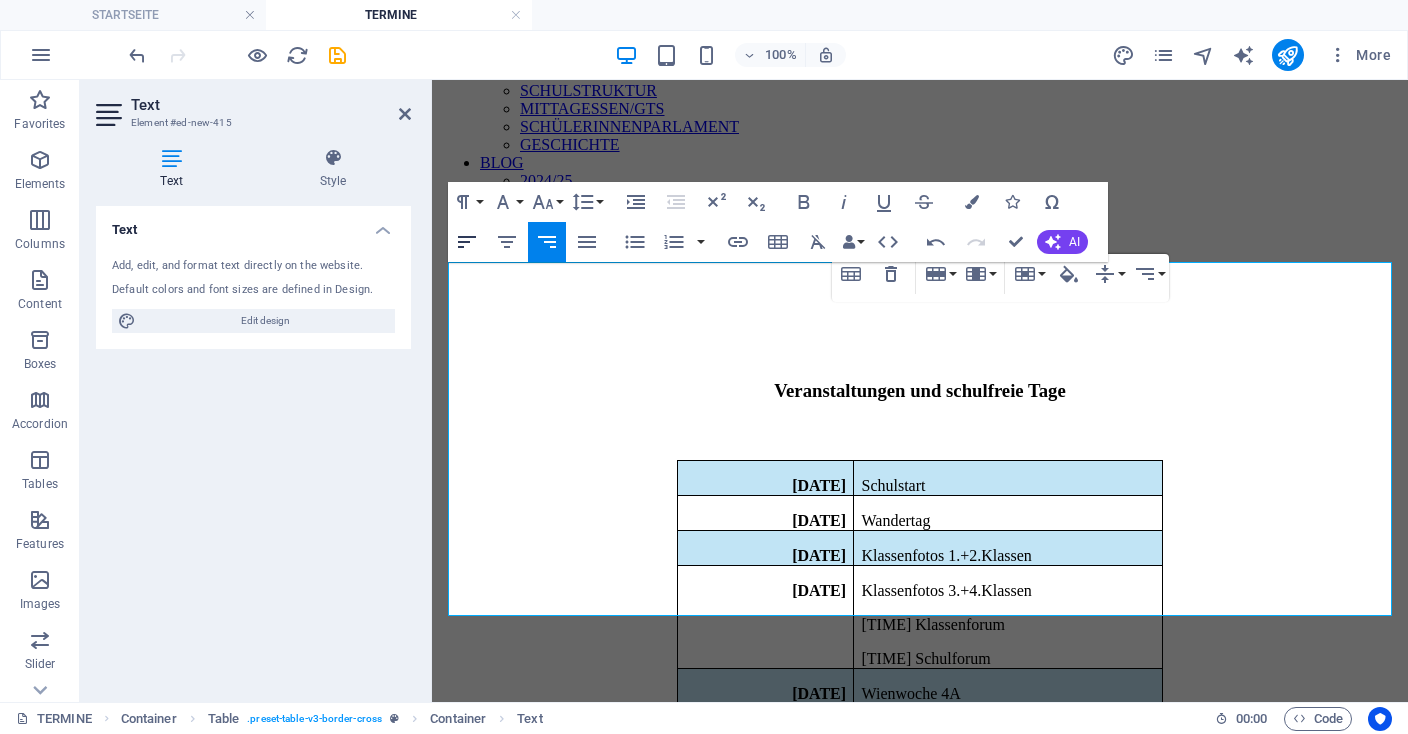 click 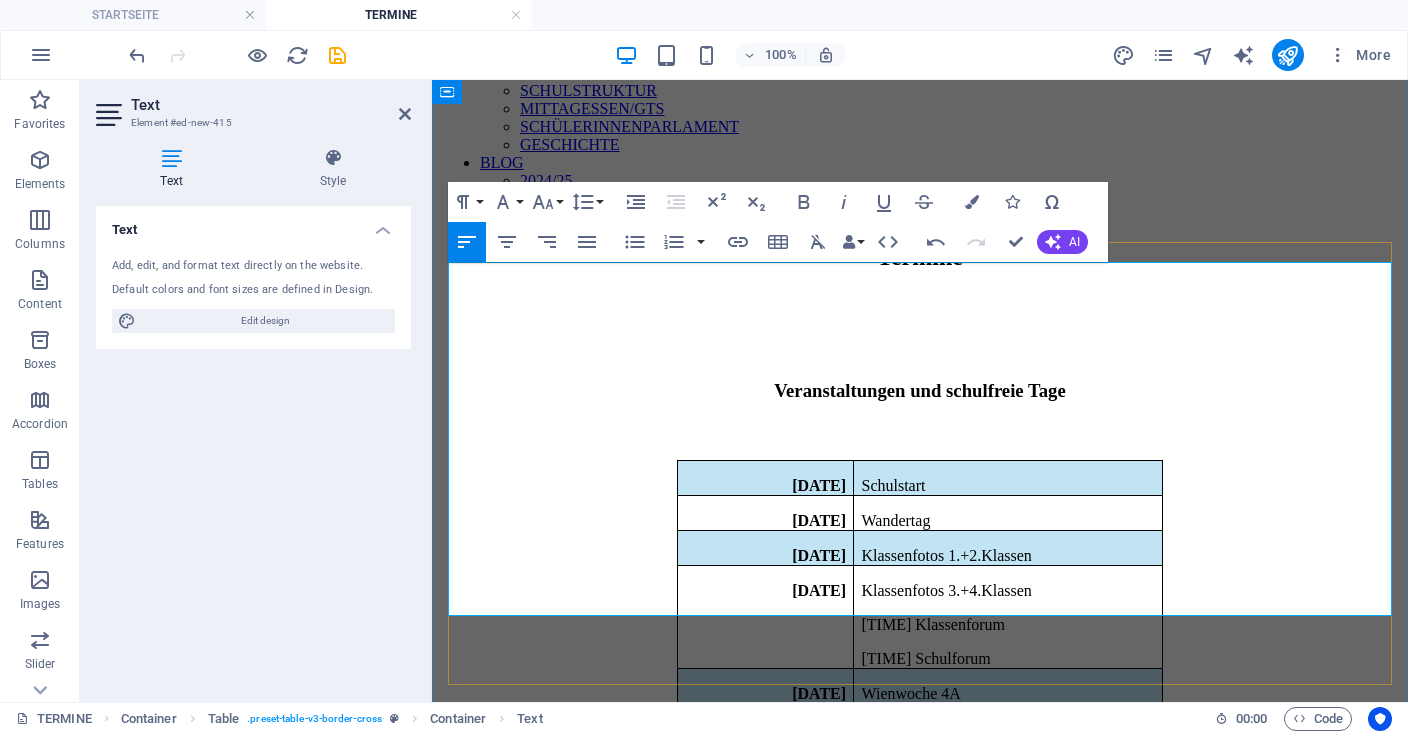 click on "Wienwoche 4A" at bounding box center [1007, 694] 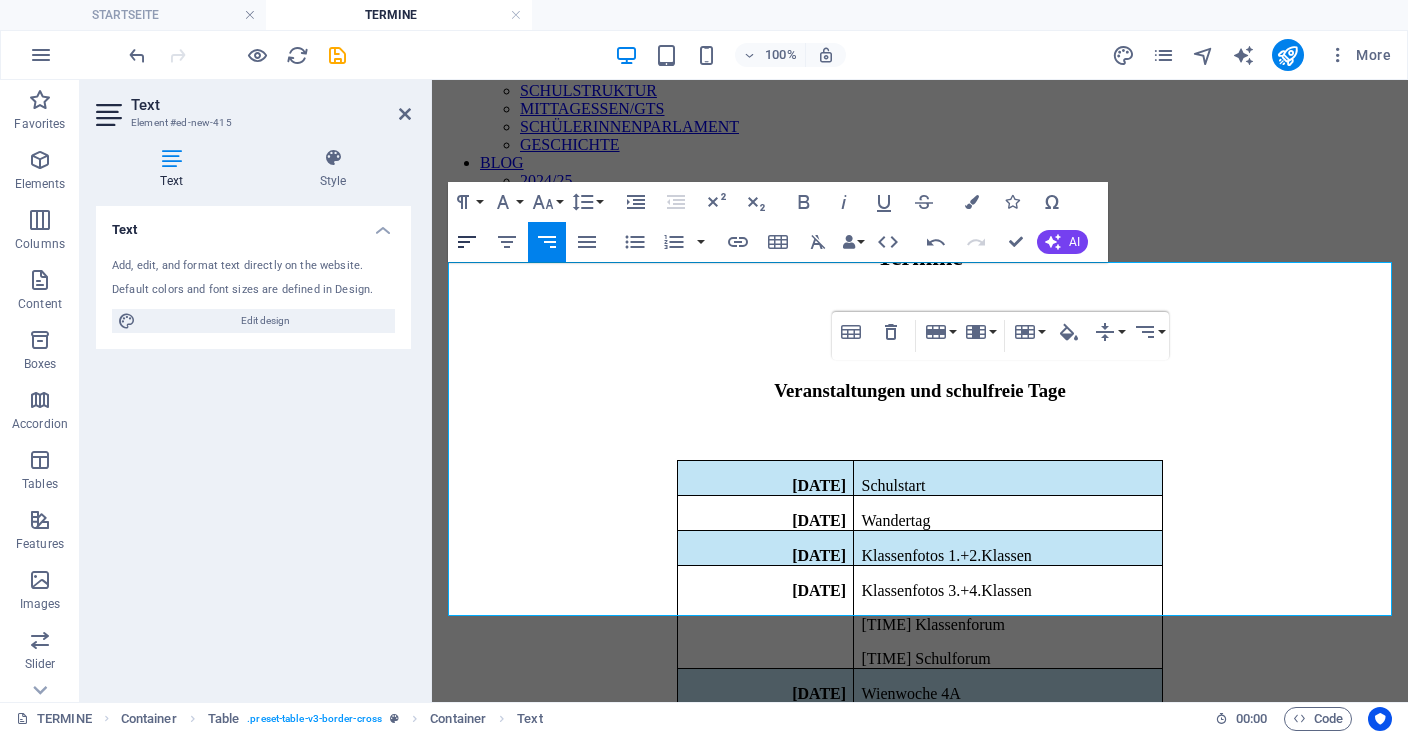 click 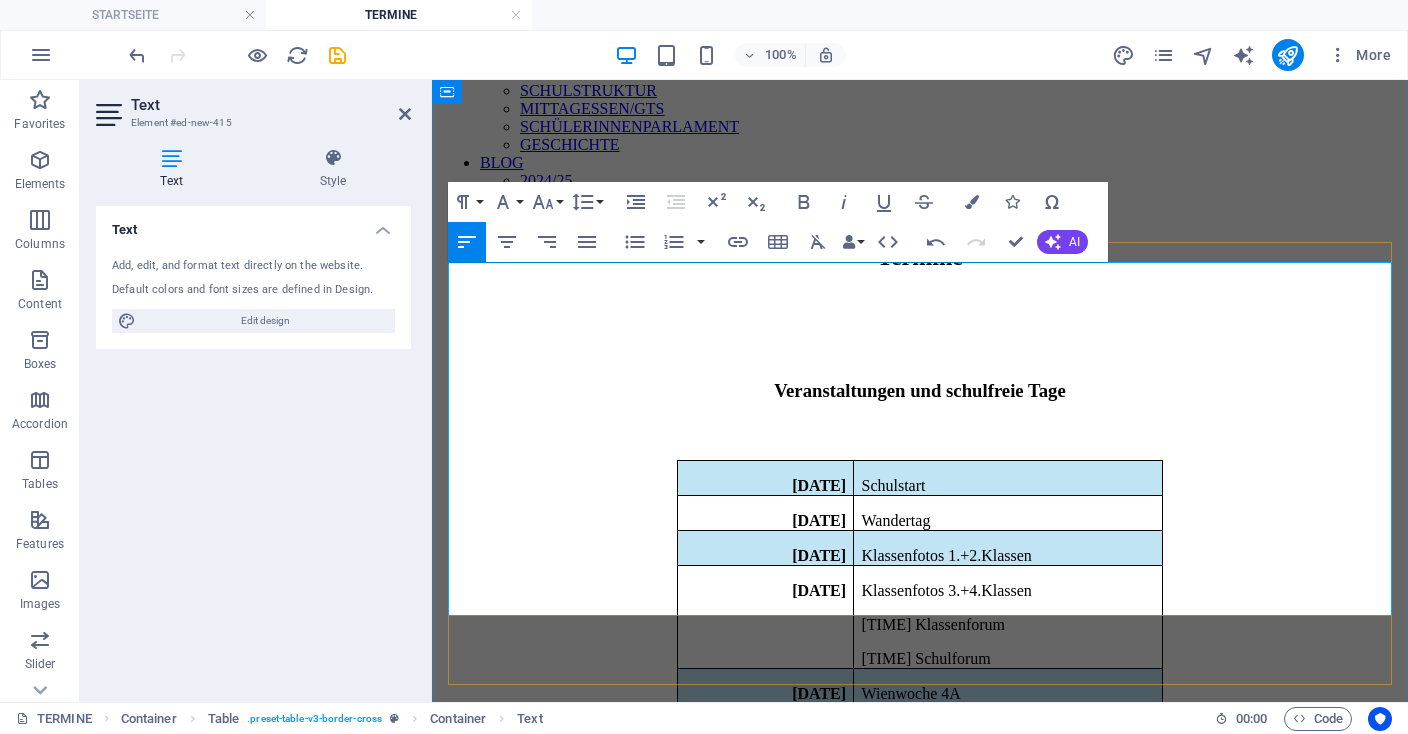 click on "Hello English Day – 2.Klassen" at bounding box center (1007, 729) 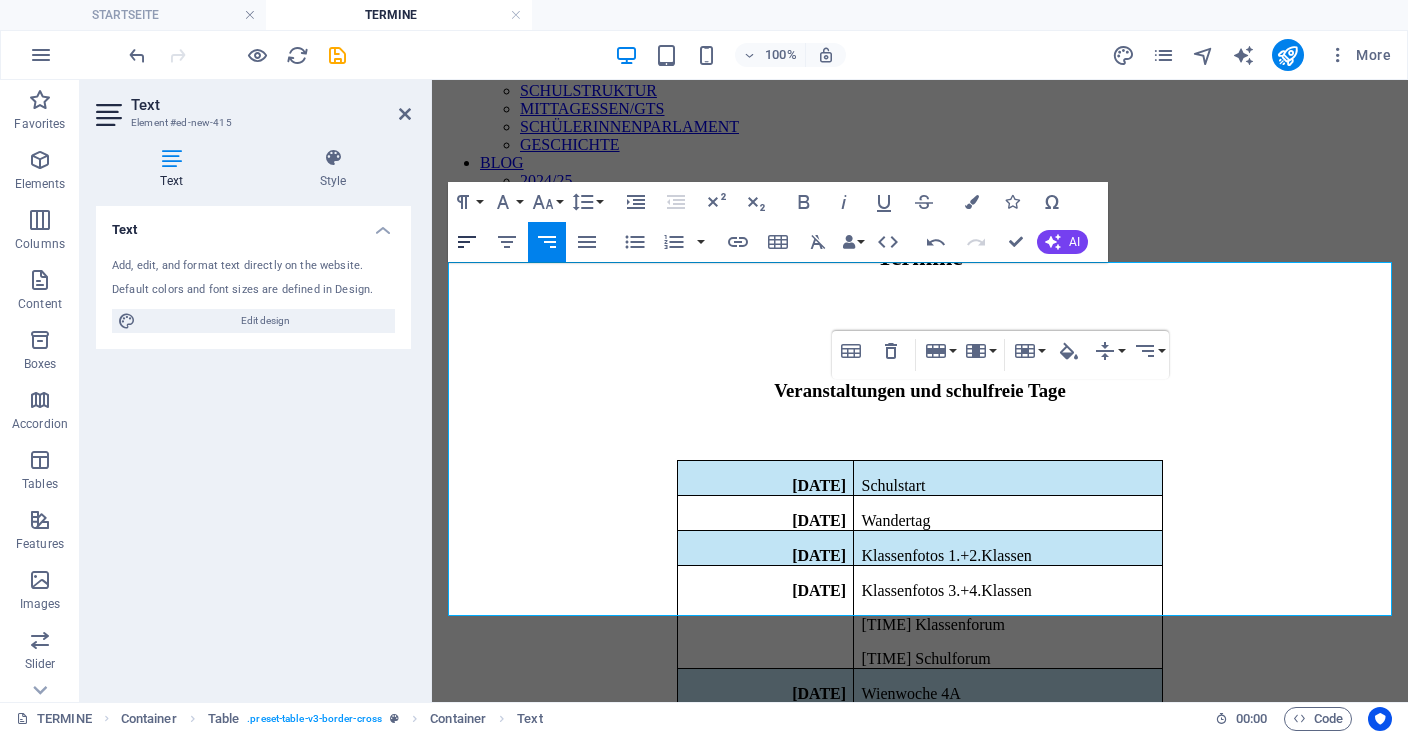 click 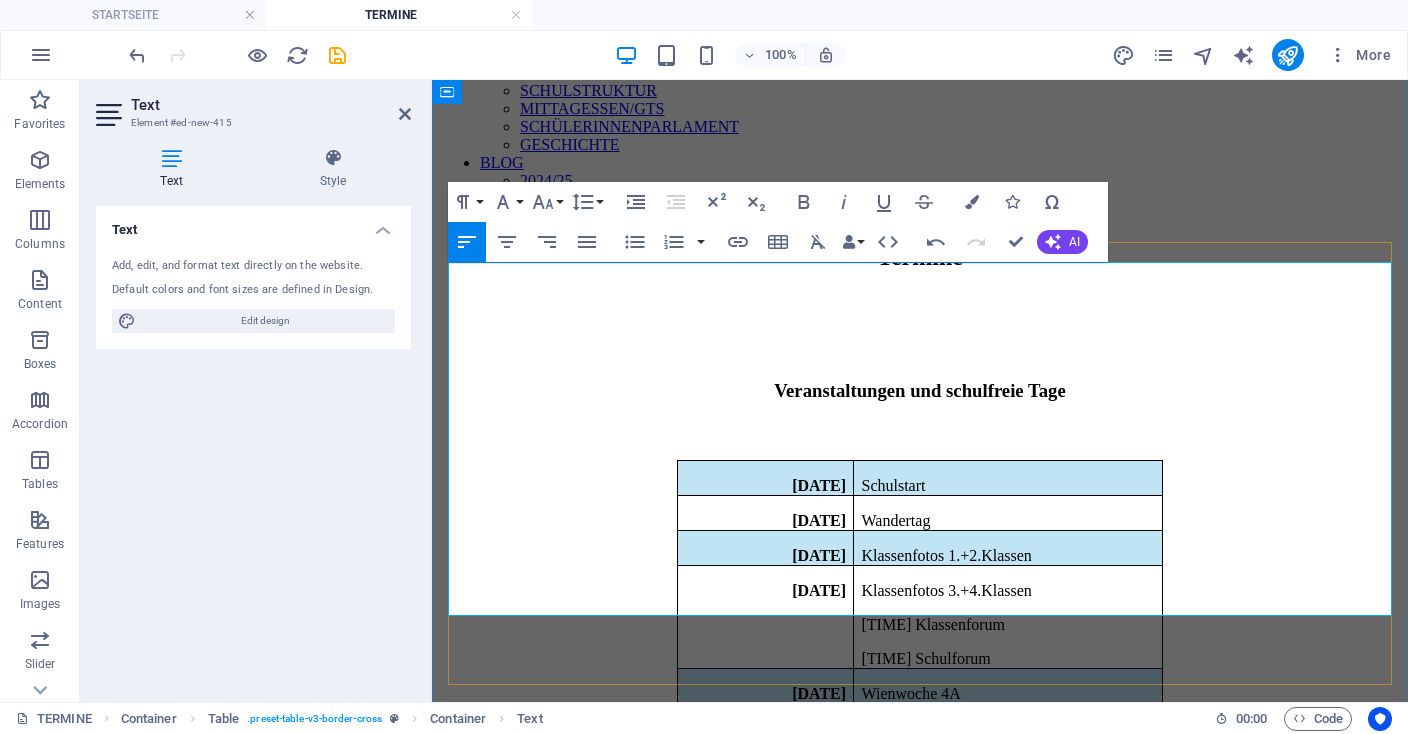 click on "Berufspraktische Tage 4.Klassen" at bounding box center [1007, 764] 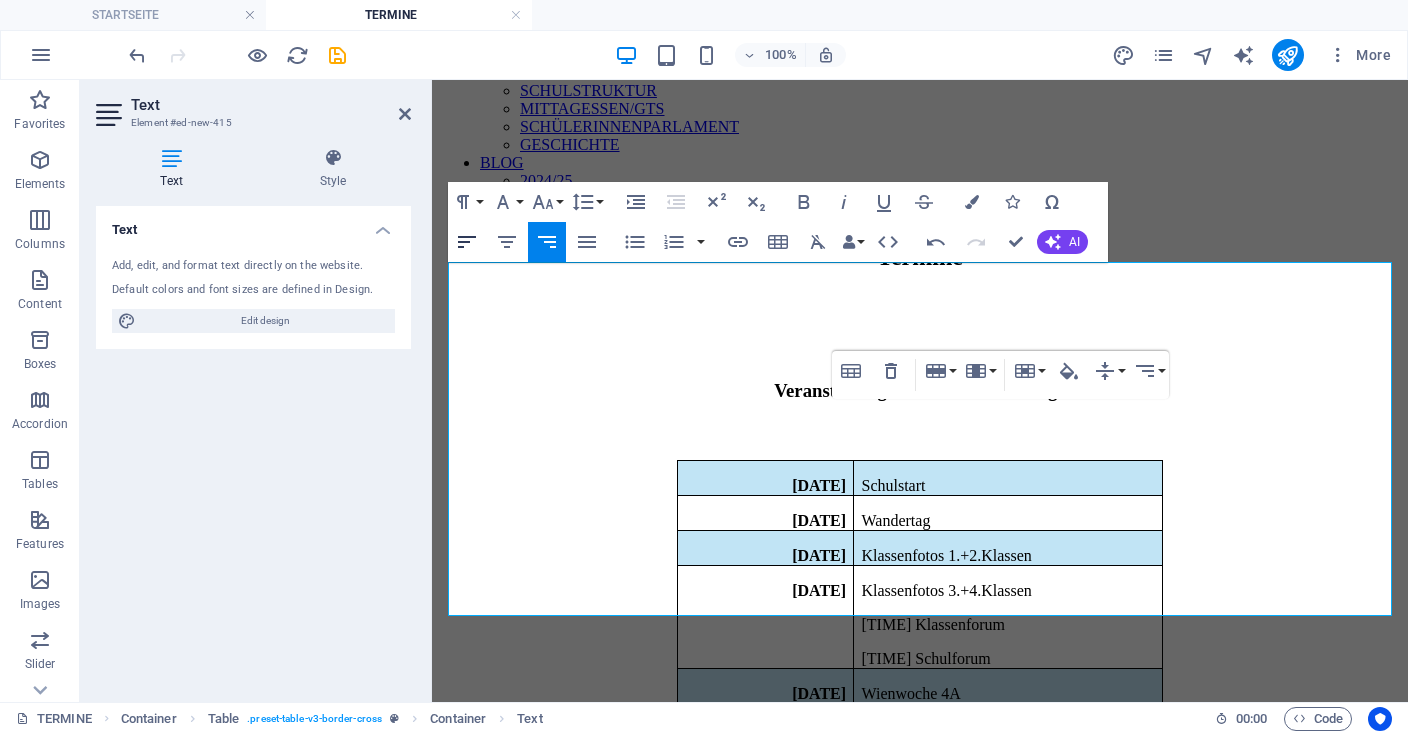 click 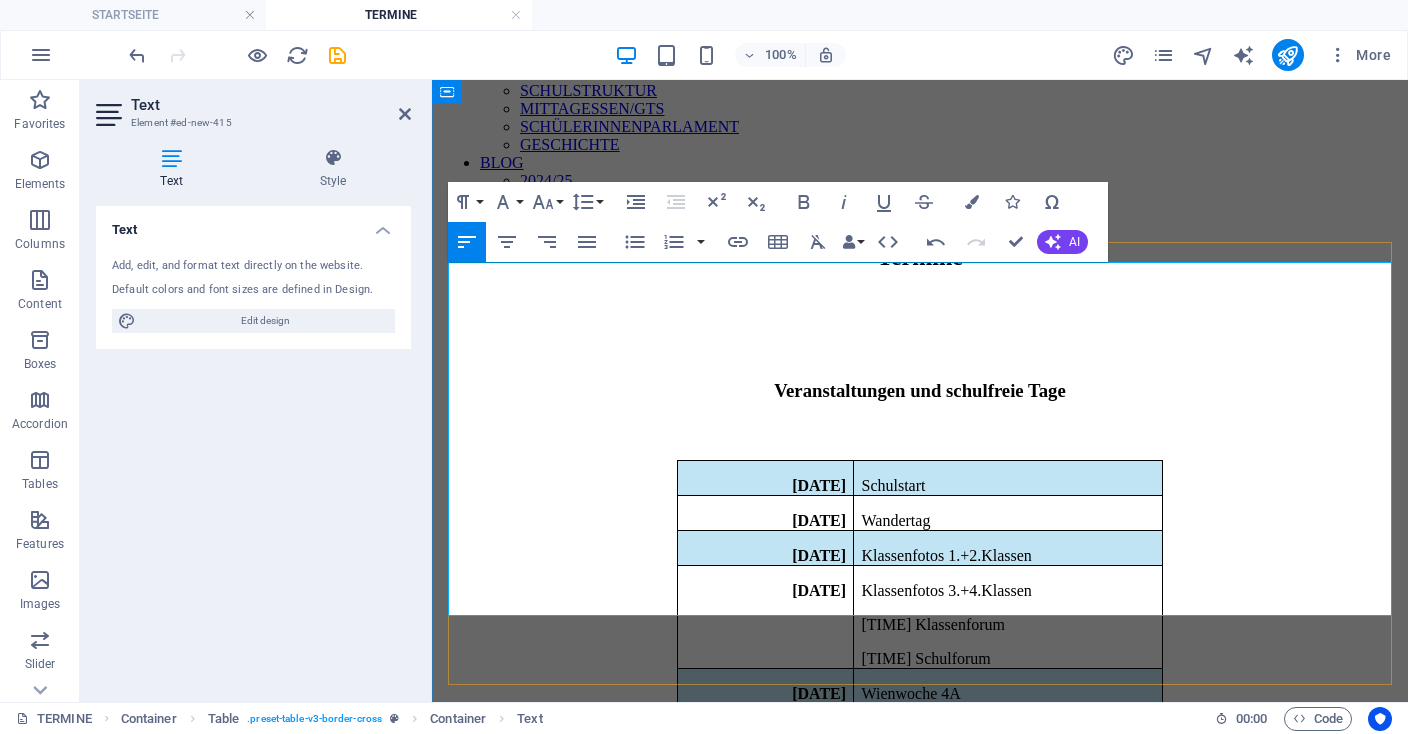 click on "Herbstferien" at bounding box center (1007, 799) 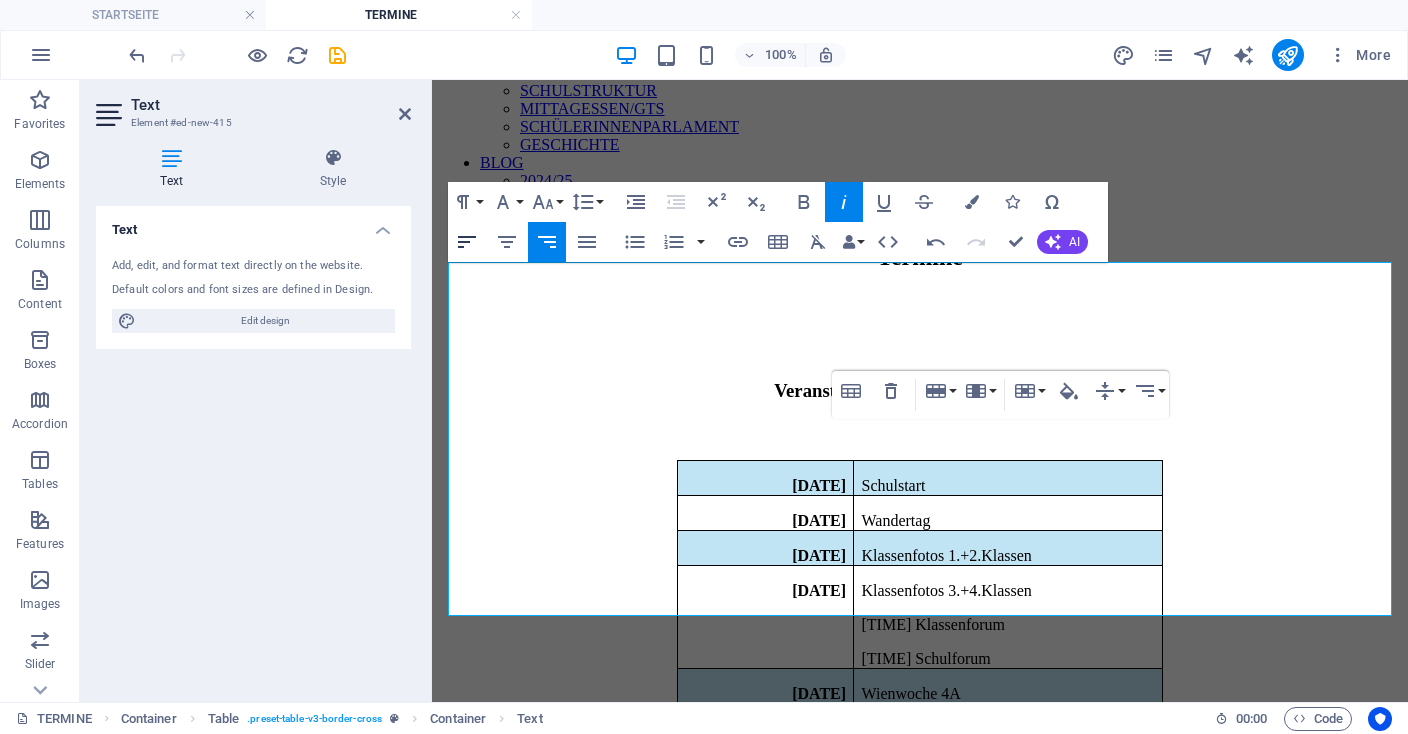 click 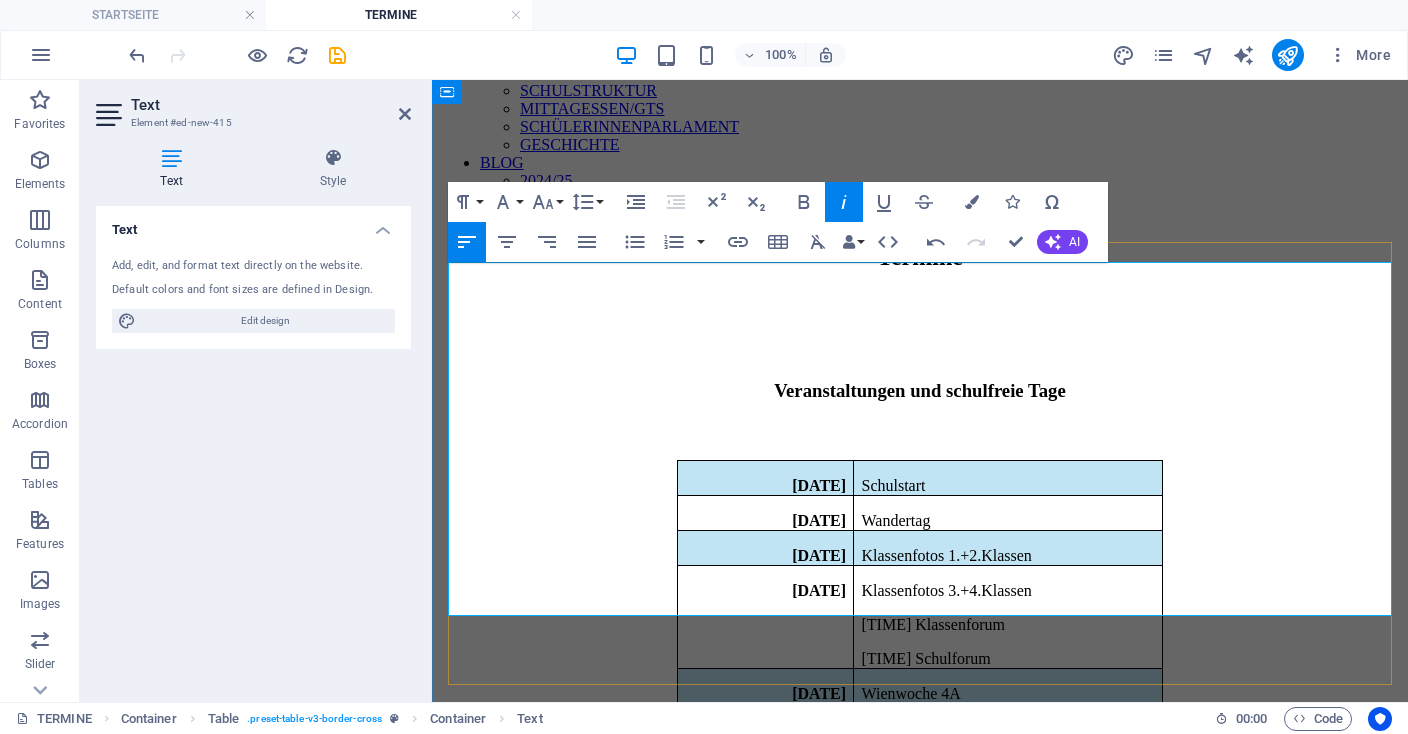 click on "Tag der offenen Tür" at bounding box center [929, 833] 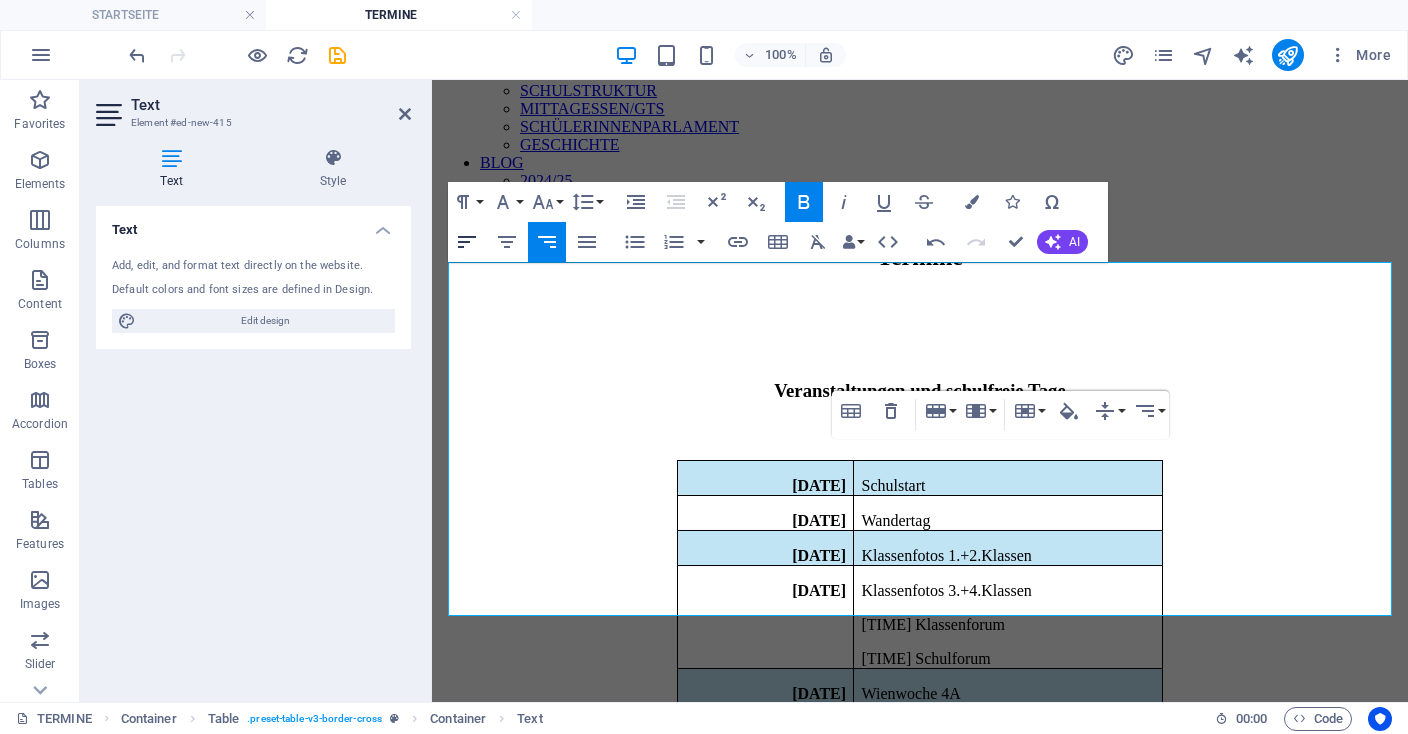 click 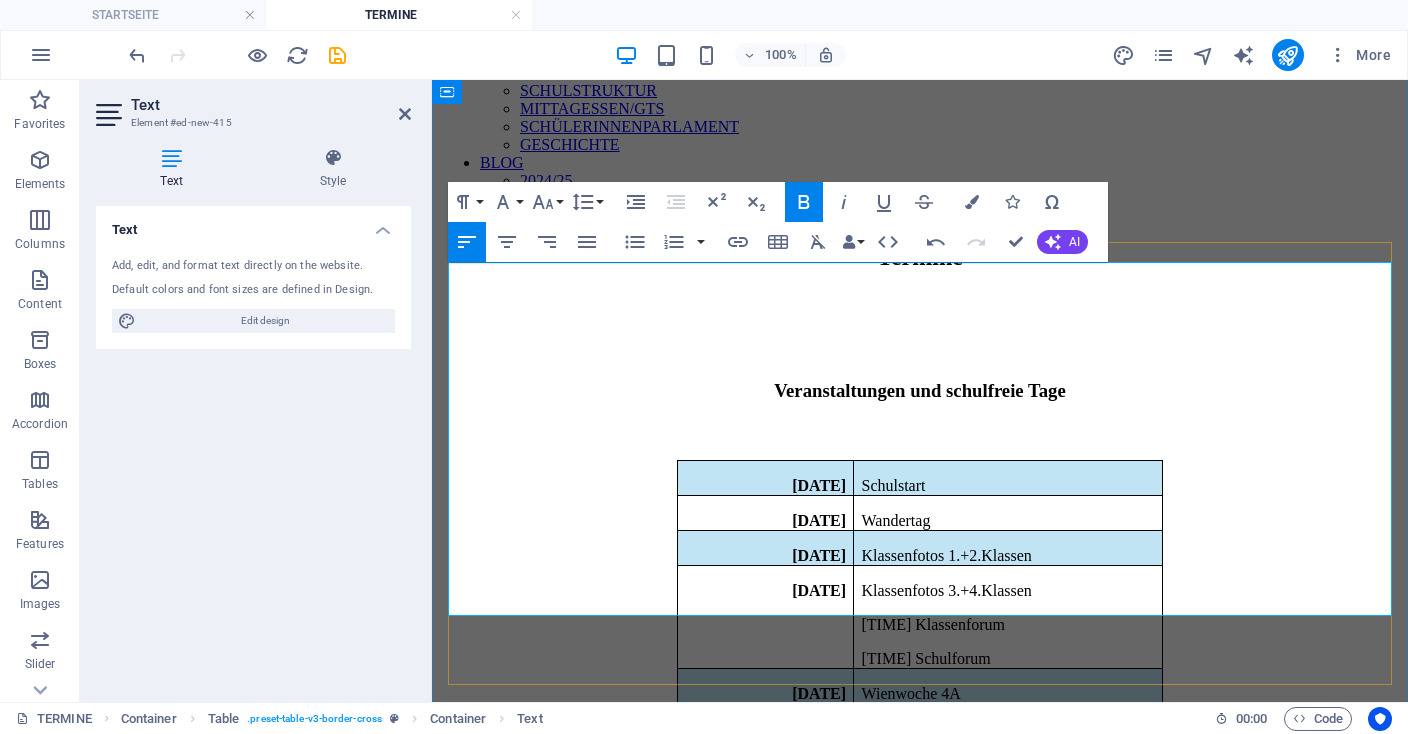 click on "Elternsprechtag" at bounding box center [1007, 869] 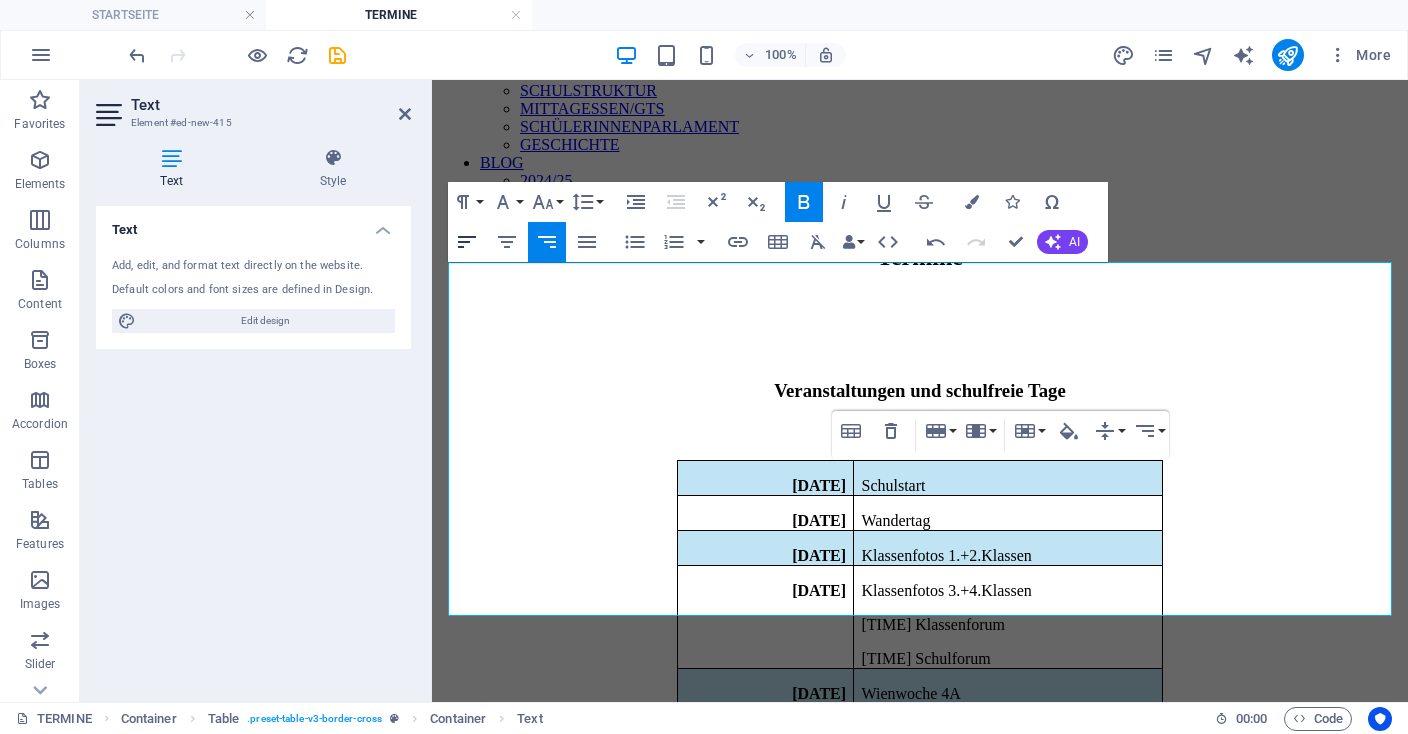 drag, startPoint x: 470, startPoint y: 241, endPoint x: 77, endPoint y: 189, distance: 396.42526 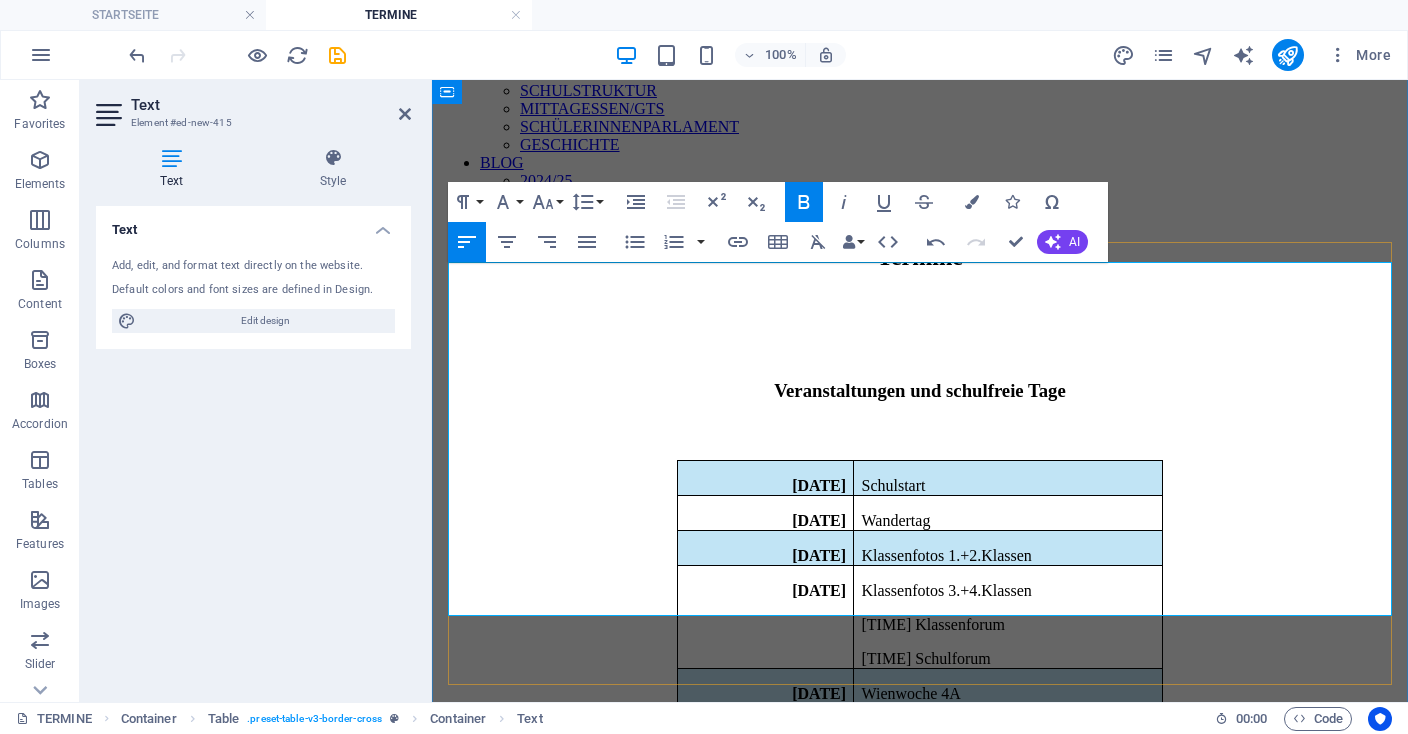 click on "Weihnachtsferien" at bounding box center (1007, 939) 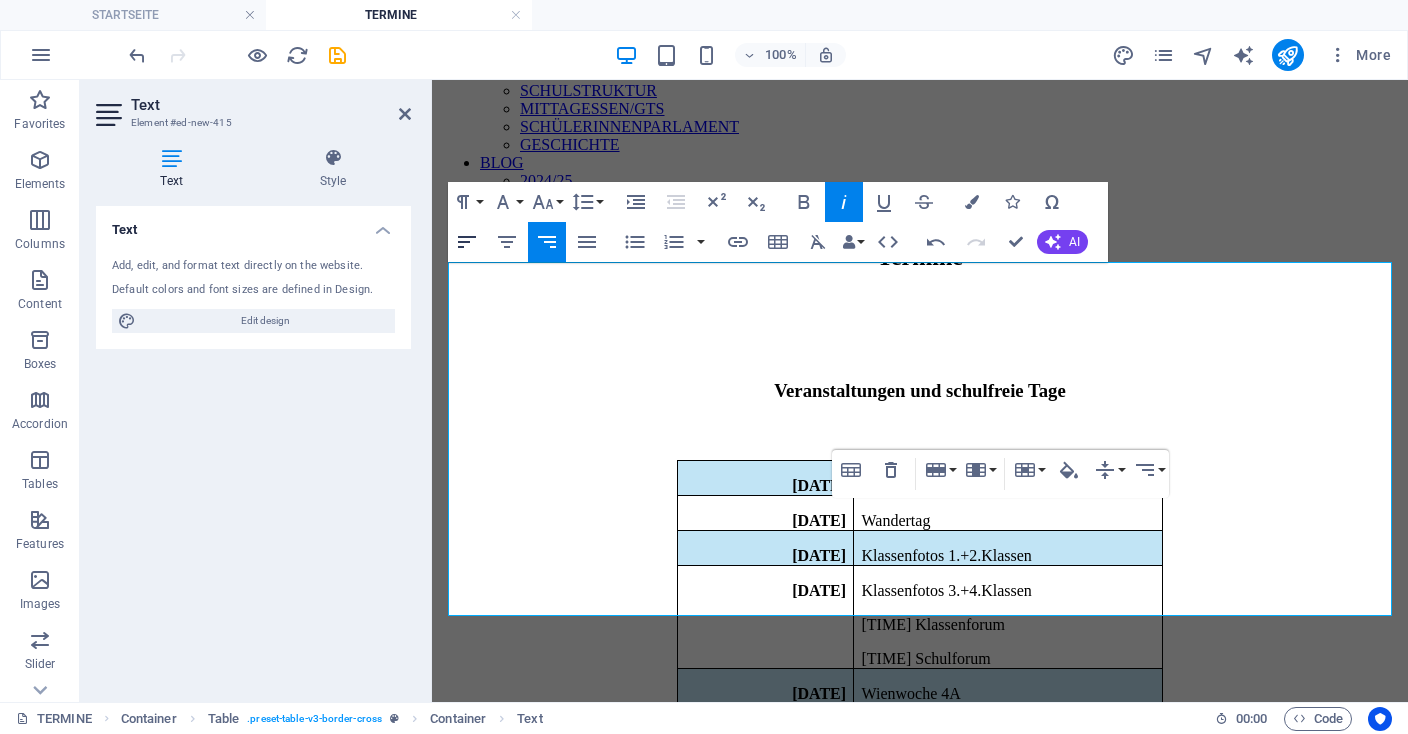 click 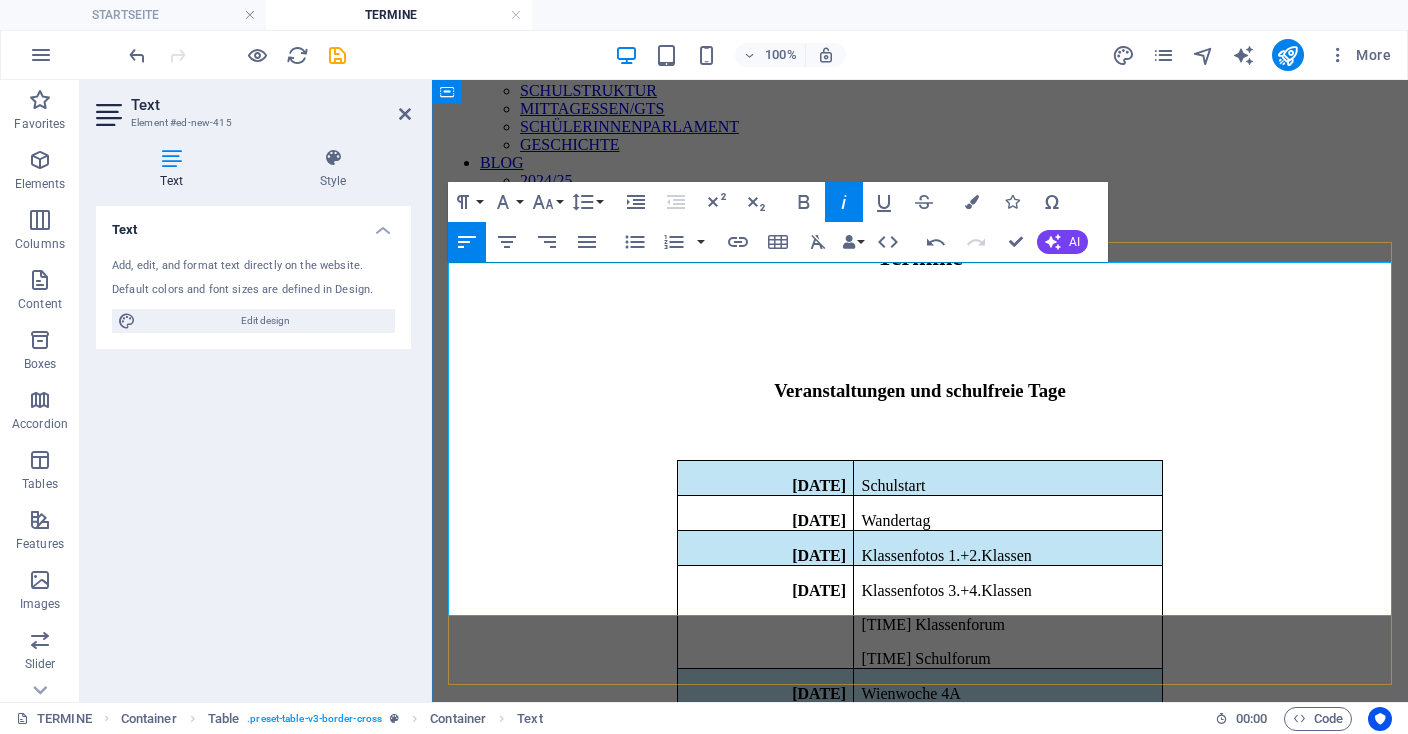 click on "Eignungsüberprüfung nächste M-Klasse" at bounding box center [1007, 974] 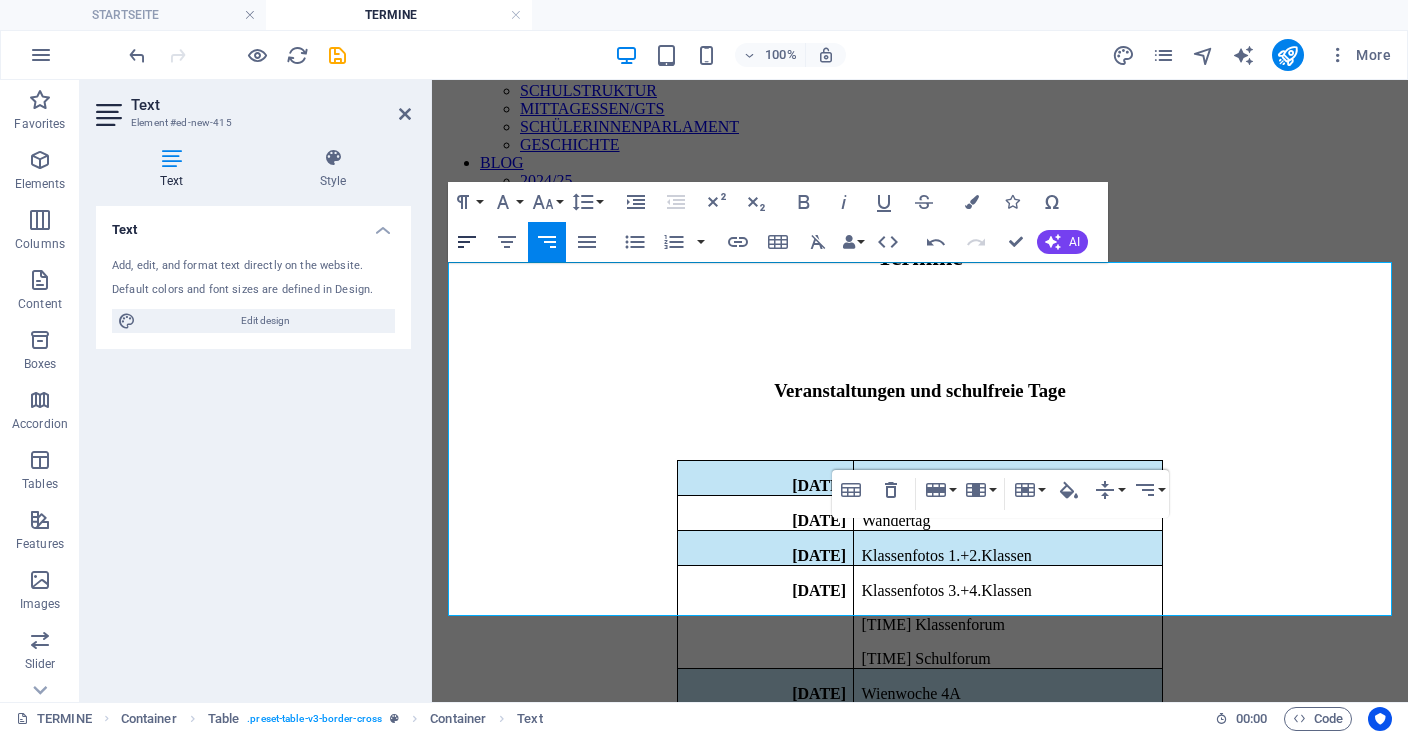 click 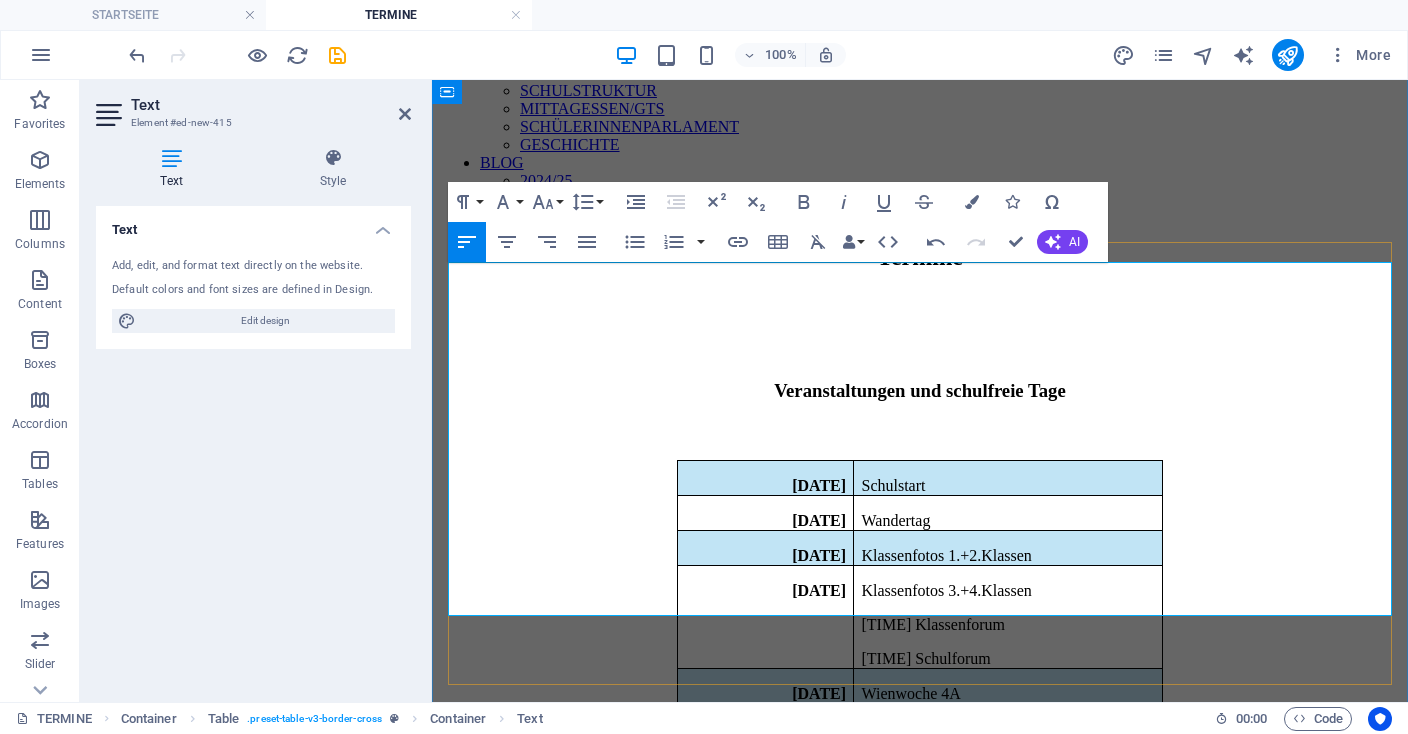 click on "Fußballturnier" at bounding box center [1007, 1008] 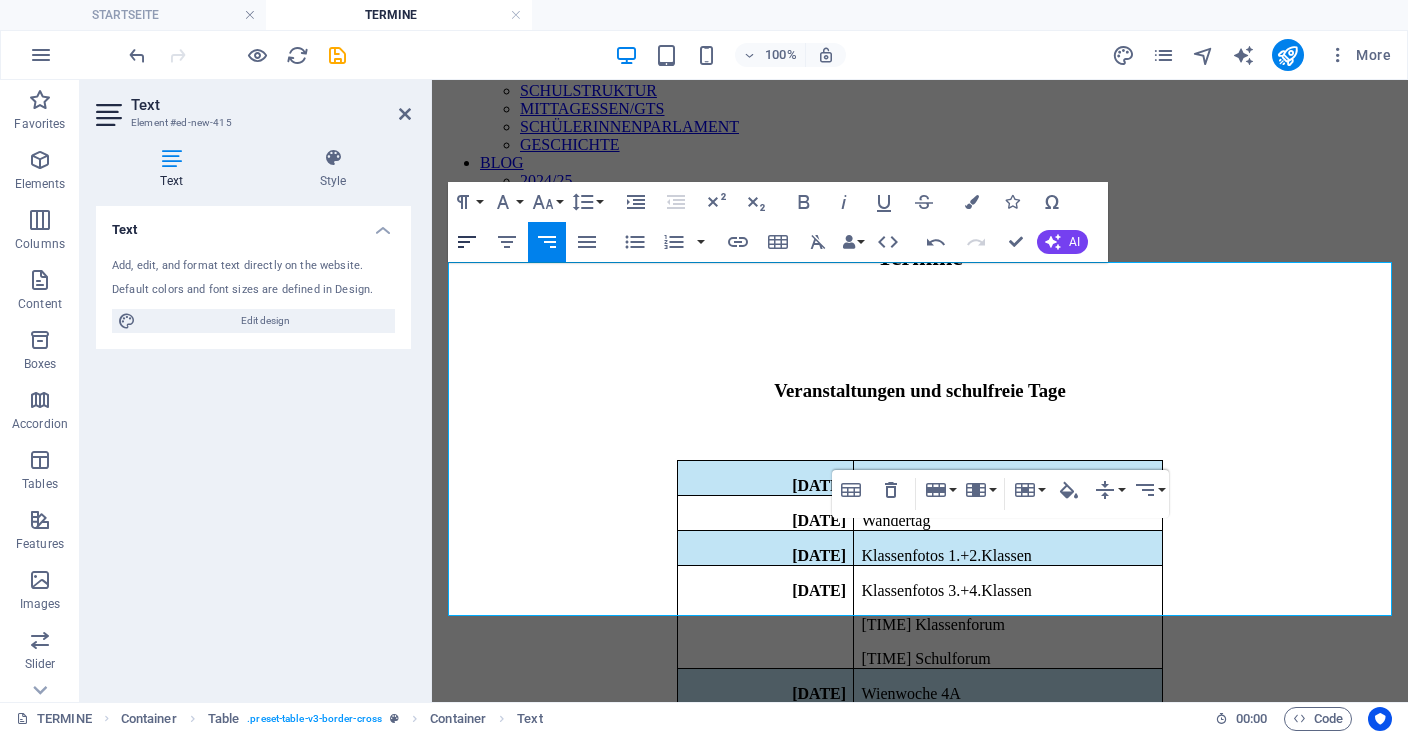 click 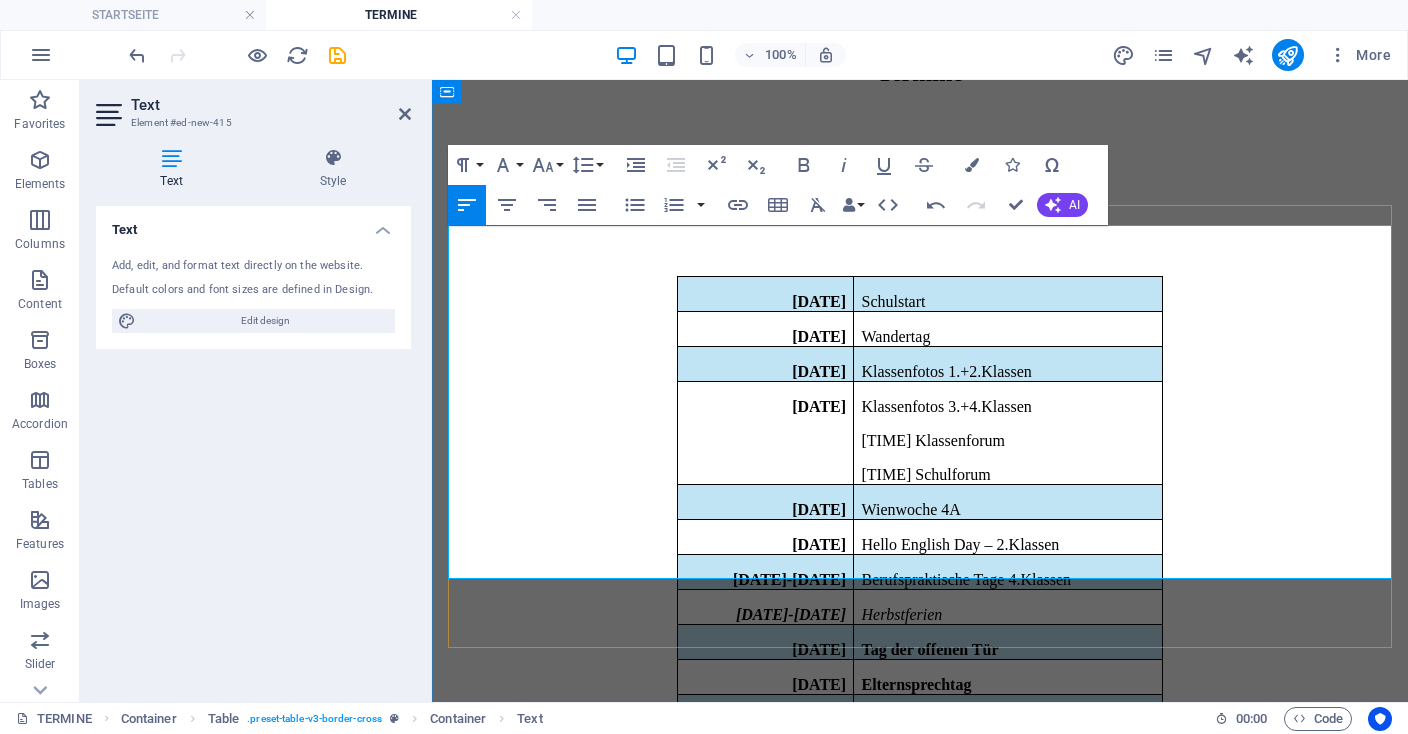 scroll, scrollTop: 501, scrollLeft: 0, axis: vertical 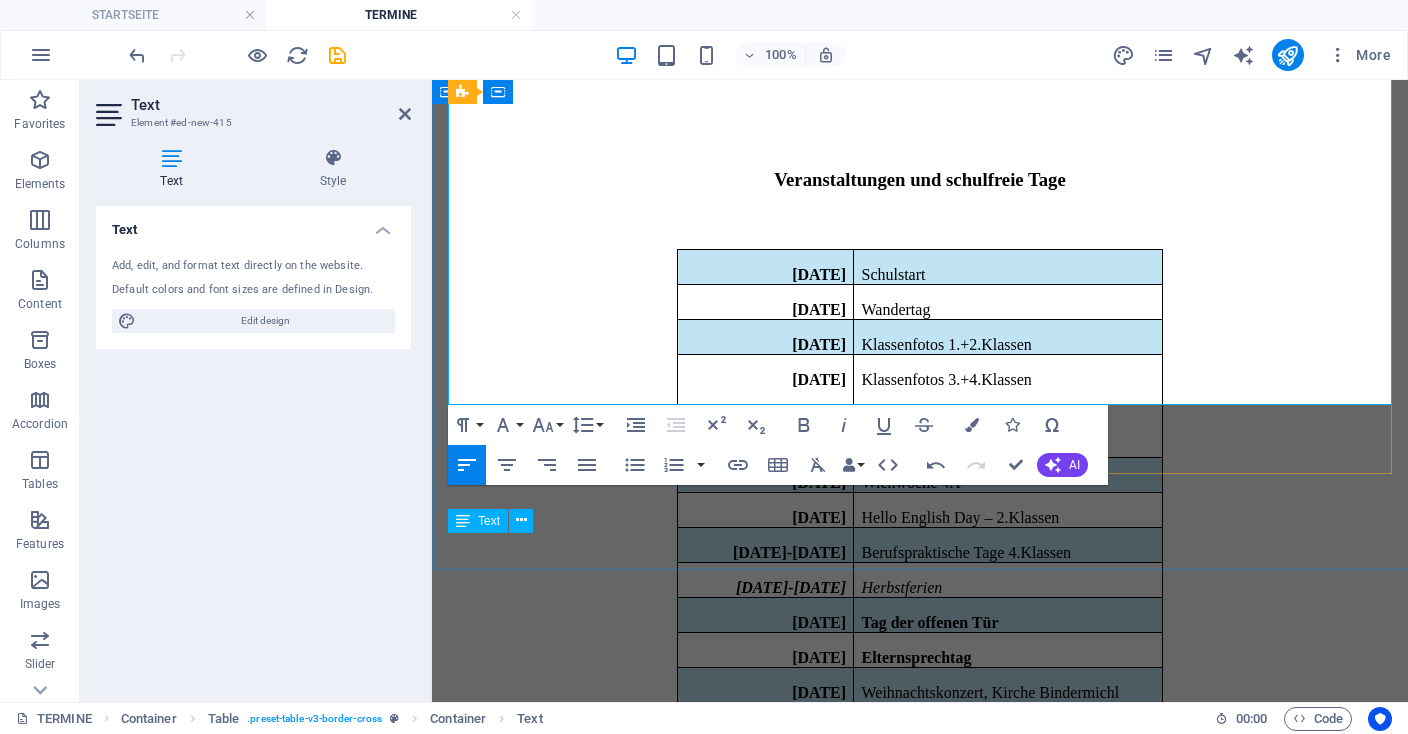 click on "Semesterferien" at bounding box center [1007, 832] 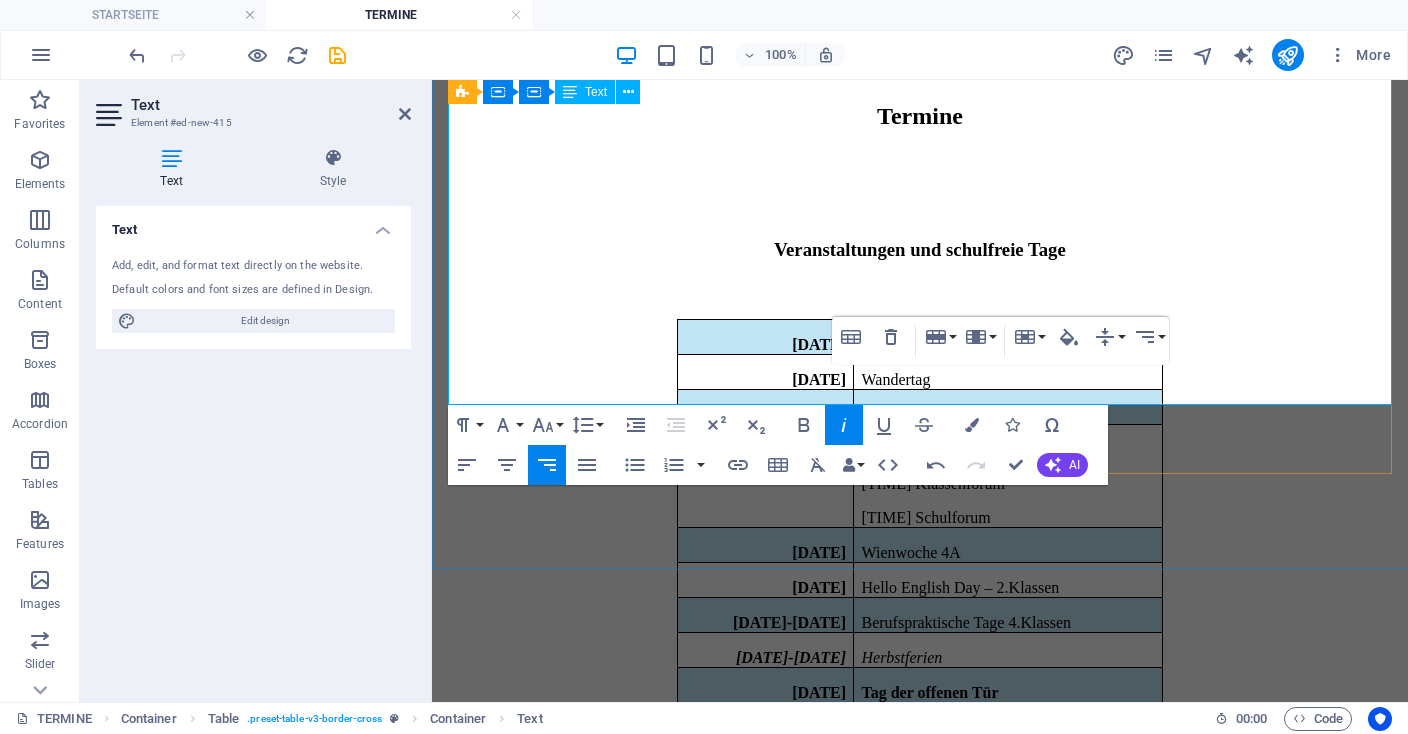 scroll, scrollTop: 396, scrollLeft: 0, axis: vertical 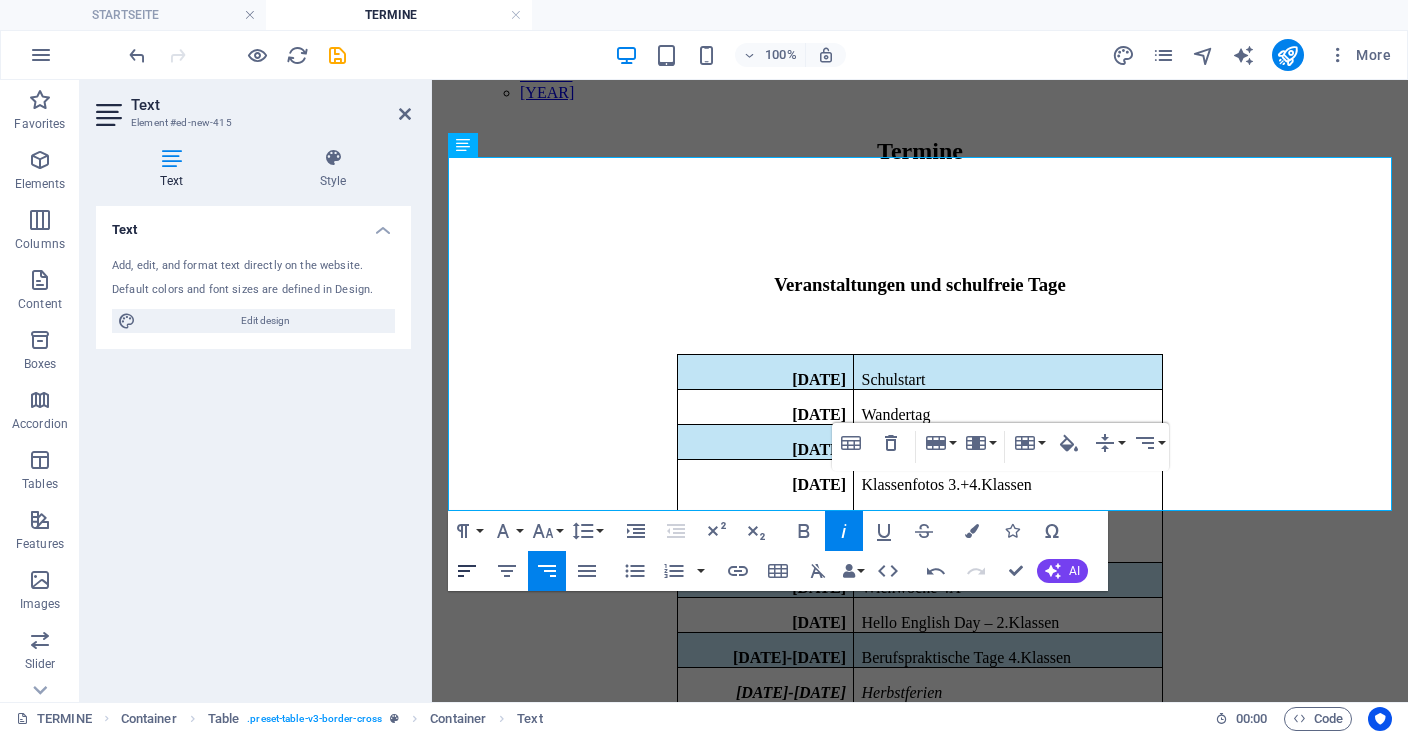 click 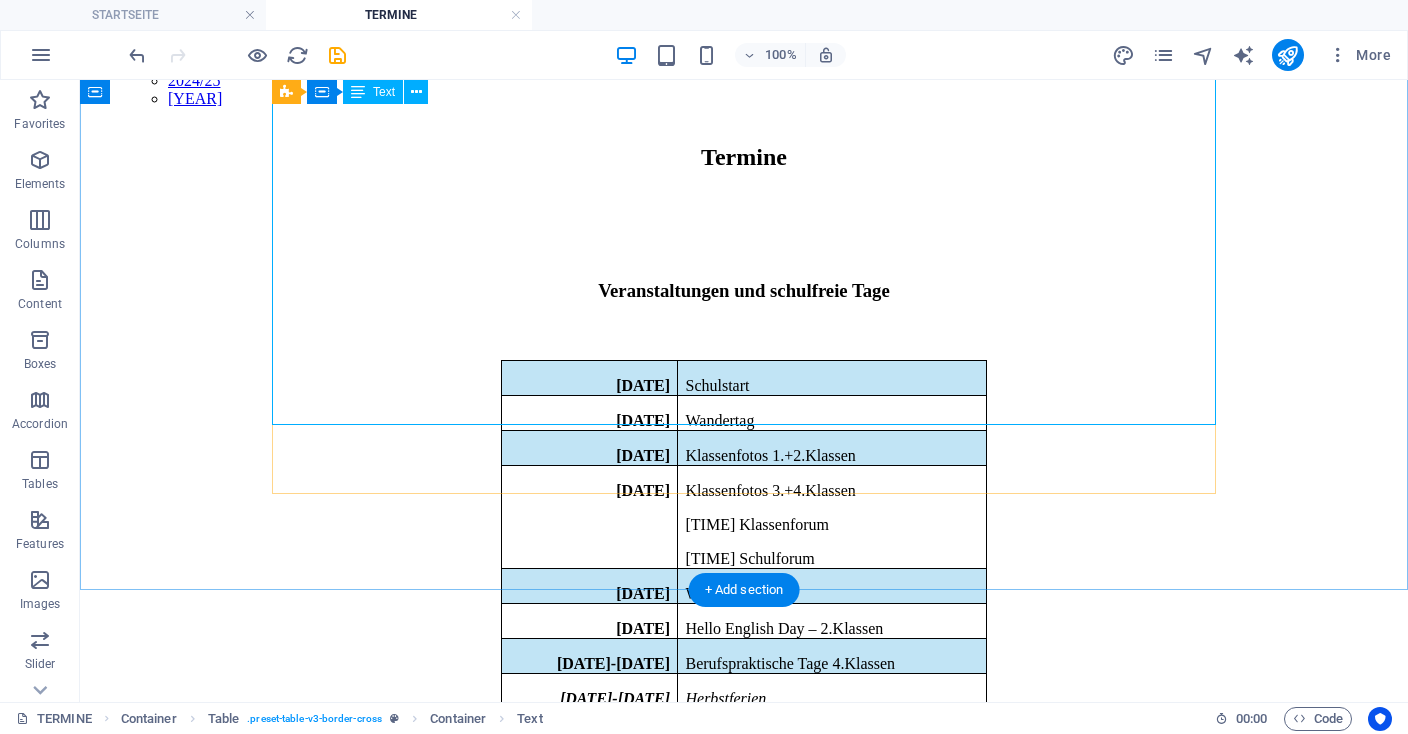 scroll, scrollTop: 79, scrollLeft: 0, axis: vertical 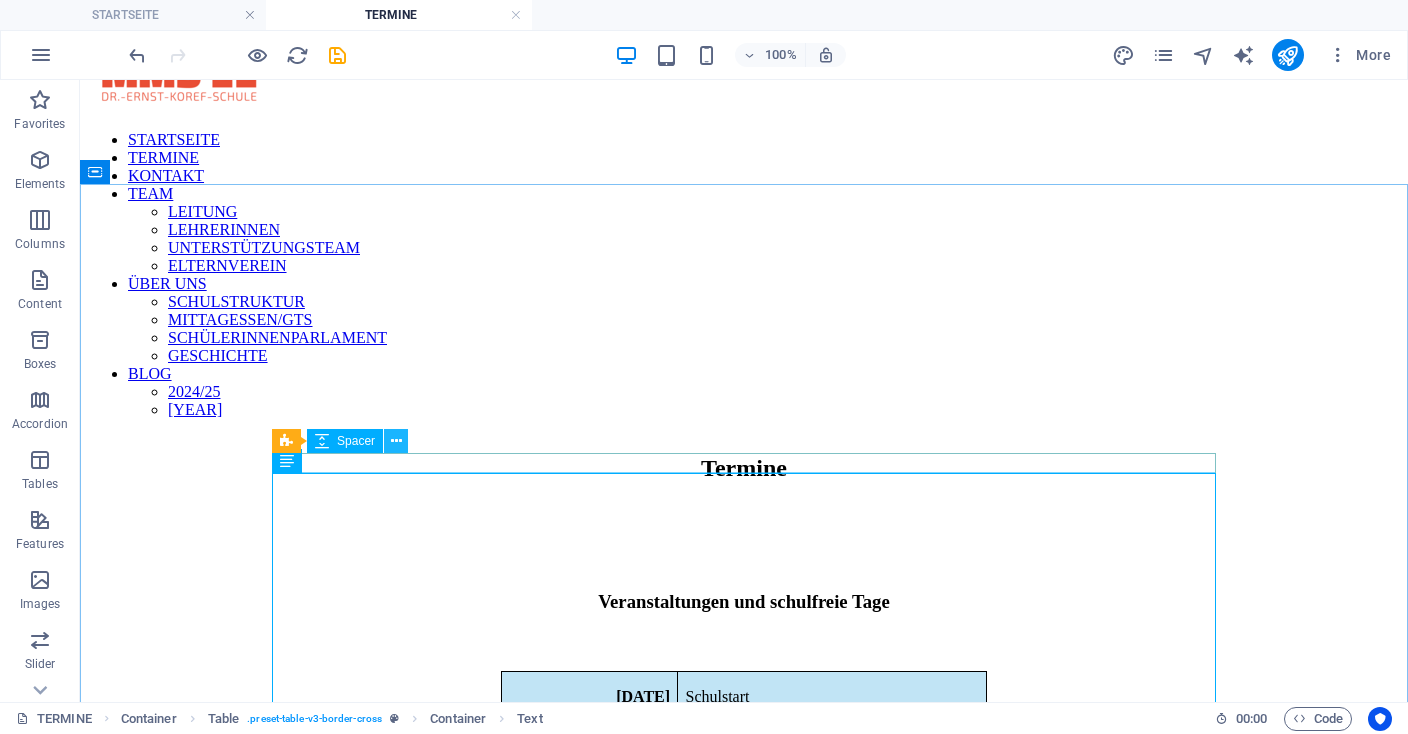 click at bounding box center [396, 441] 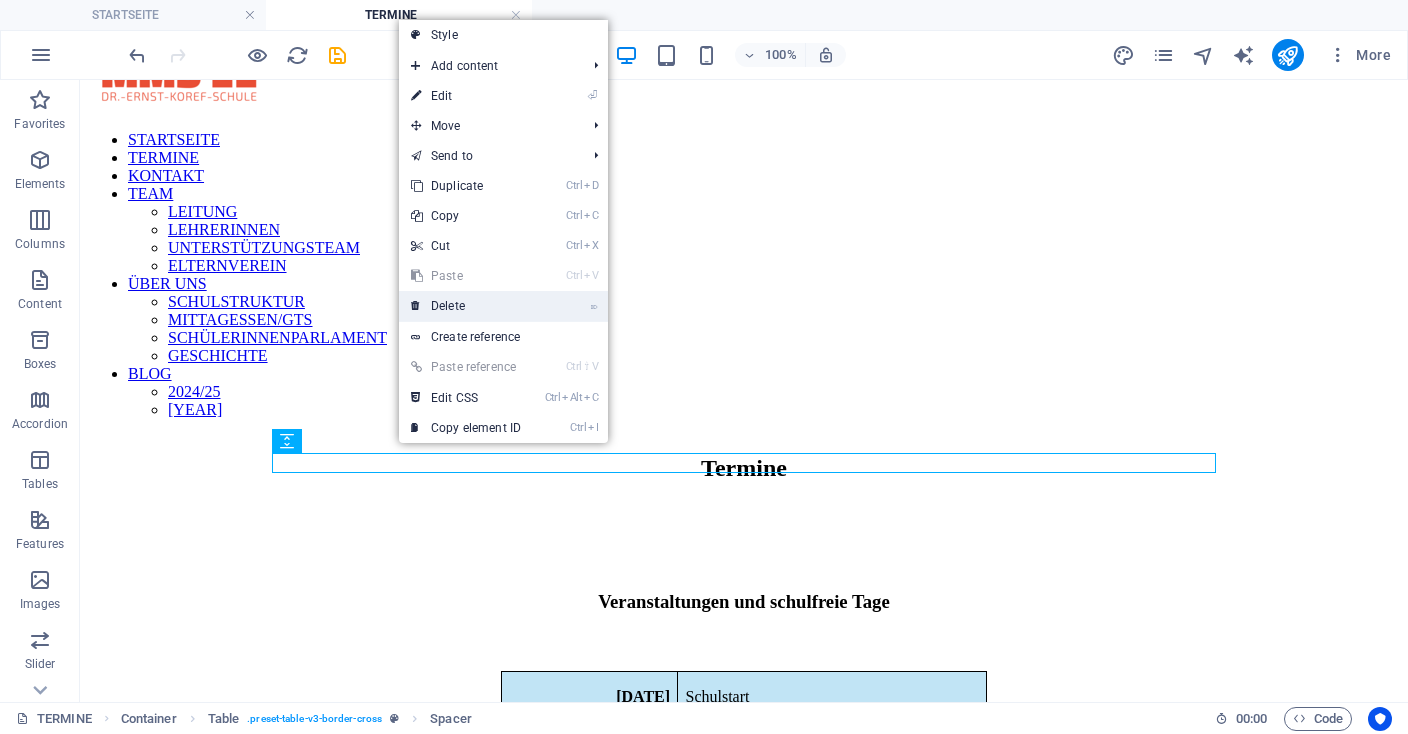 click on "⌦  Delete" at bounding box center (466, 306) 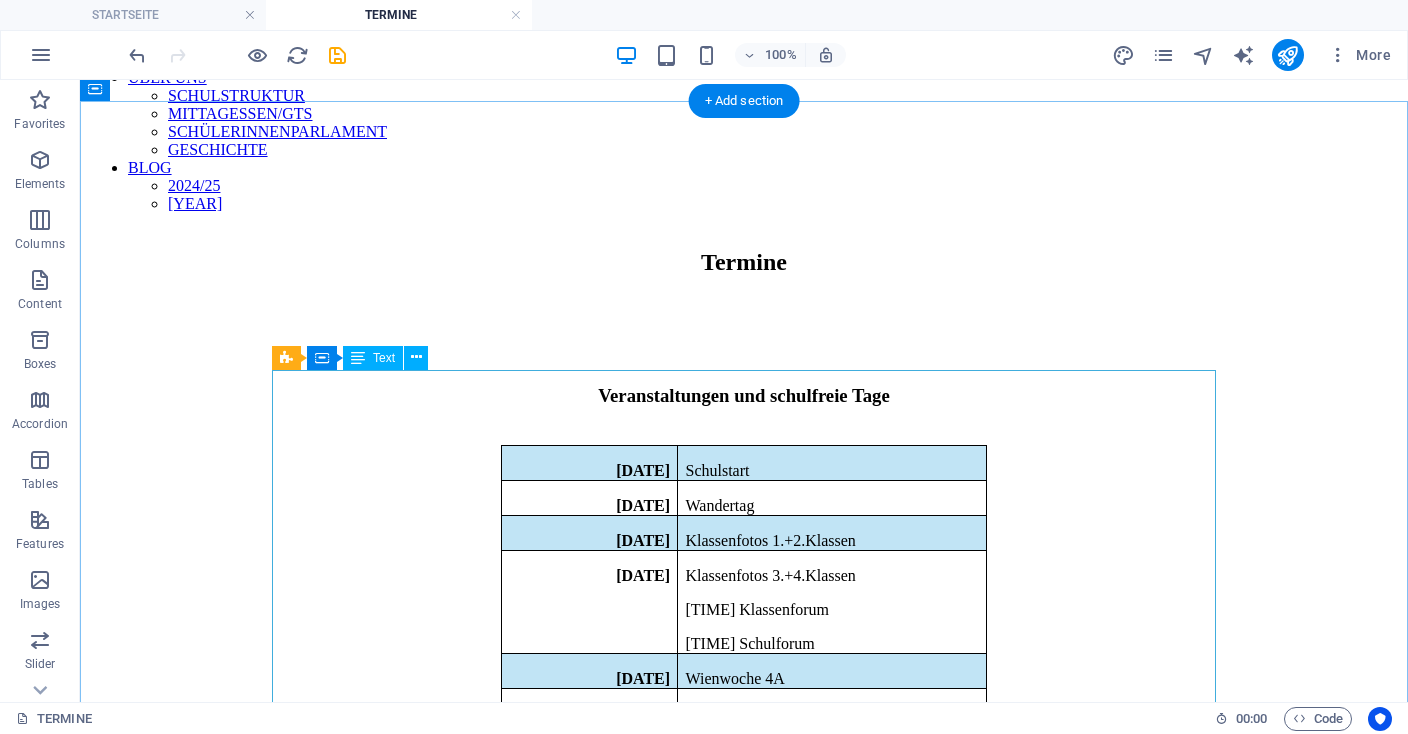 scroll, scrollTop: 290, scrollLeft: 0, axis: vertical 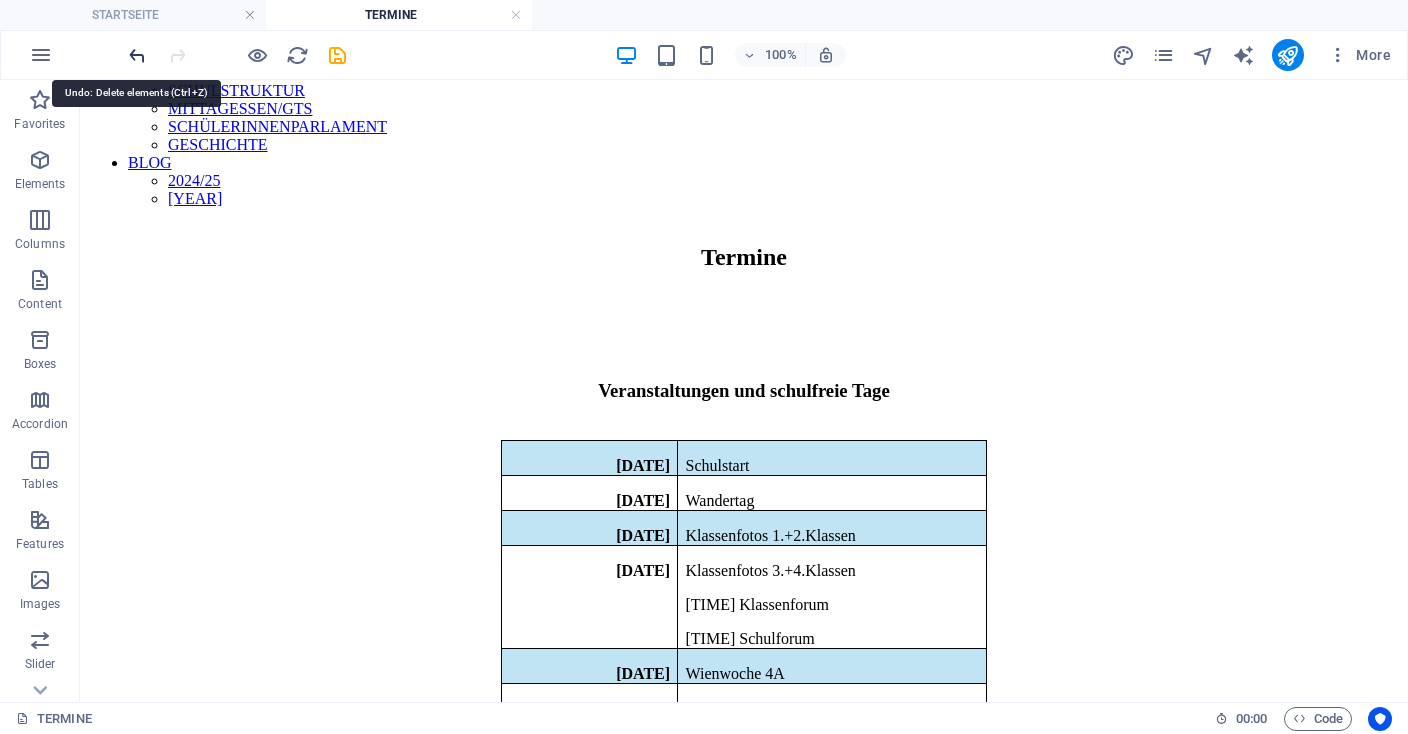 click at bounding box center (137, 55) 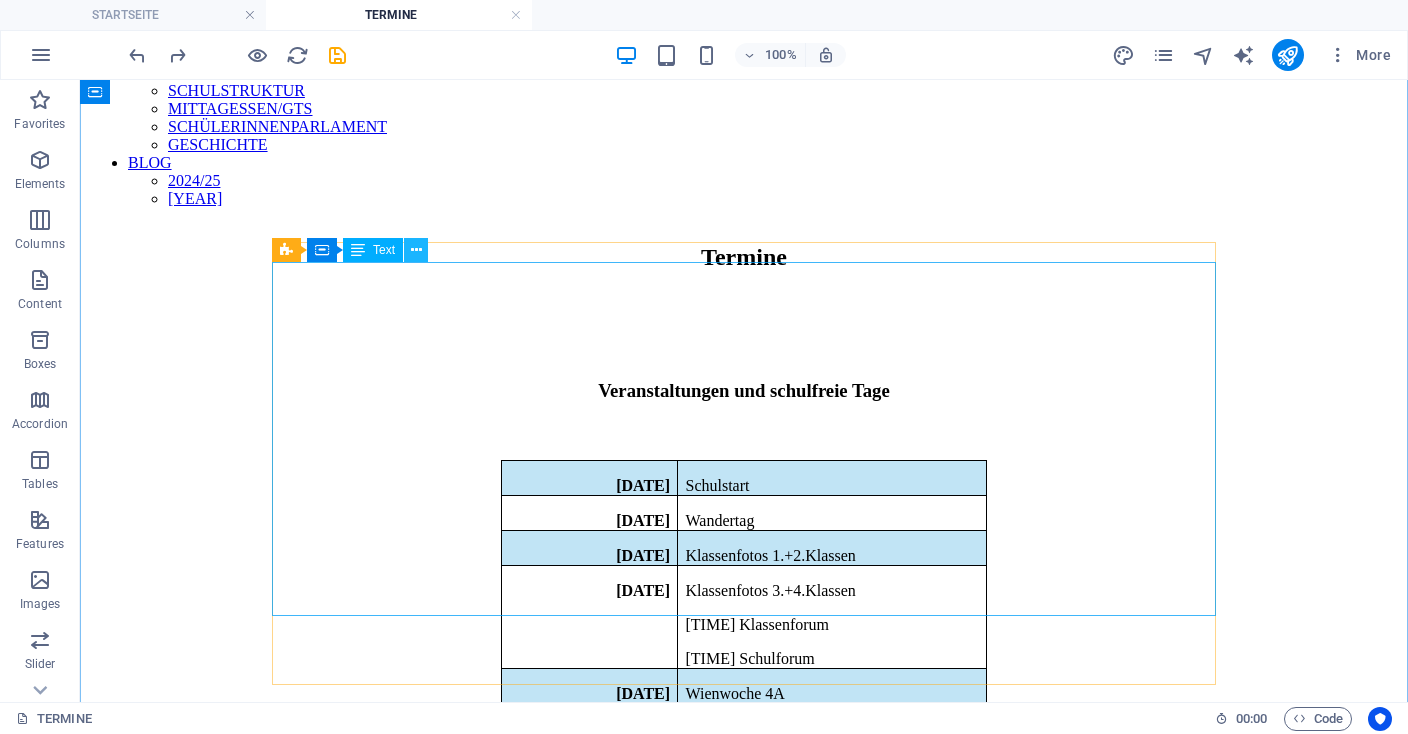 click at bounding box center [416, 250] 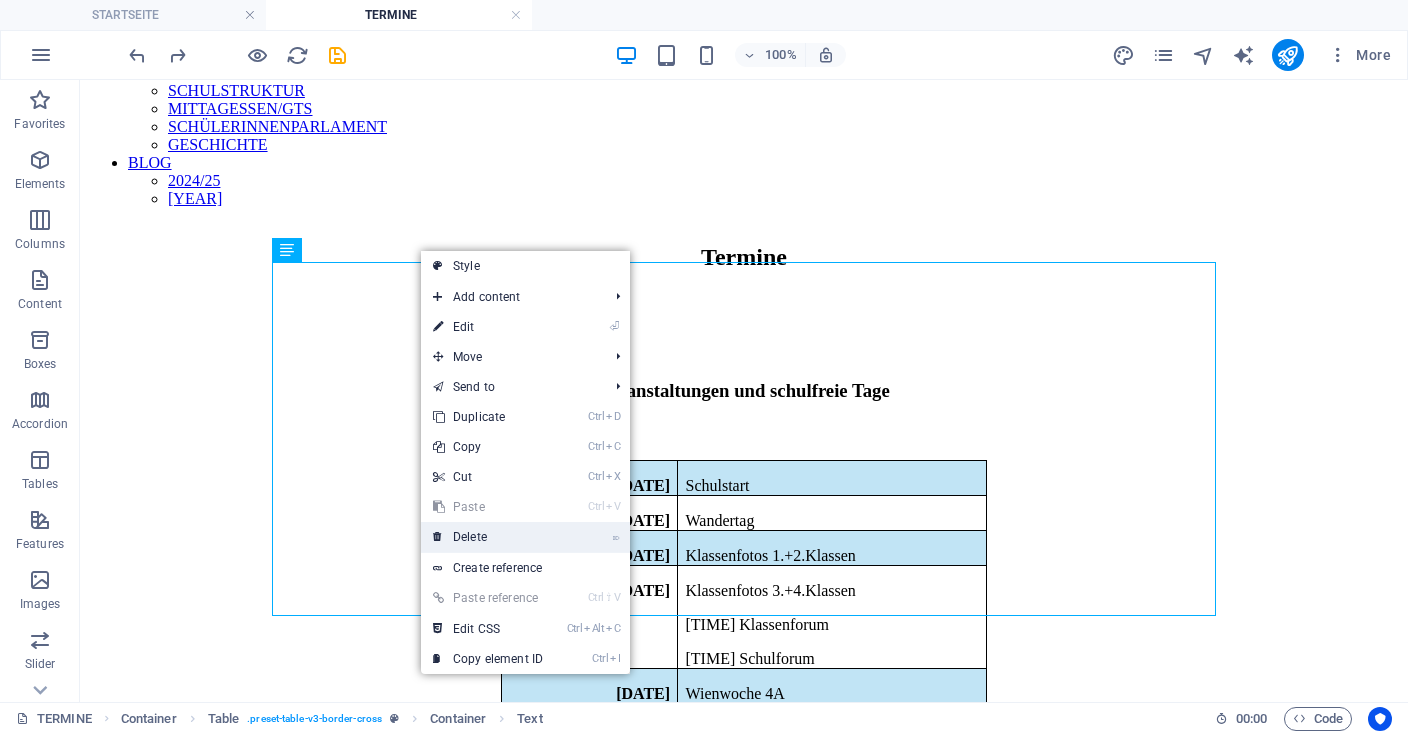 click on "⌦  Delete" at bounding box center (488, 537) 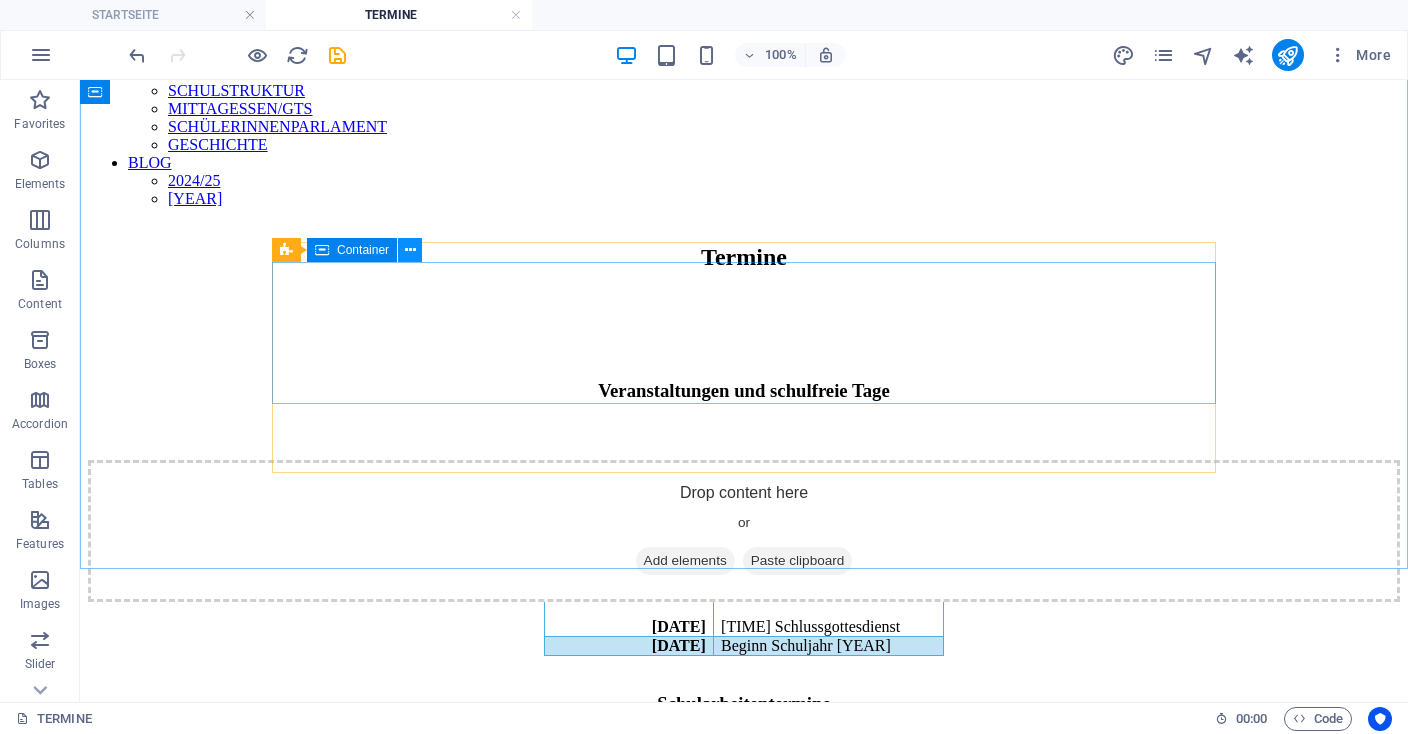 click at bounding box center [410, 250] 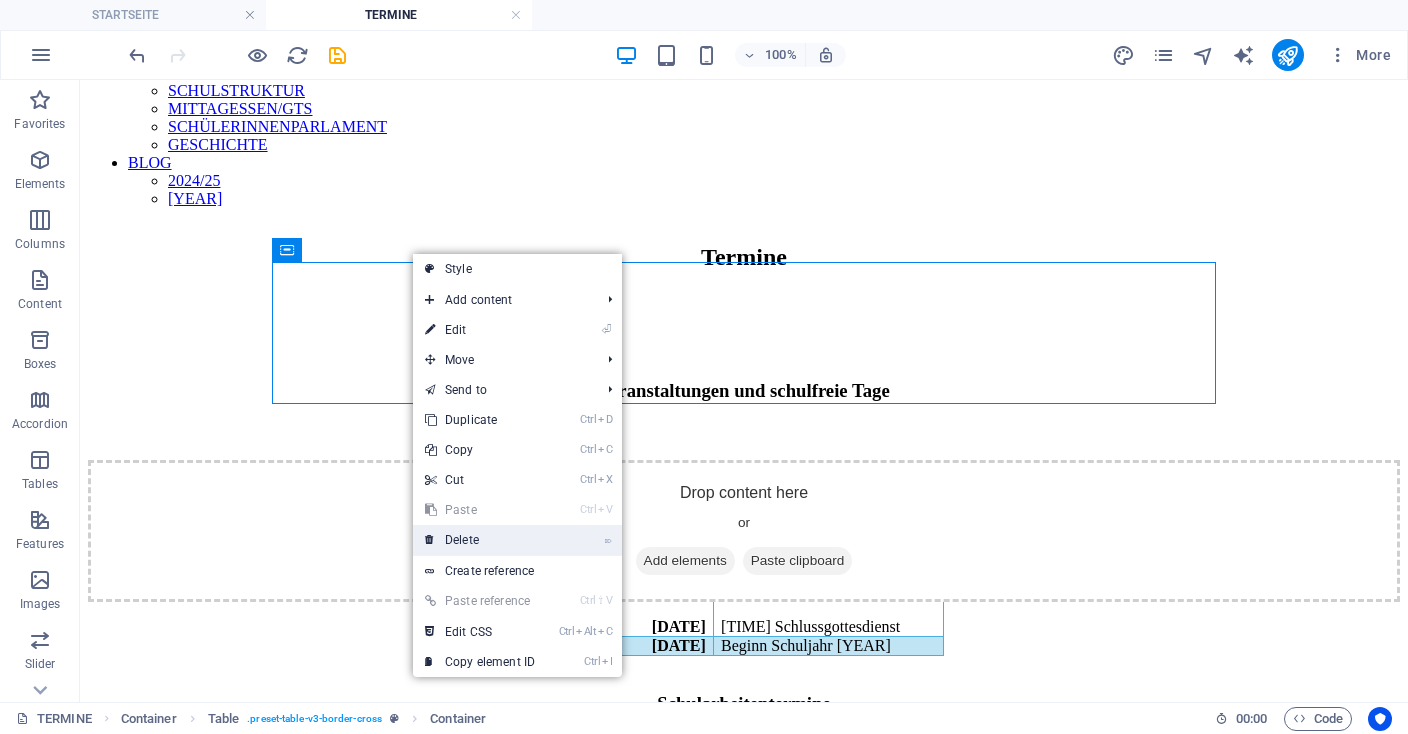 click on "⌦  Delete" at bounding box center [480, 540] 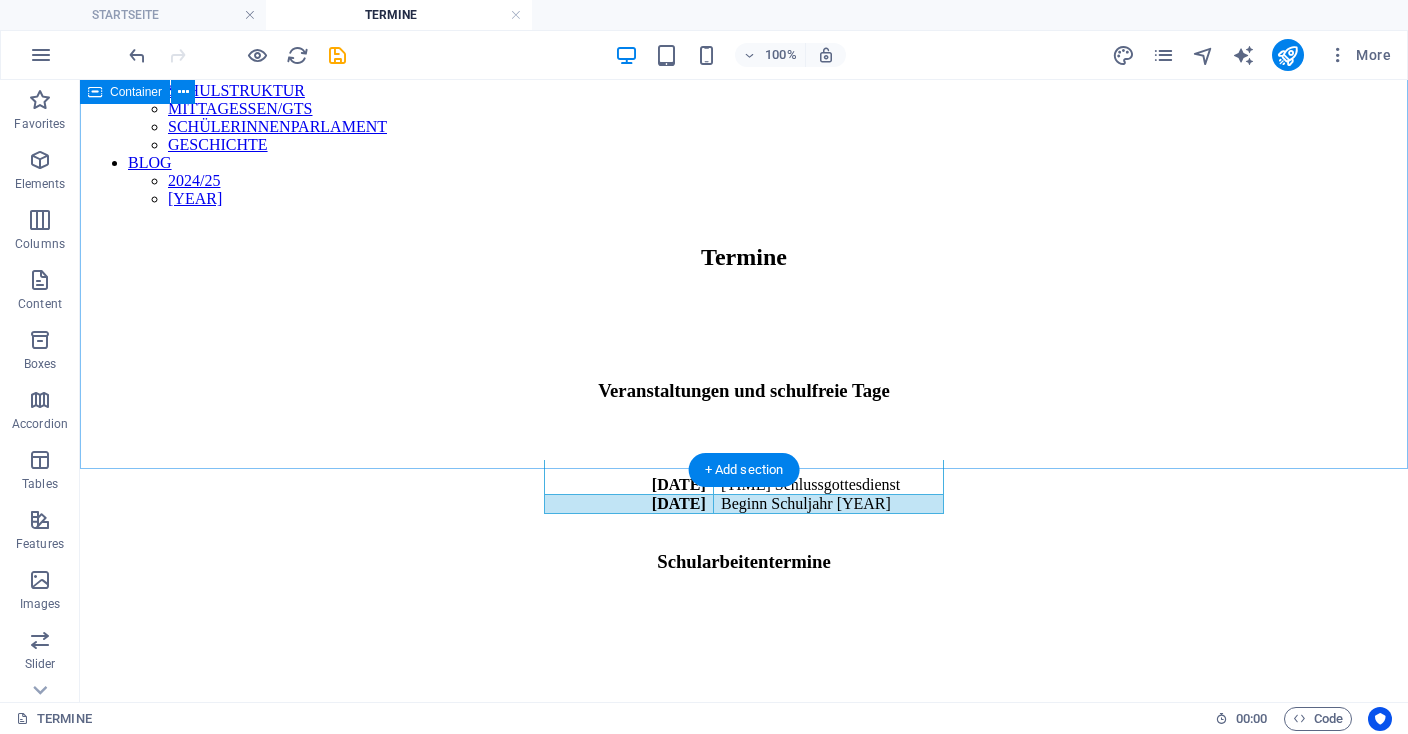 scroll, scrollTop: 79, scrollLeft: 0, axis: vertical 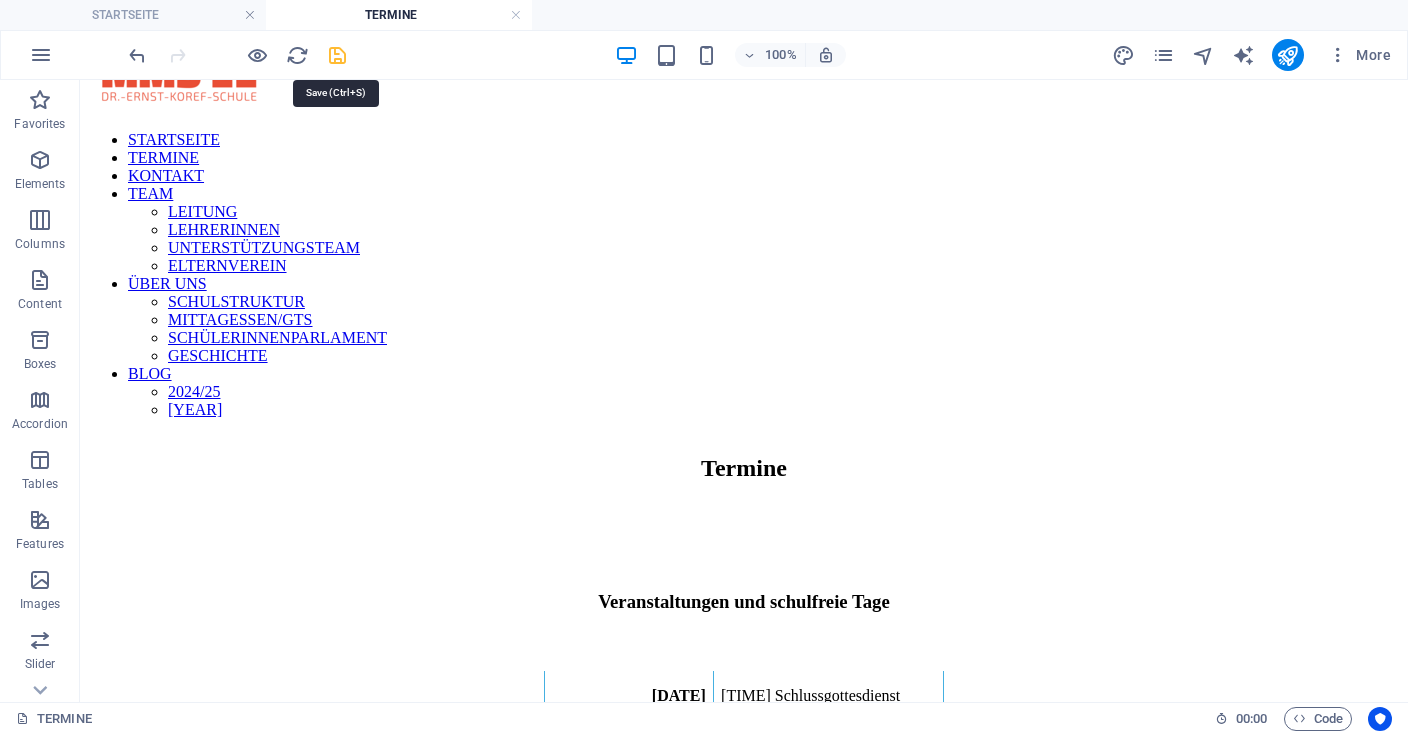 click at bounding box center [337, 55] 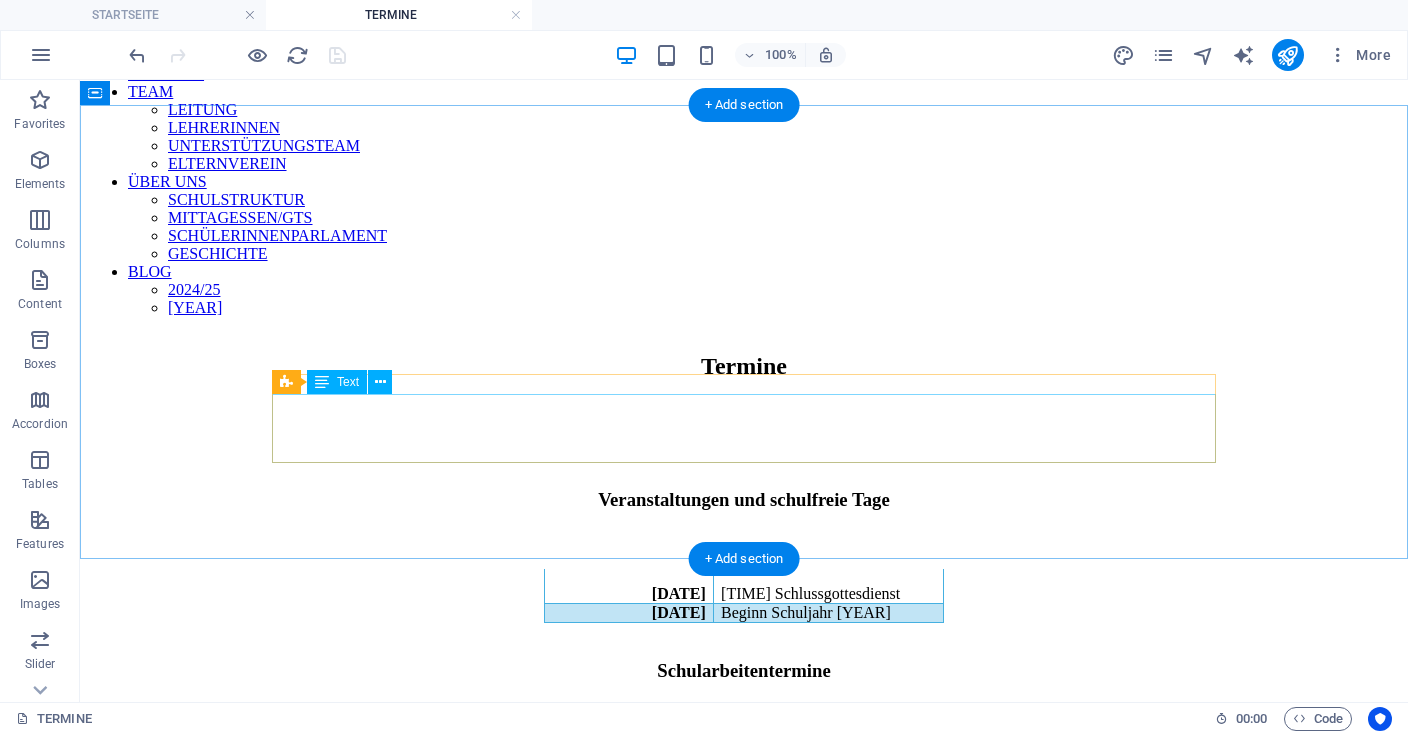scroll, scrollTop: 184, scrollLeft: 0, axis: vertical 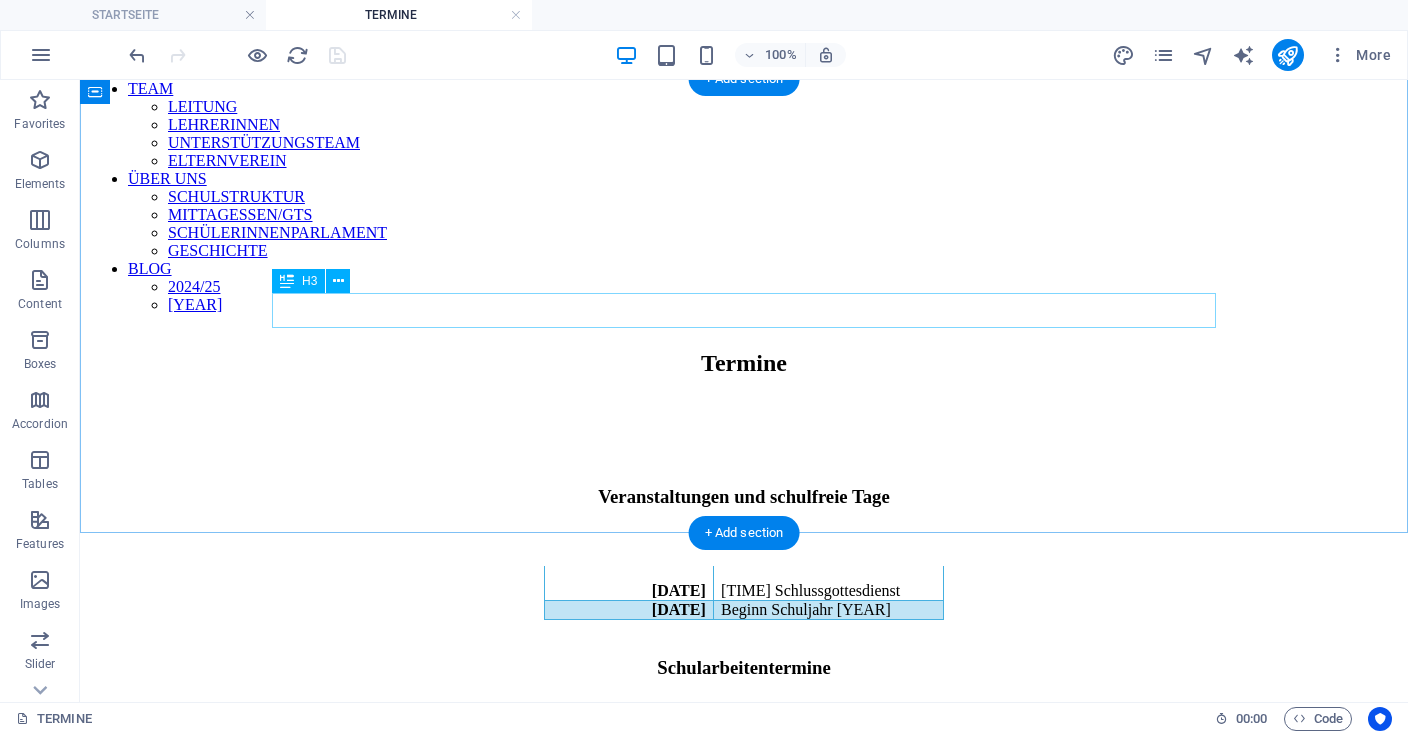 click on "Veranstaltungen und schulfreie Tage" at bounding box center (744, 497) 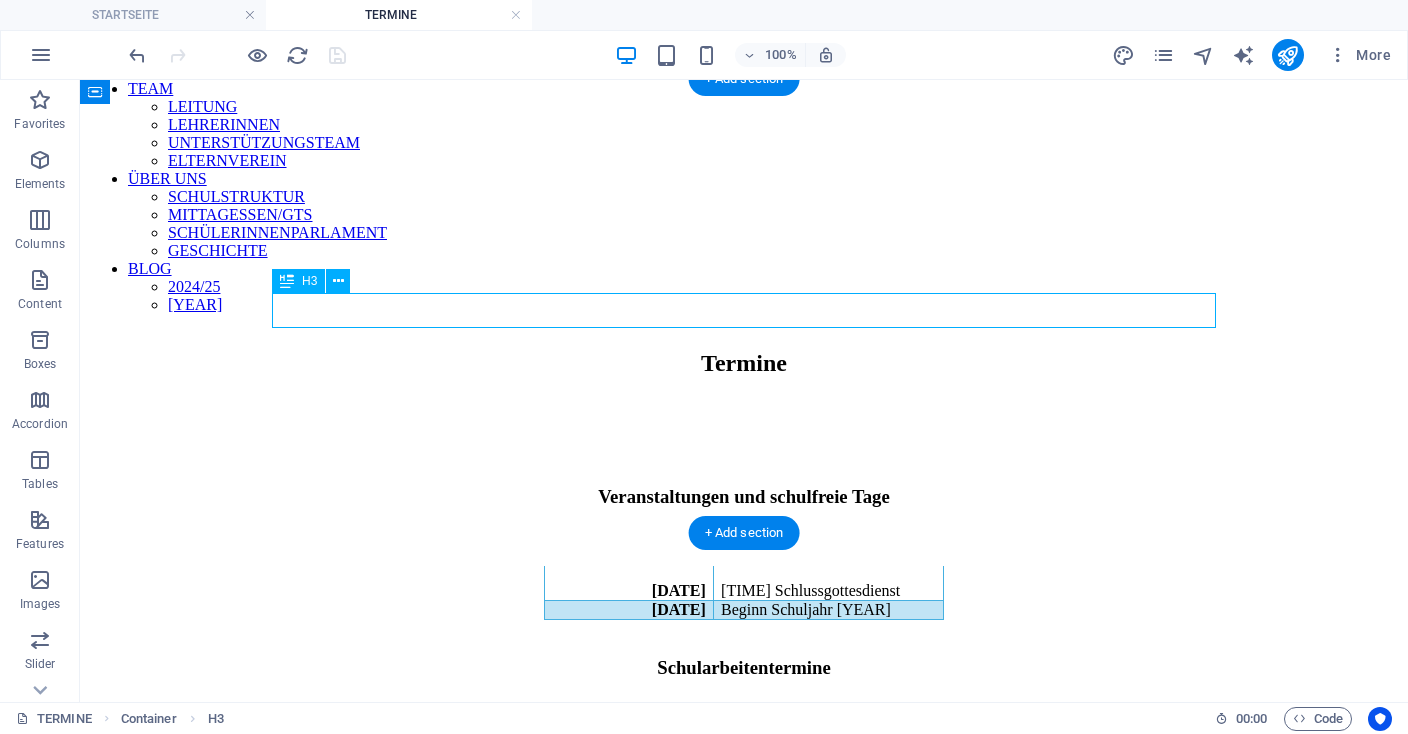 click on "Veranstaltungen und schulfreie Tage" at bounding box center (744, 497) 